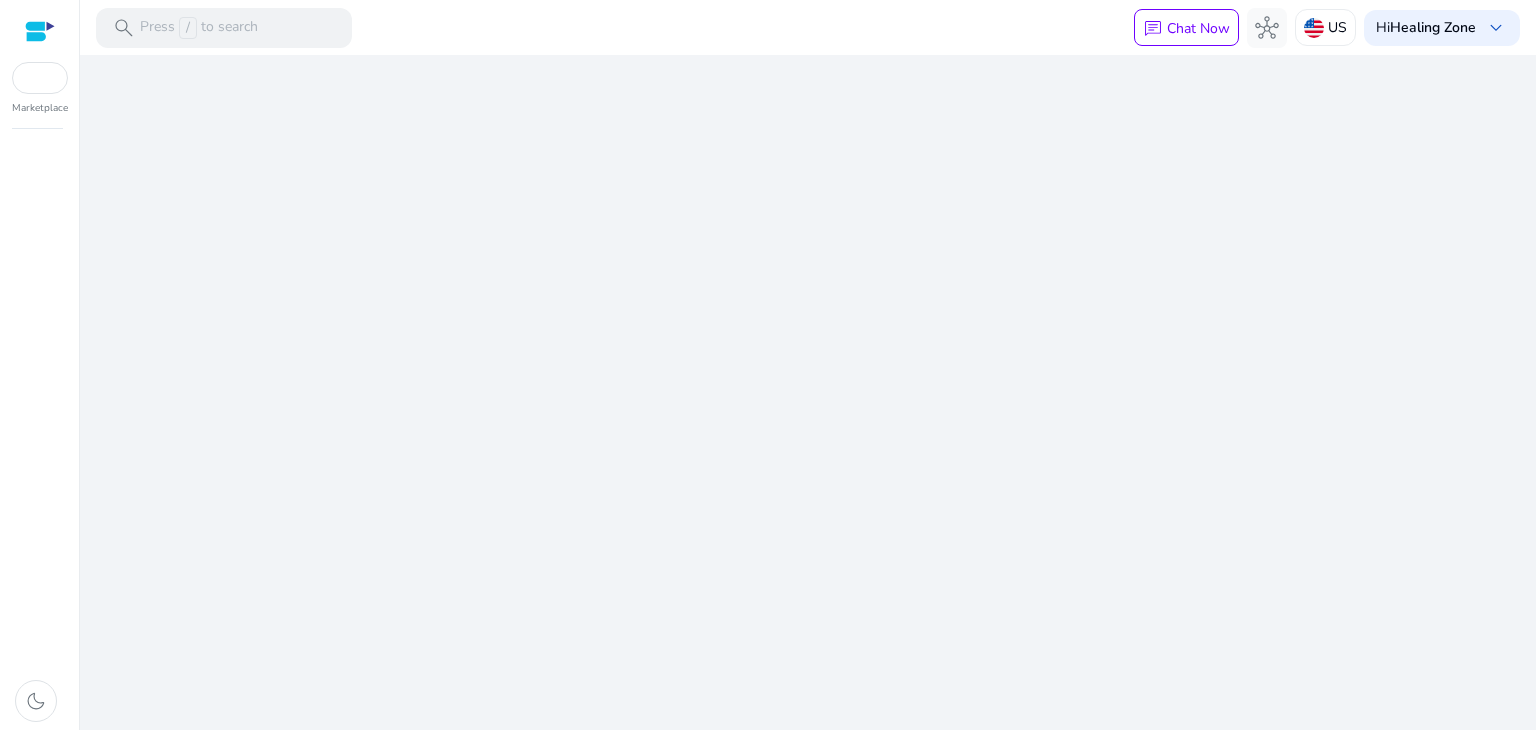 scroll, scrollTop: 0, scrollLeft: 0, axis: both 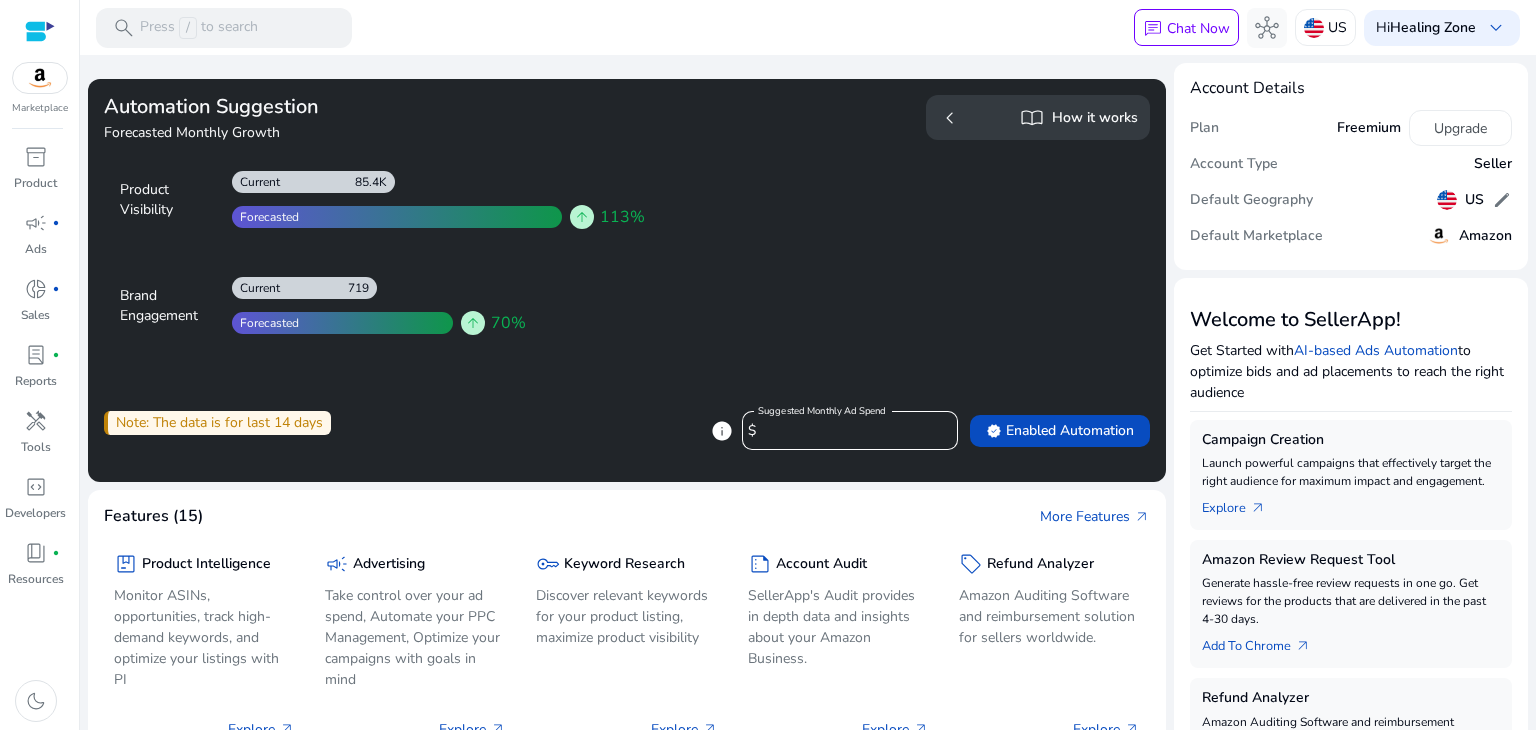 click at bounding box center [40, 78] 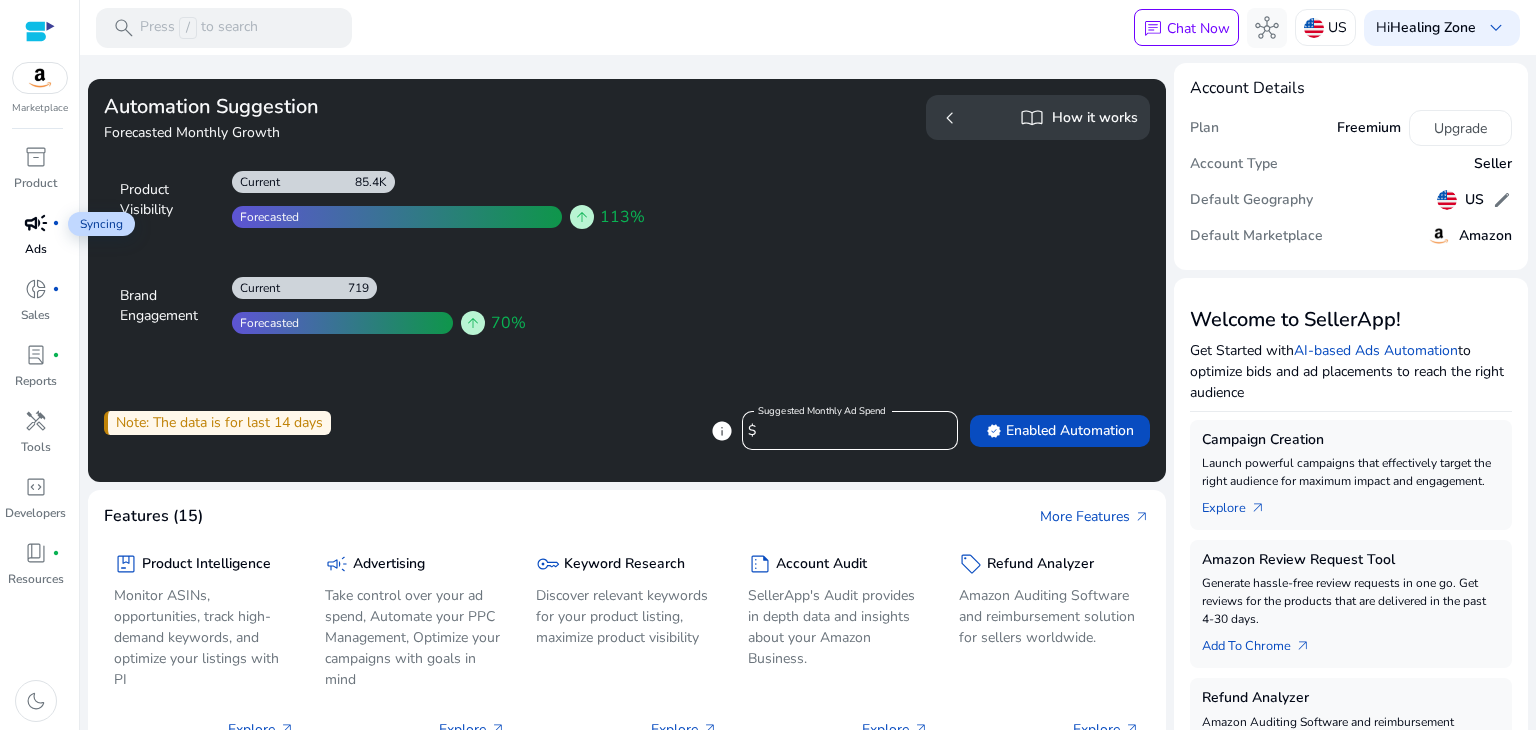 click on "campaign" at bounding box center (36, 223) 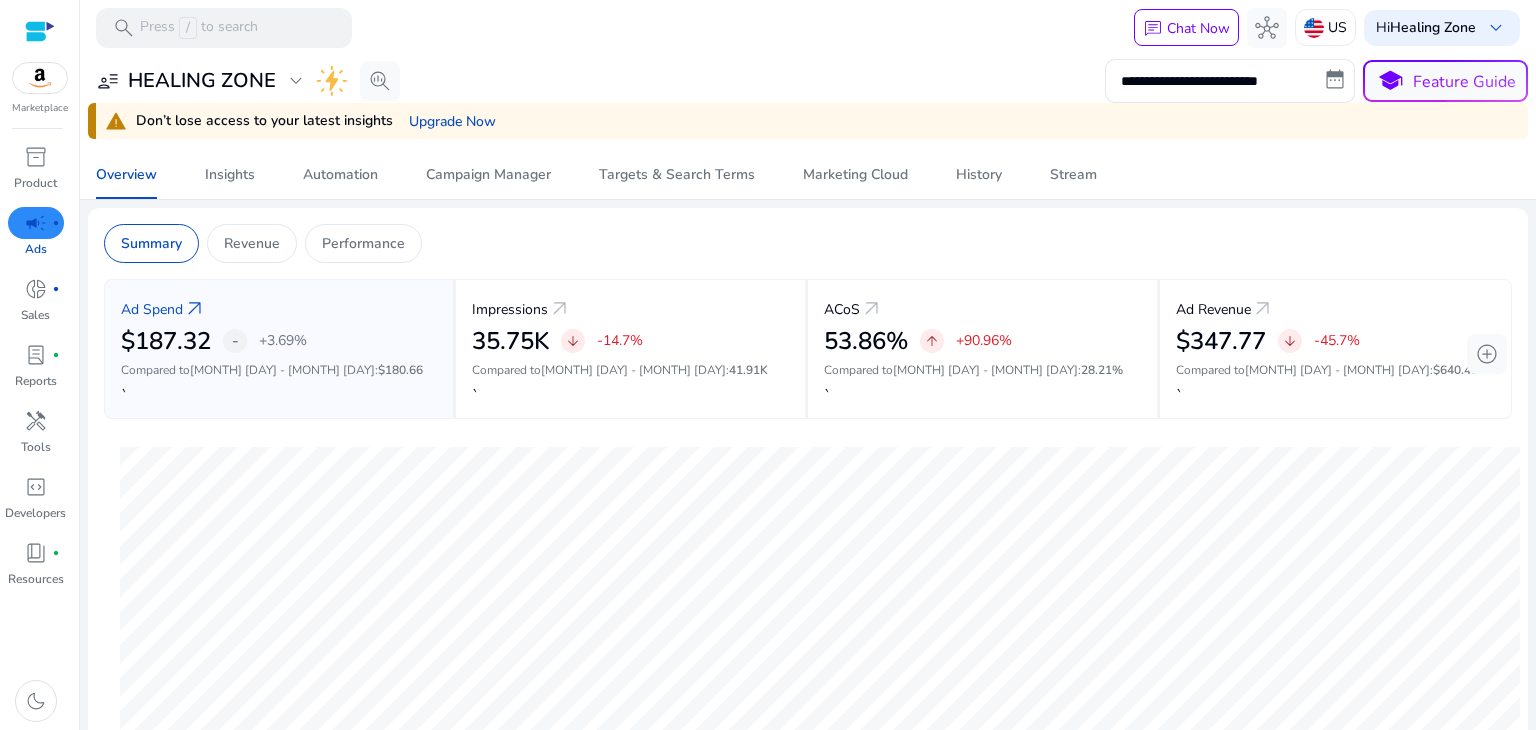 scroll, scrollTop: 0, scrollLeft: 0, axis: both 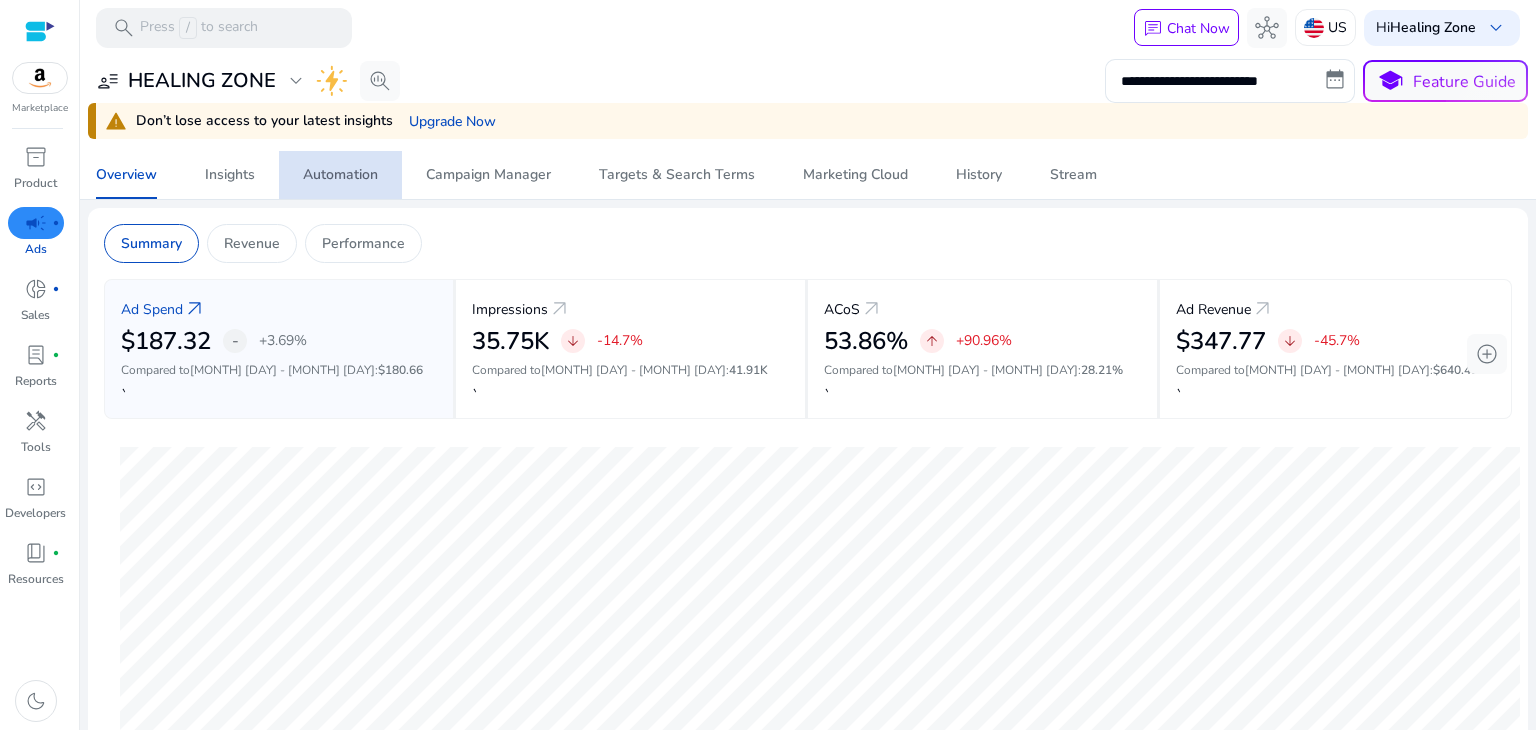 click on "Automation" at bounding box center [340, 175] 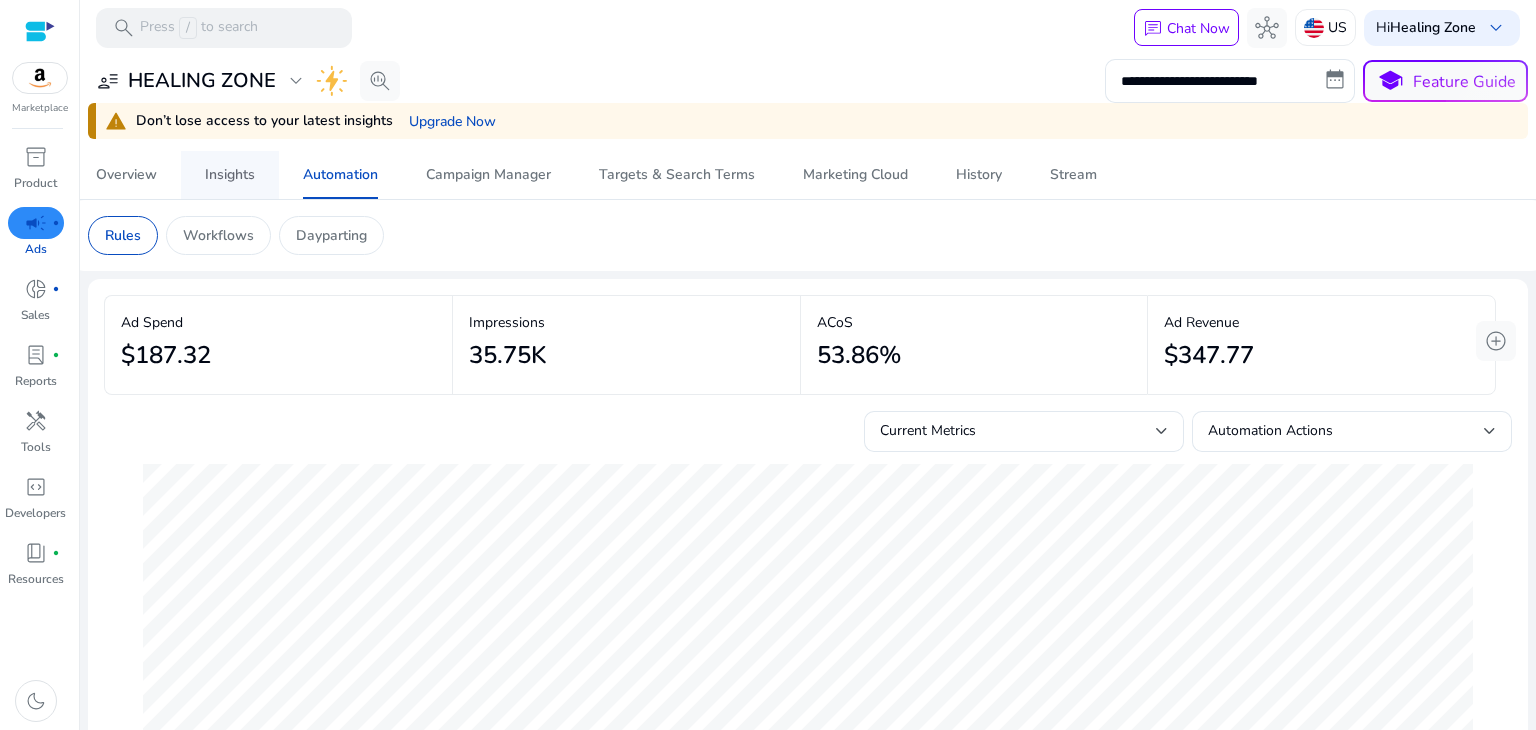 click on "Insights" at bounding box center (230, 175) 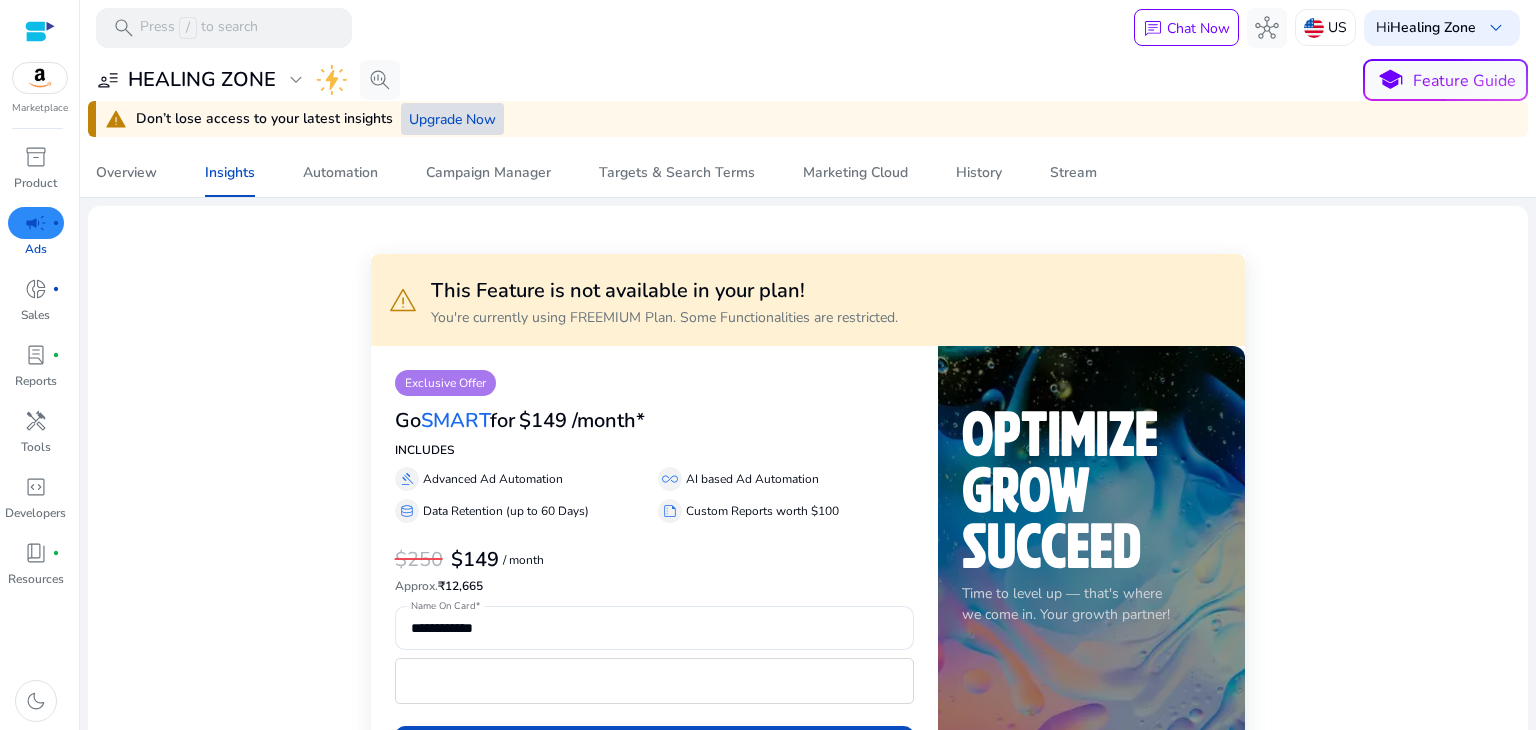 click on "Upgrade Now" 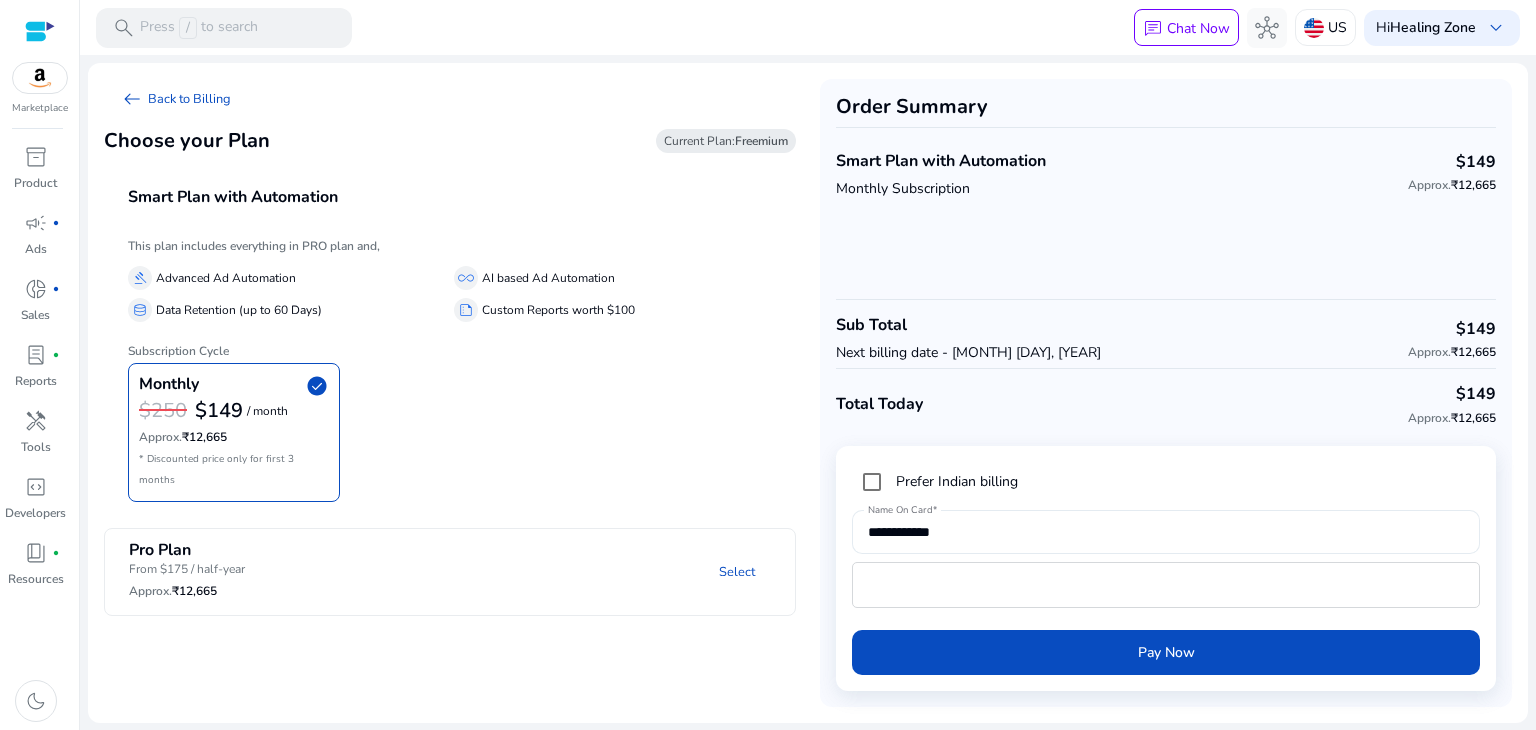 click on "**********" at bounding box center (1166, 532) 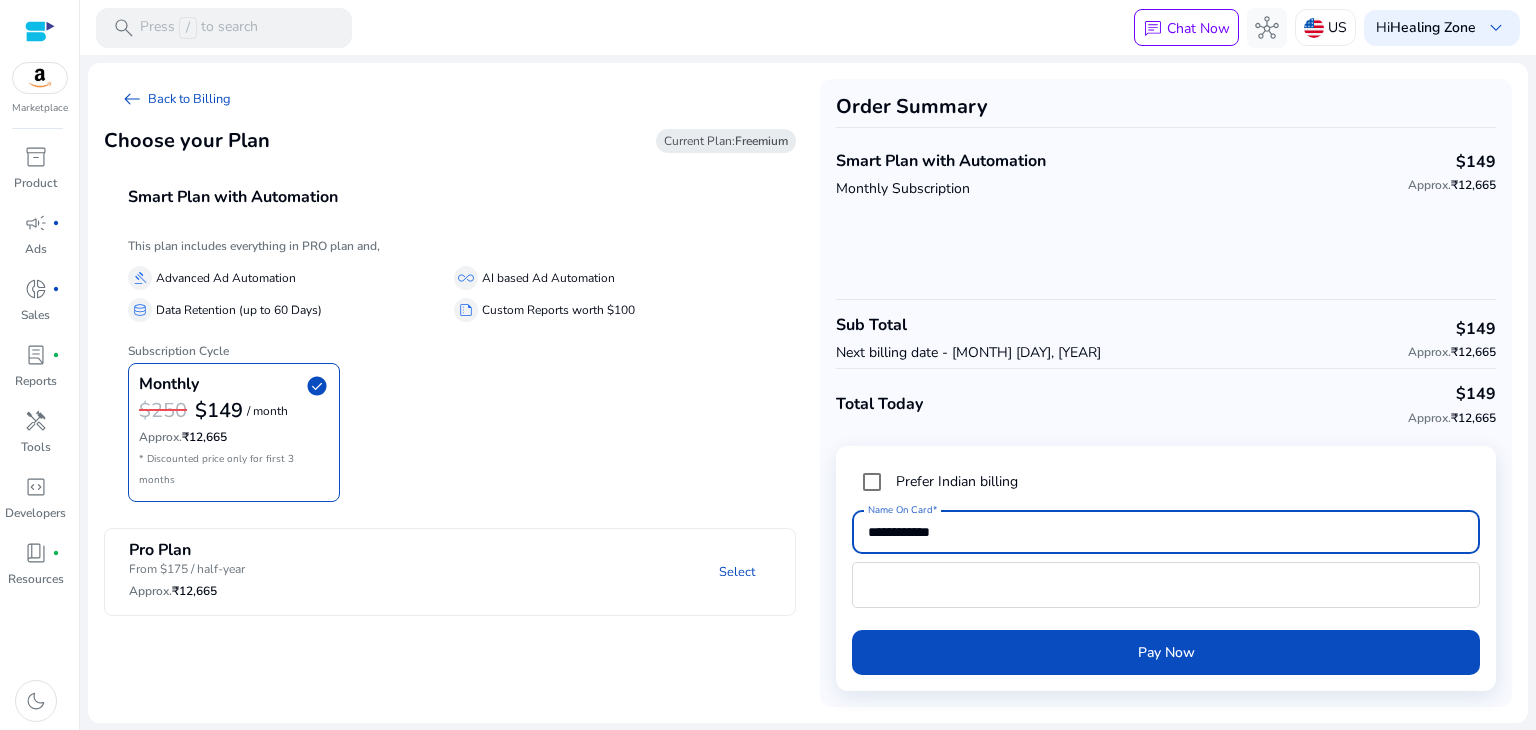 click on "**********" at bounding box center [1166, 532] 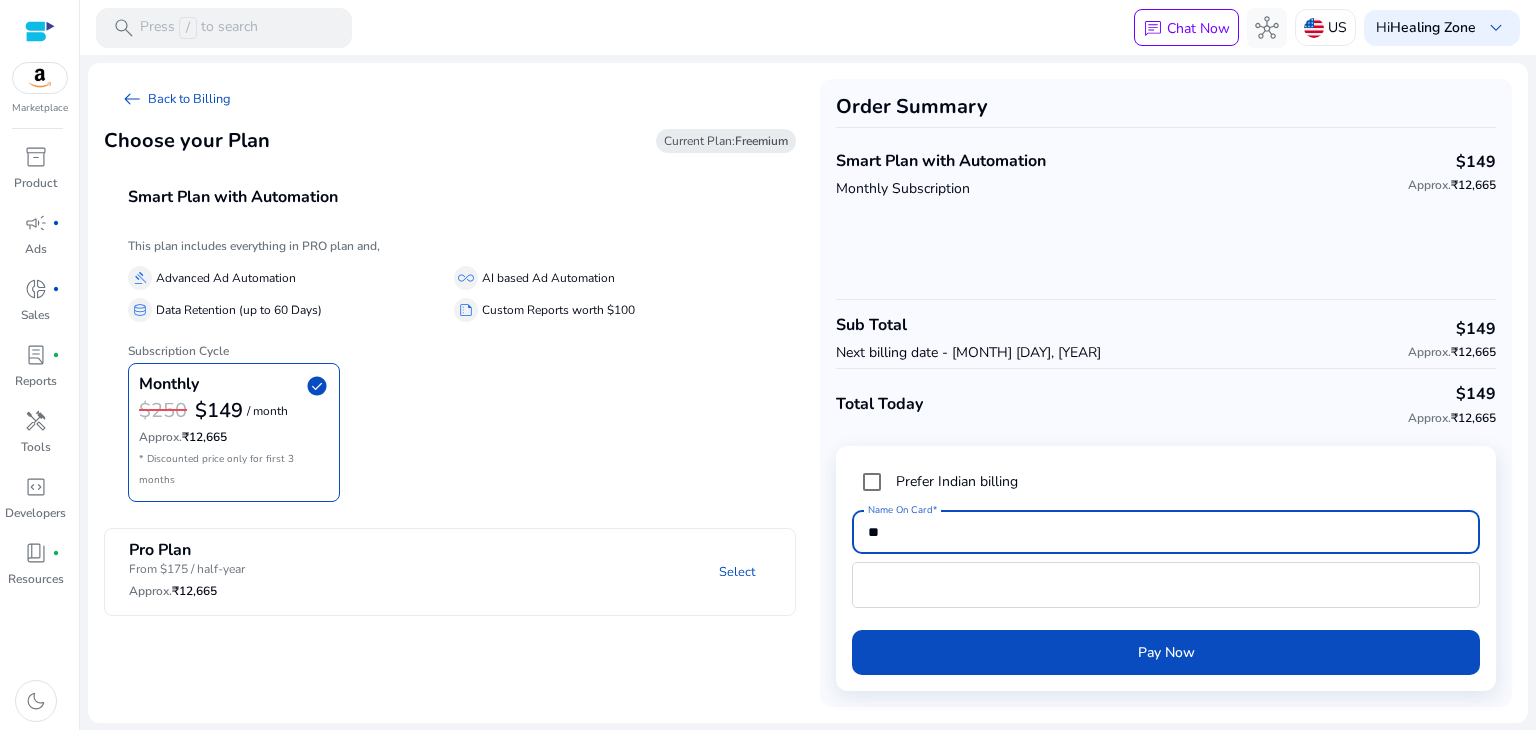 type on "*" 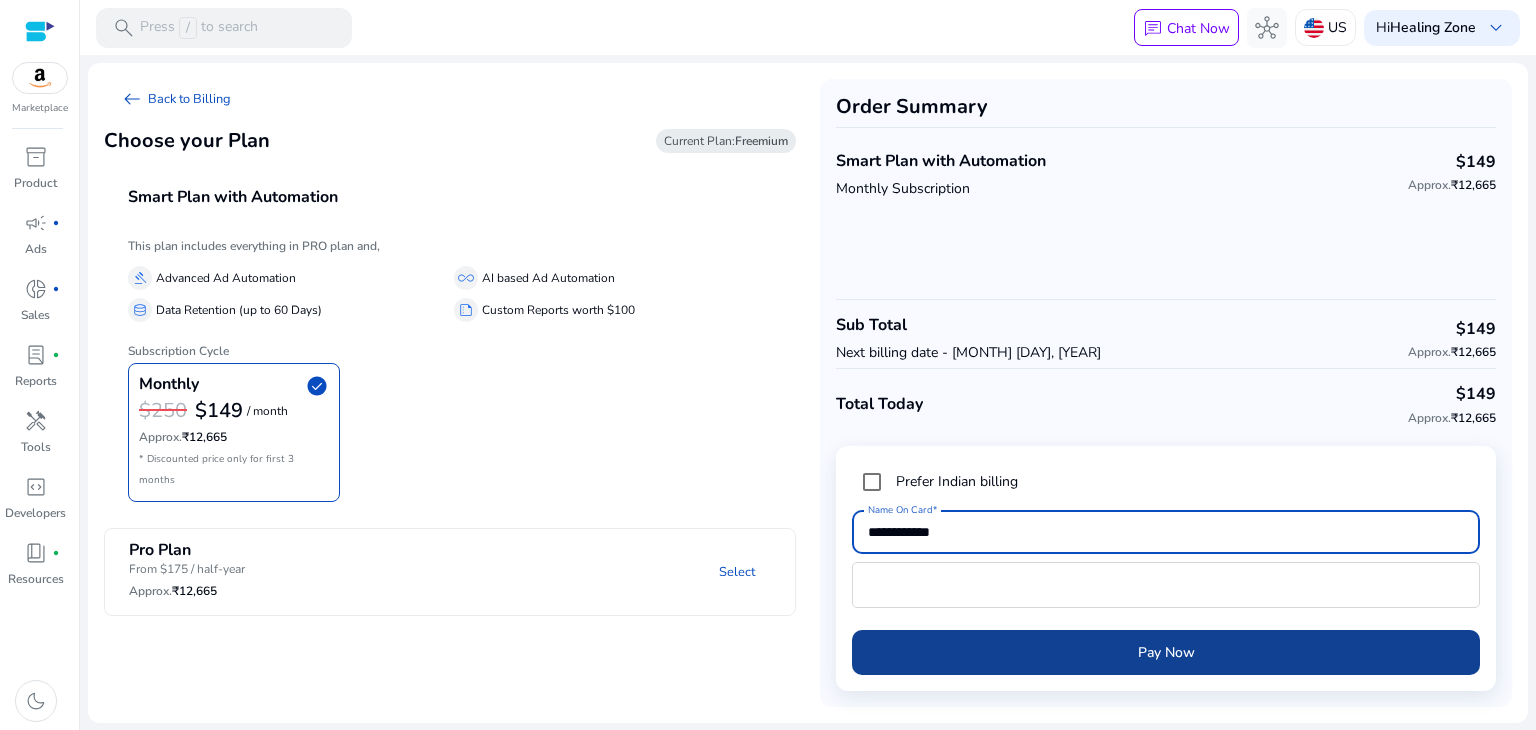 type on "**********" 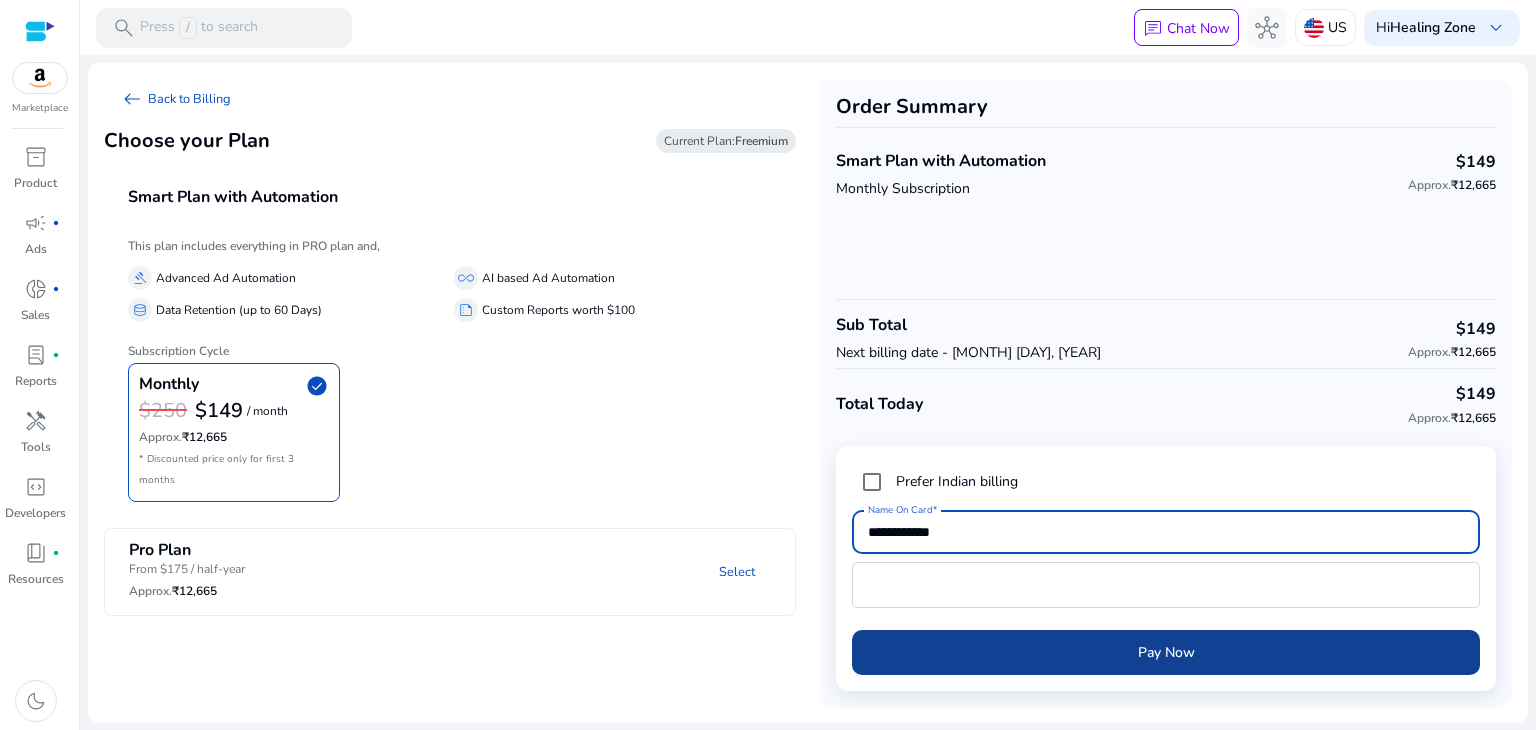 click 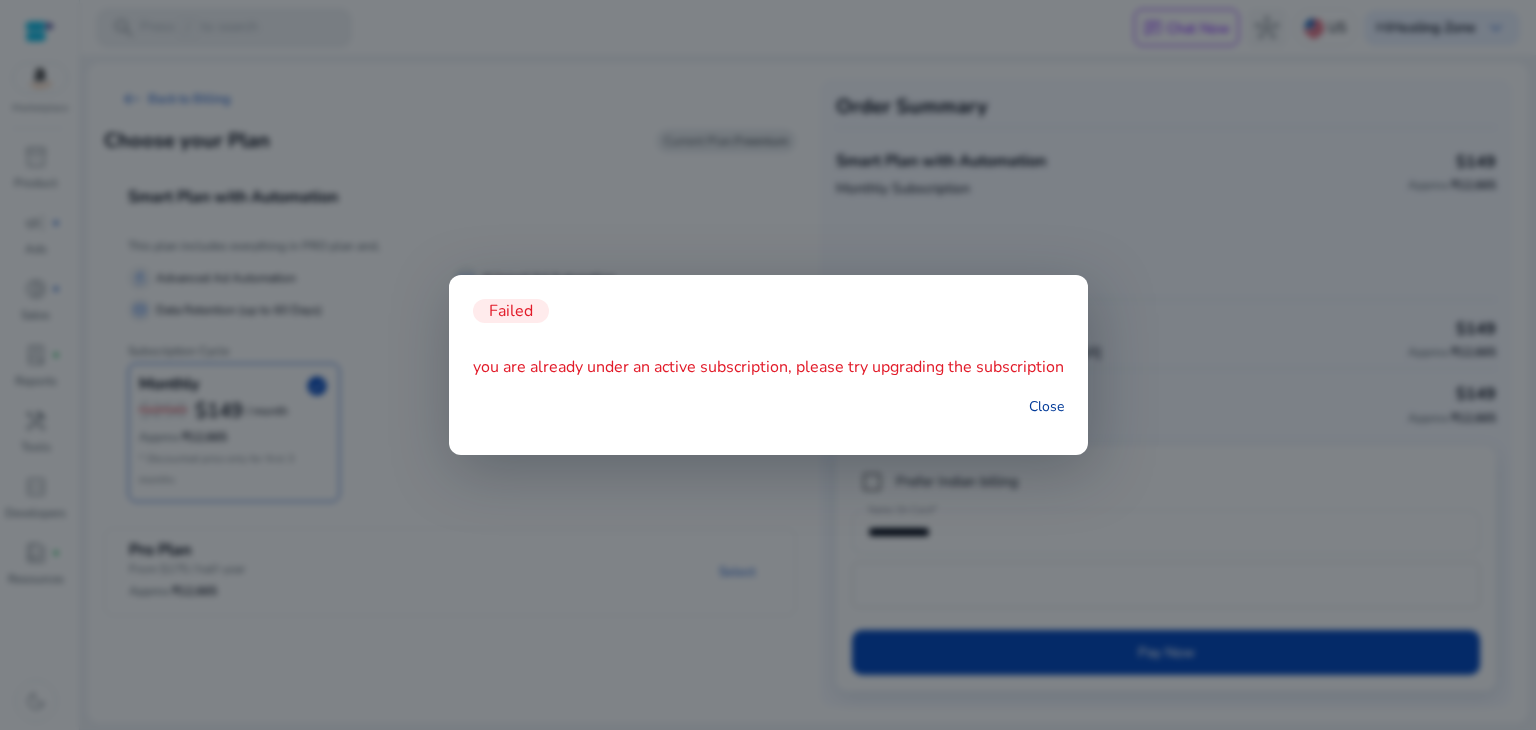 click on "Close" at bounding box center [1046, 406] 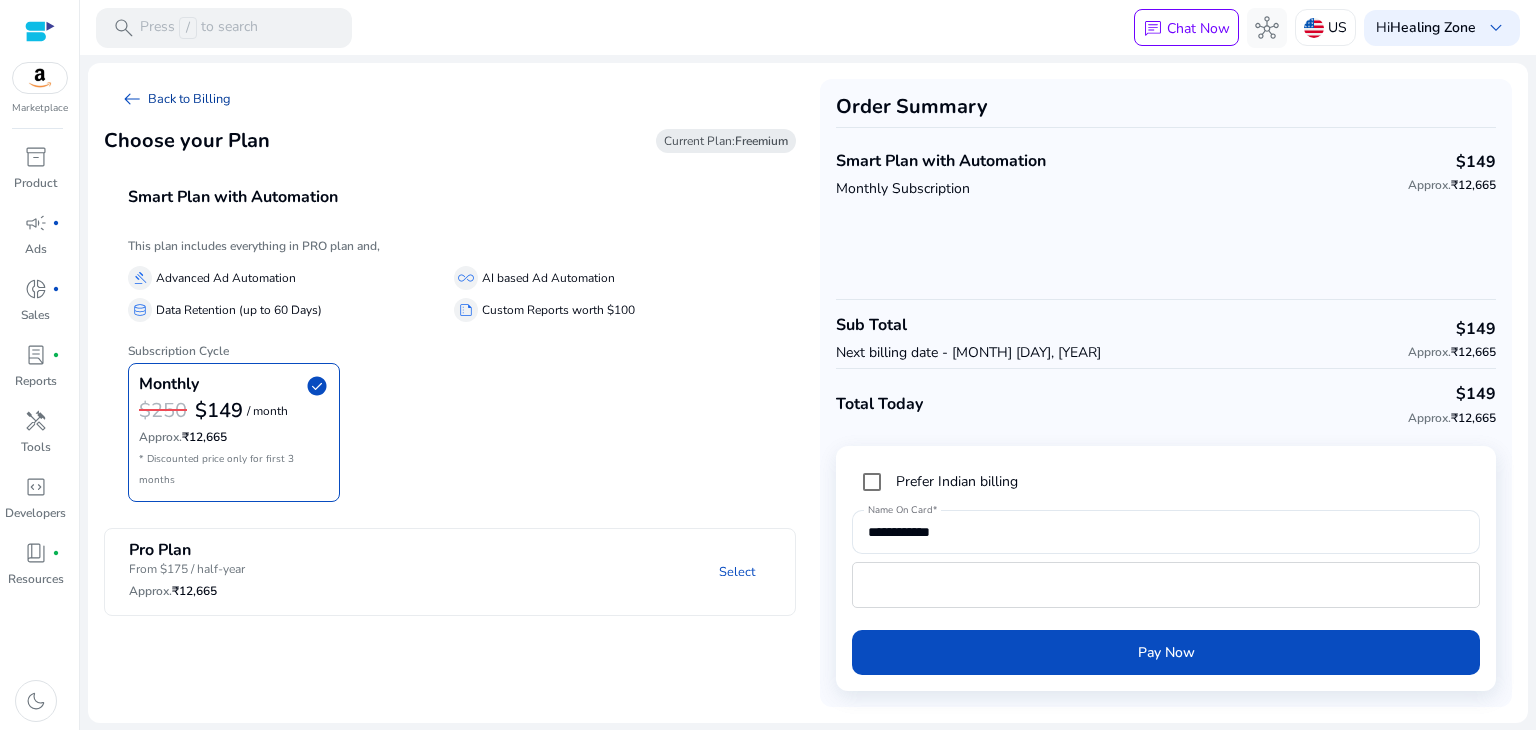 click on "arrow_left_alt   Back to Billing" 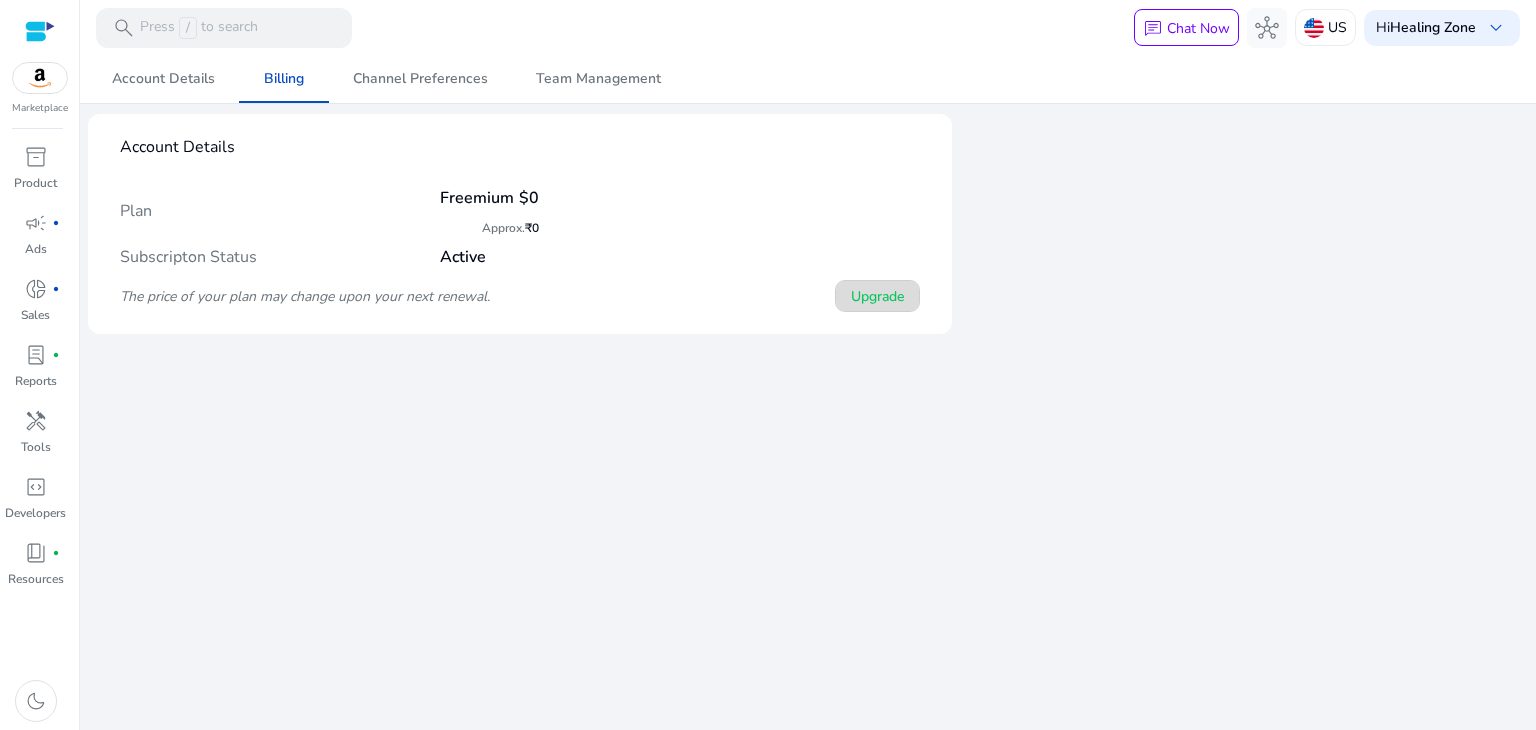 click on "Upgrade" 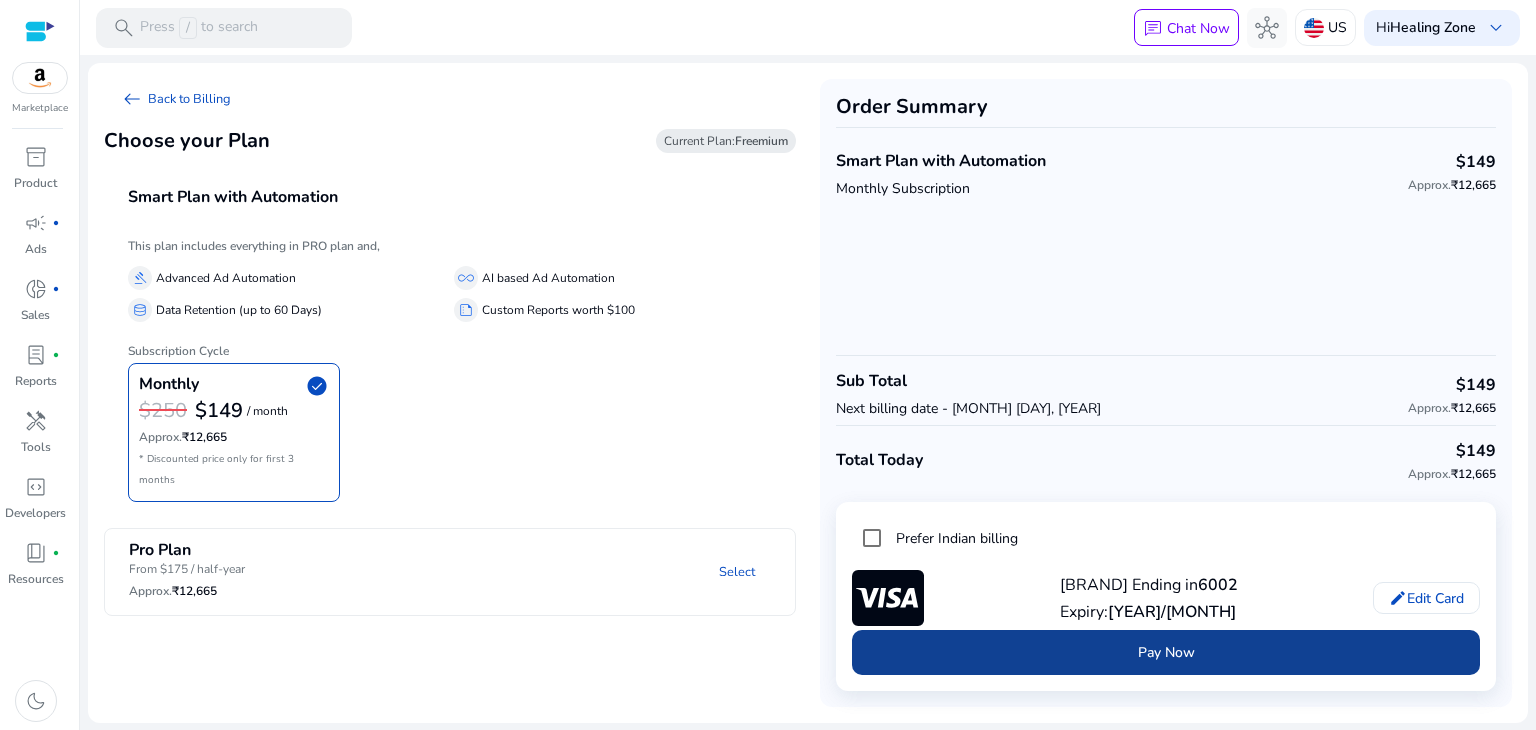 click 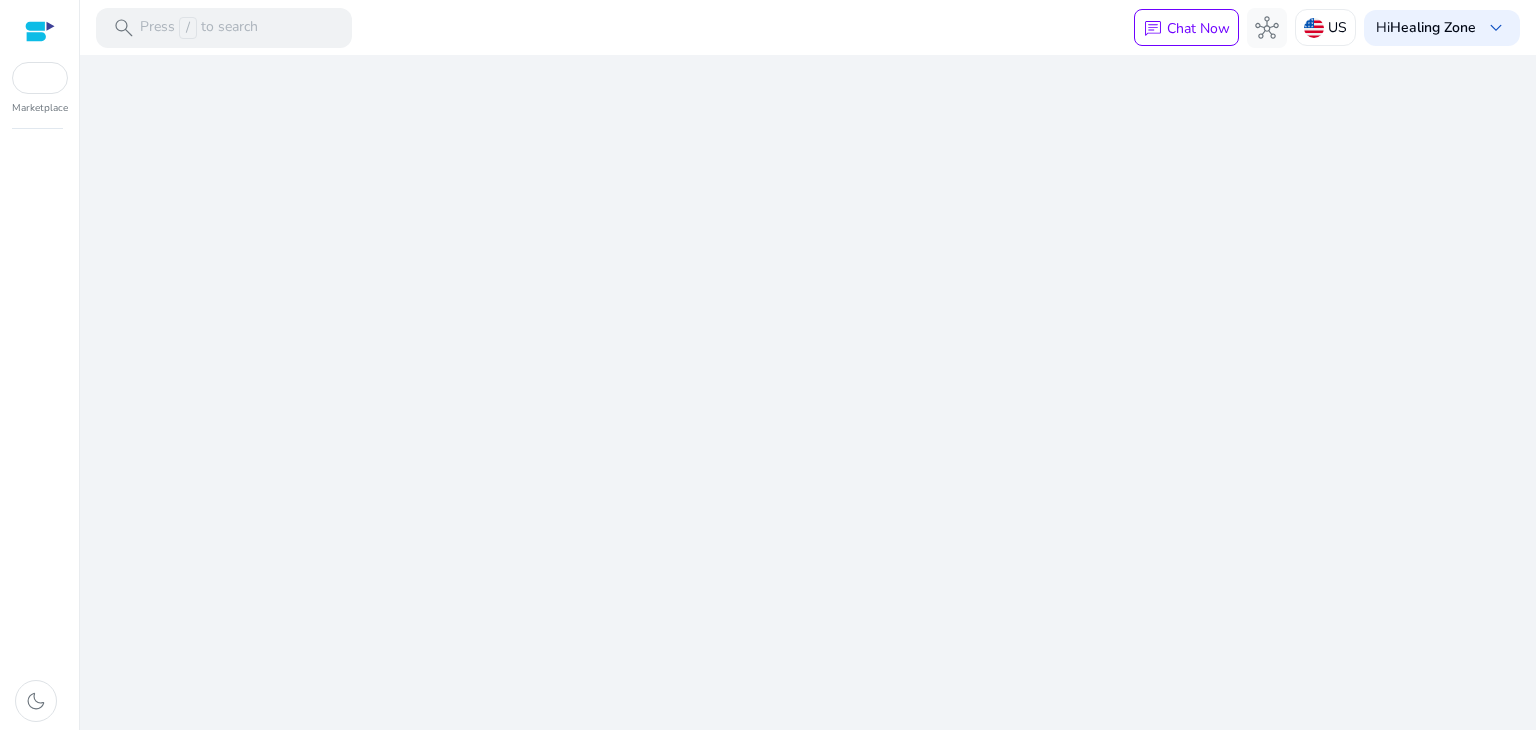 scroll, scrollTop: 0, scrollLeft: 0, axis: both 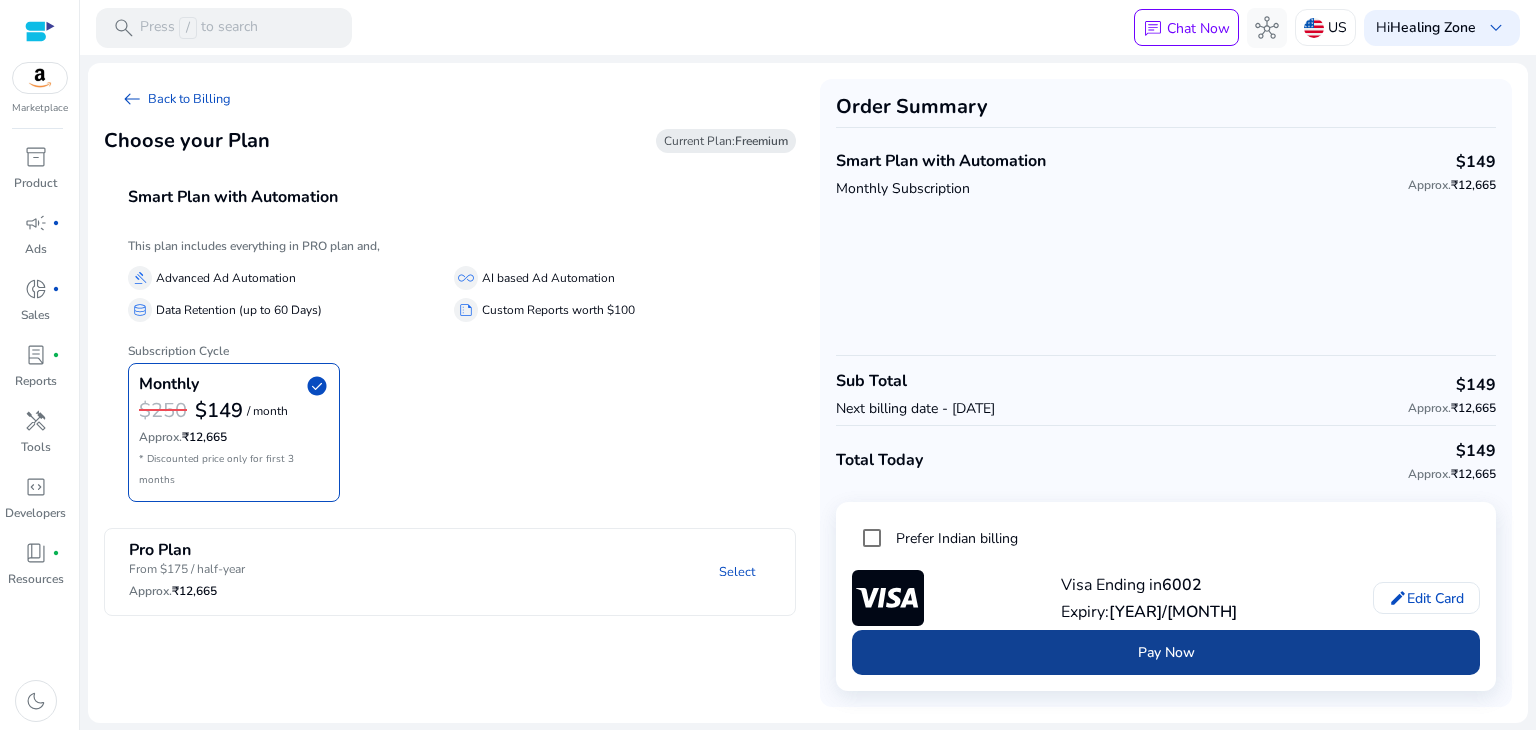 click 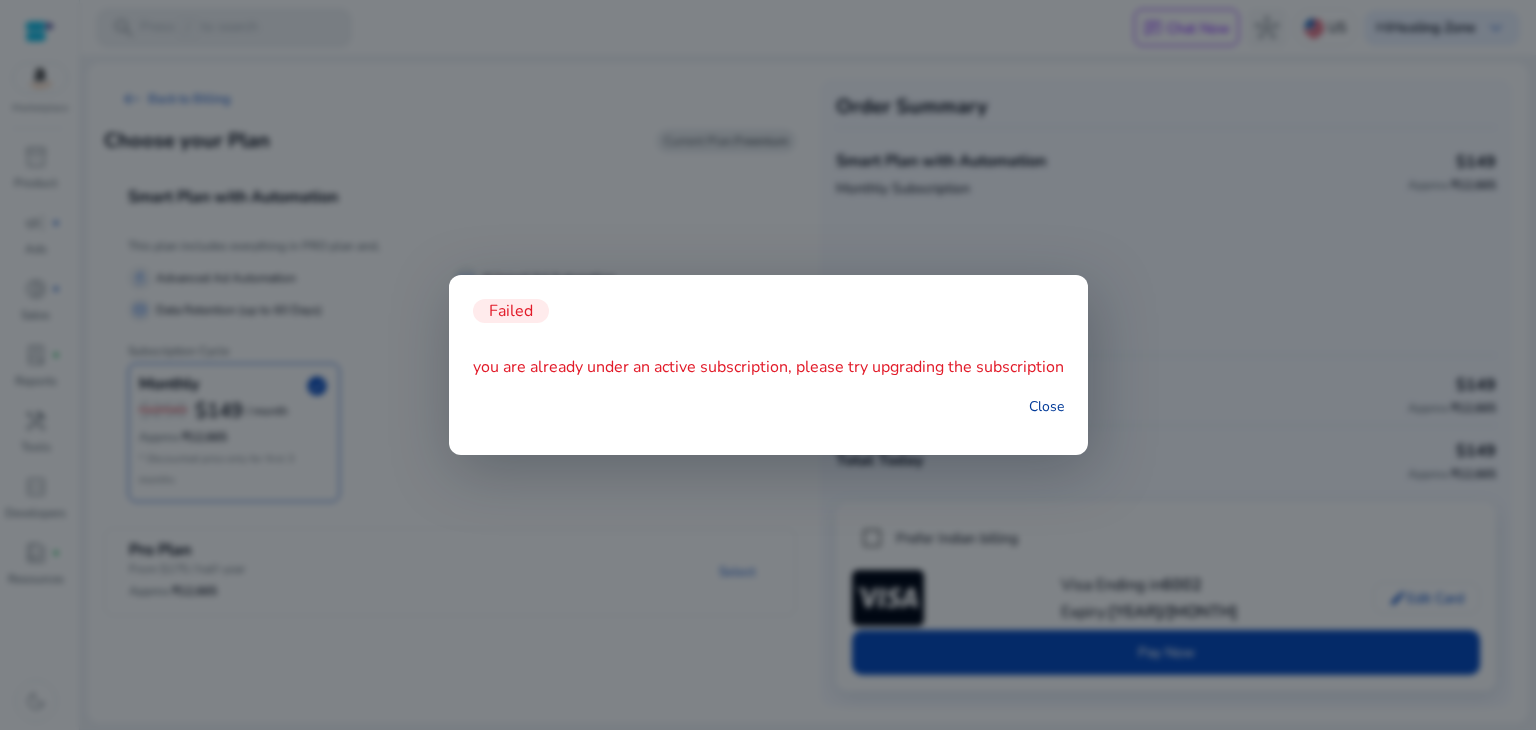 click on "Close" at bounding box center [1046, 406] 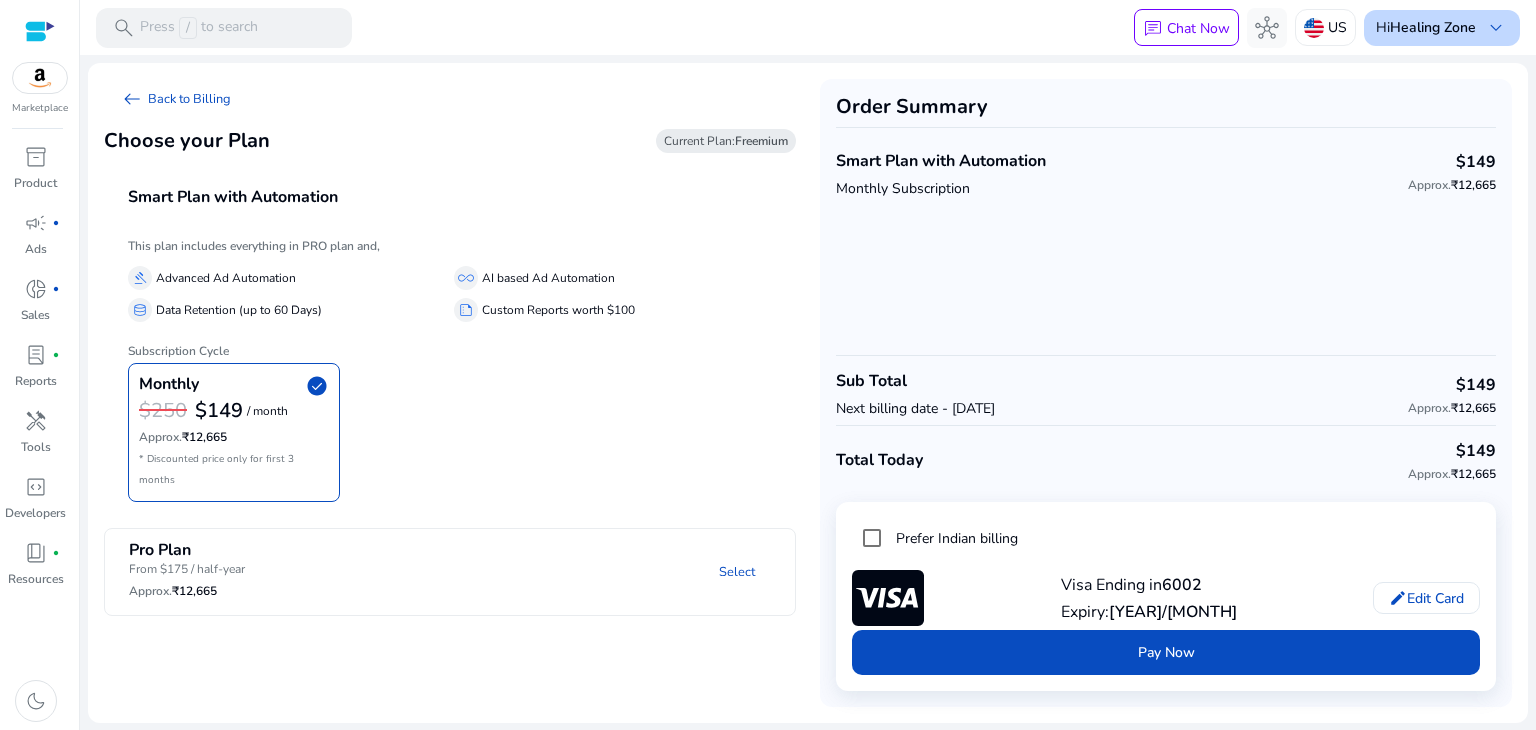click on "Healing Zone" at bounding box center (1433, 27) 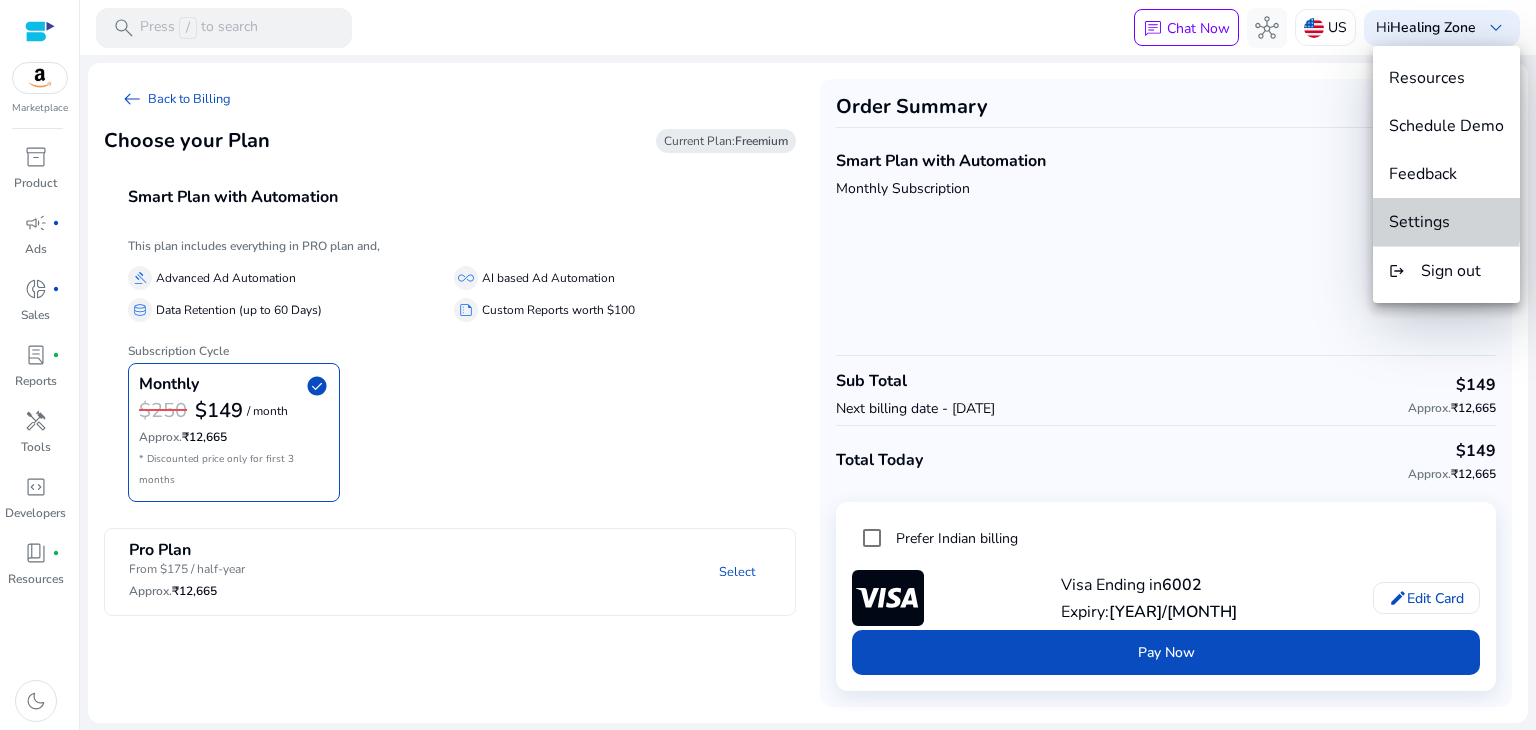 click on "Settings" at bounding box center (1419, 222) 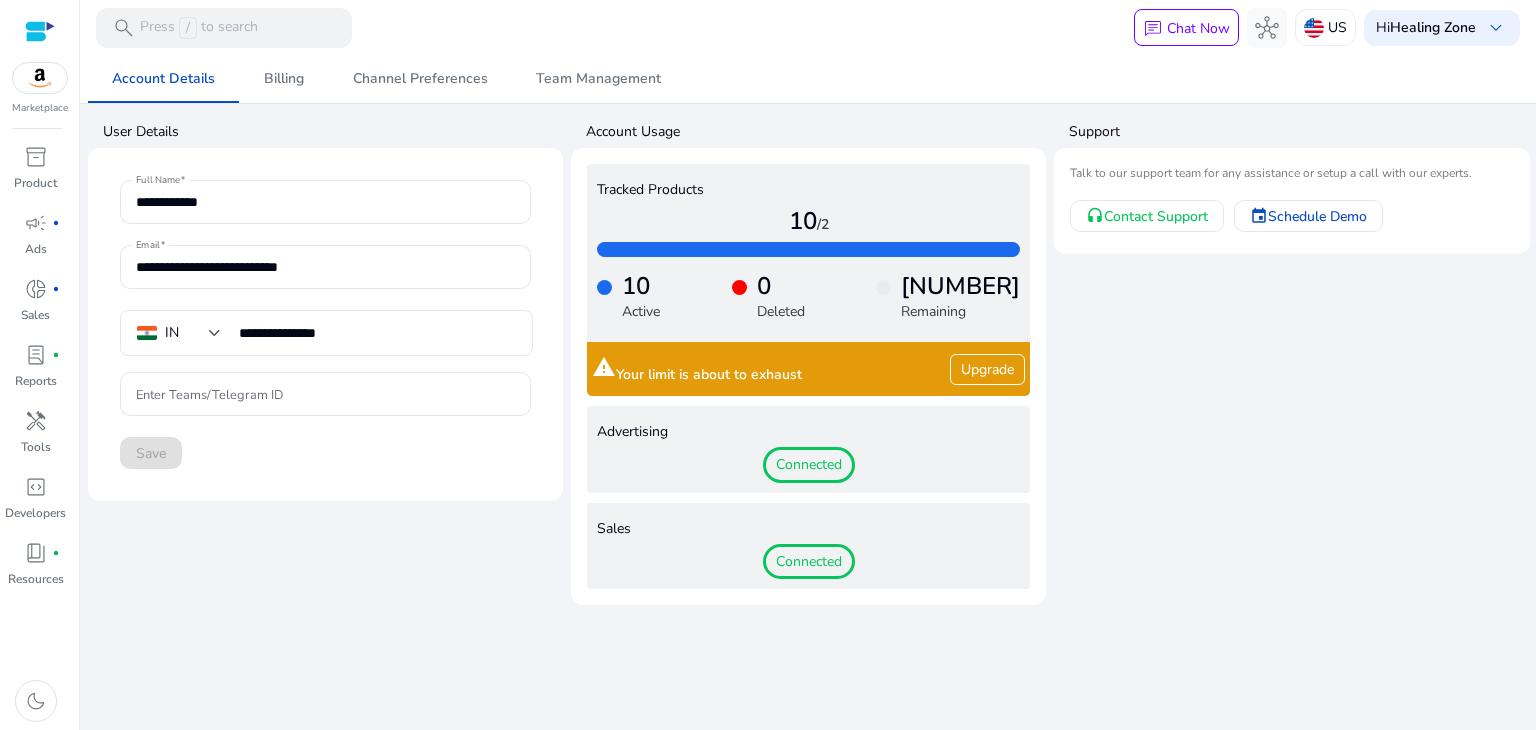 click on "Upgrade" 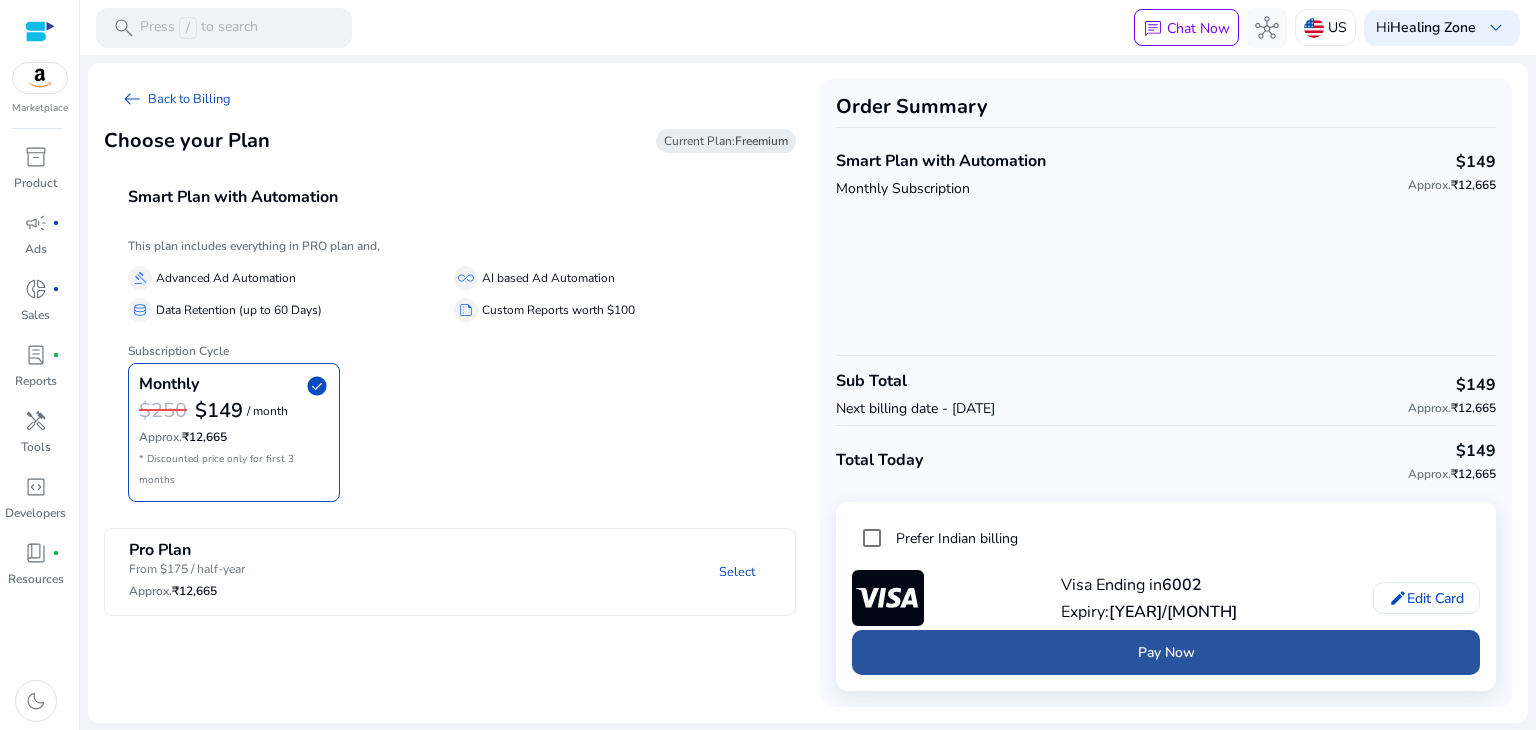 click 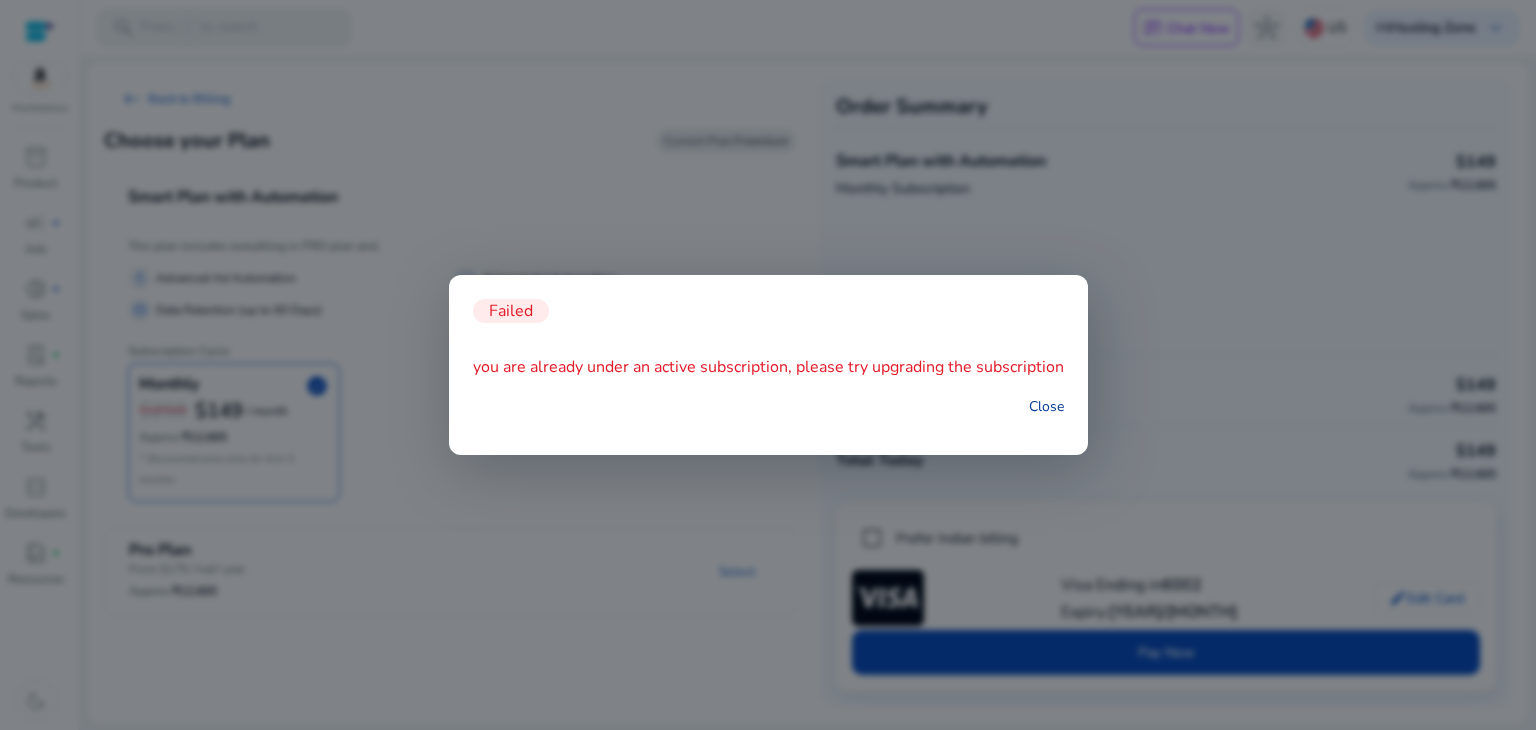 click on "Close" at bounding box center (1046, 406) 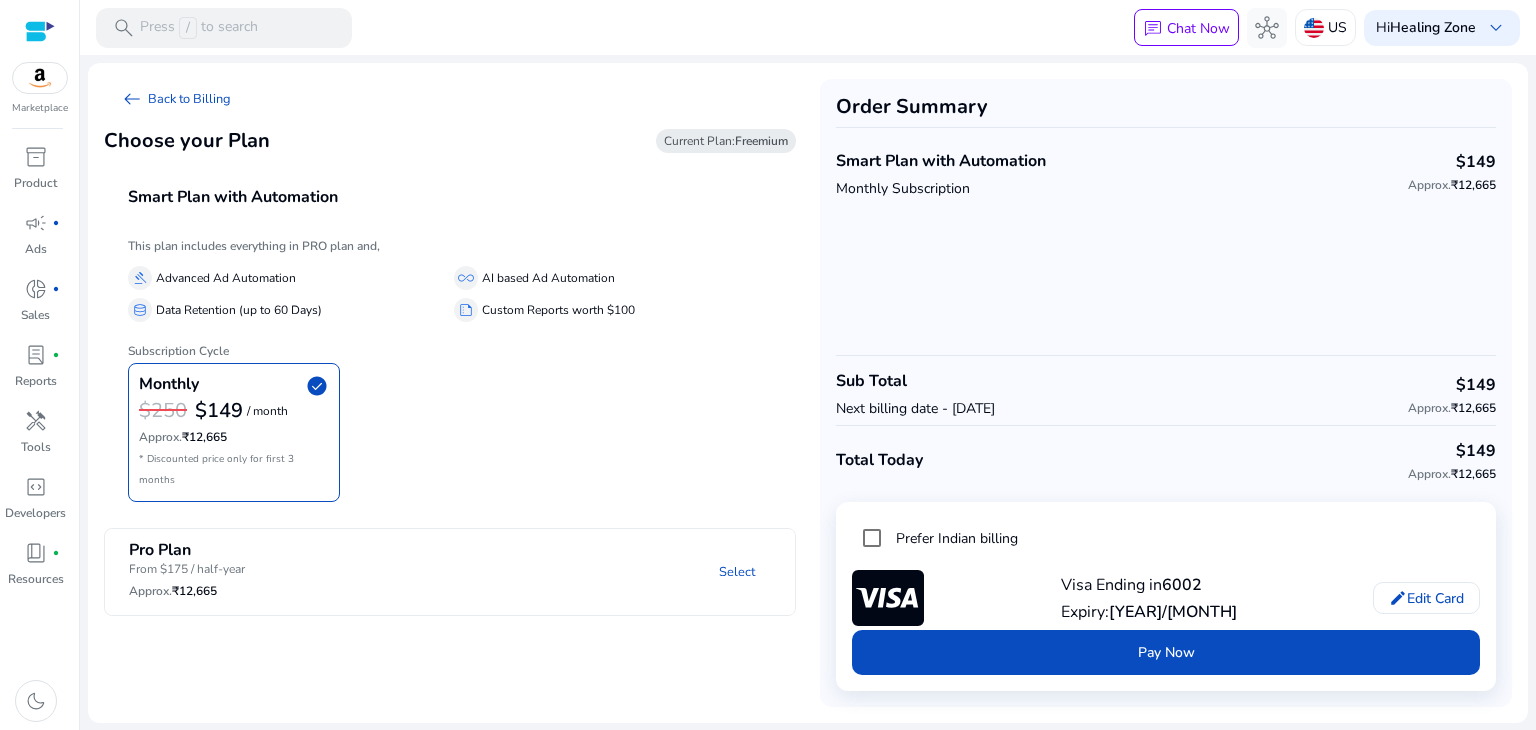 scroll, scrollTop: 0, scrollLeft: 0, axis: both 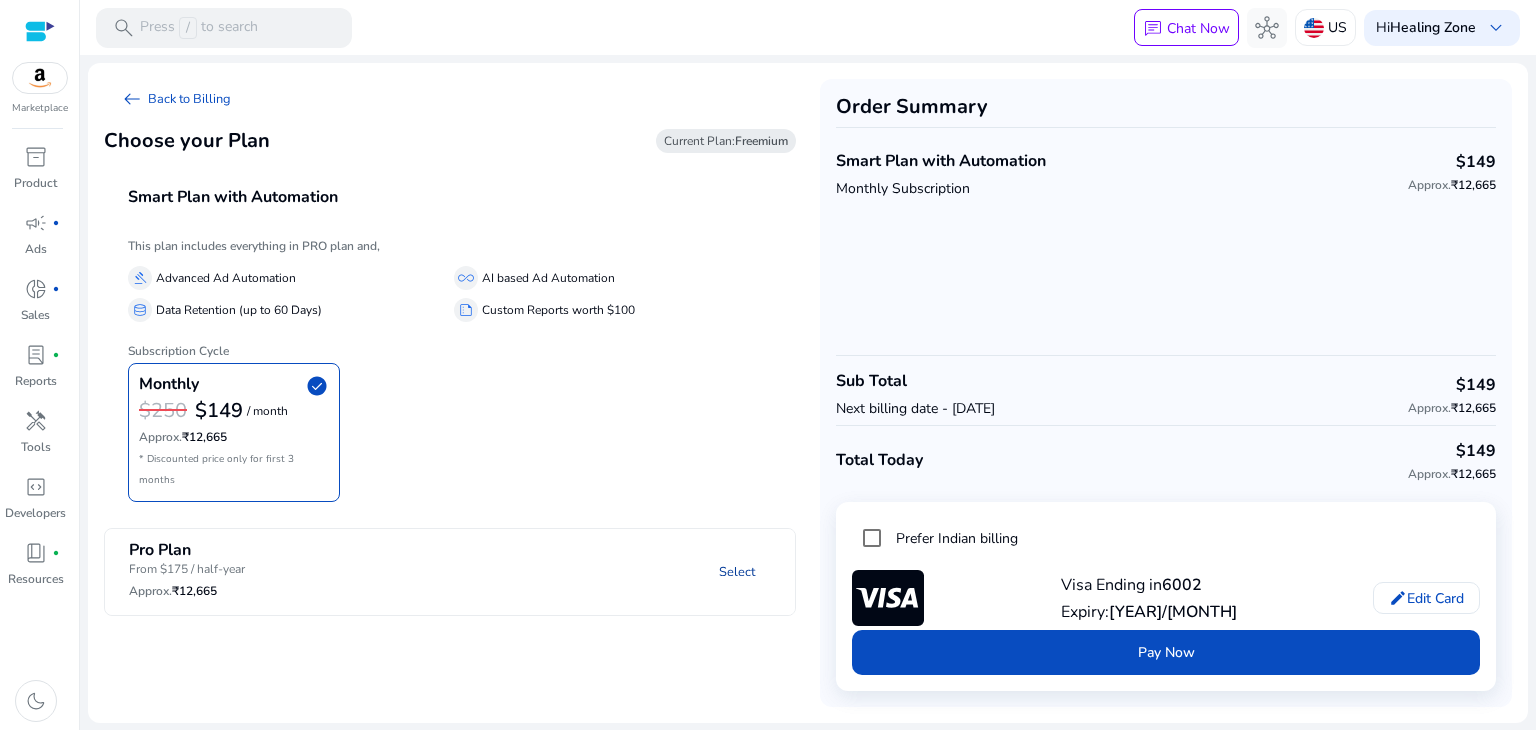 click on "Select" 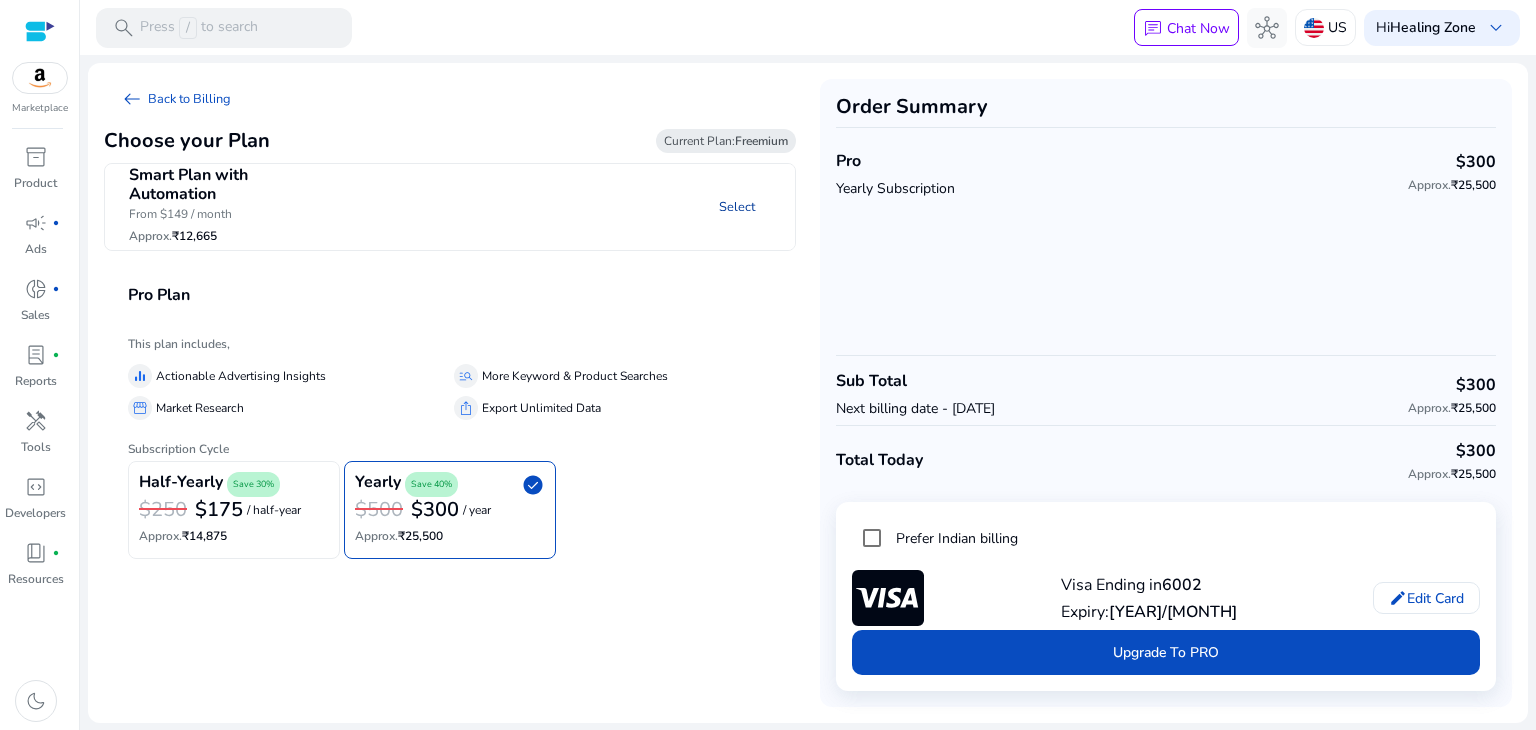 click on "Select" 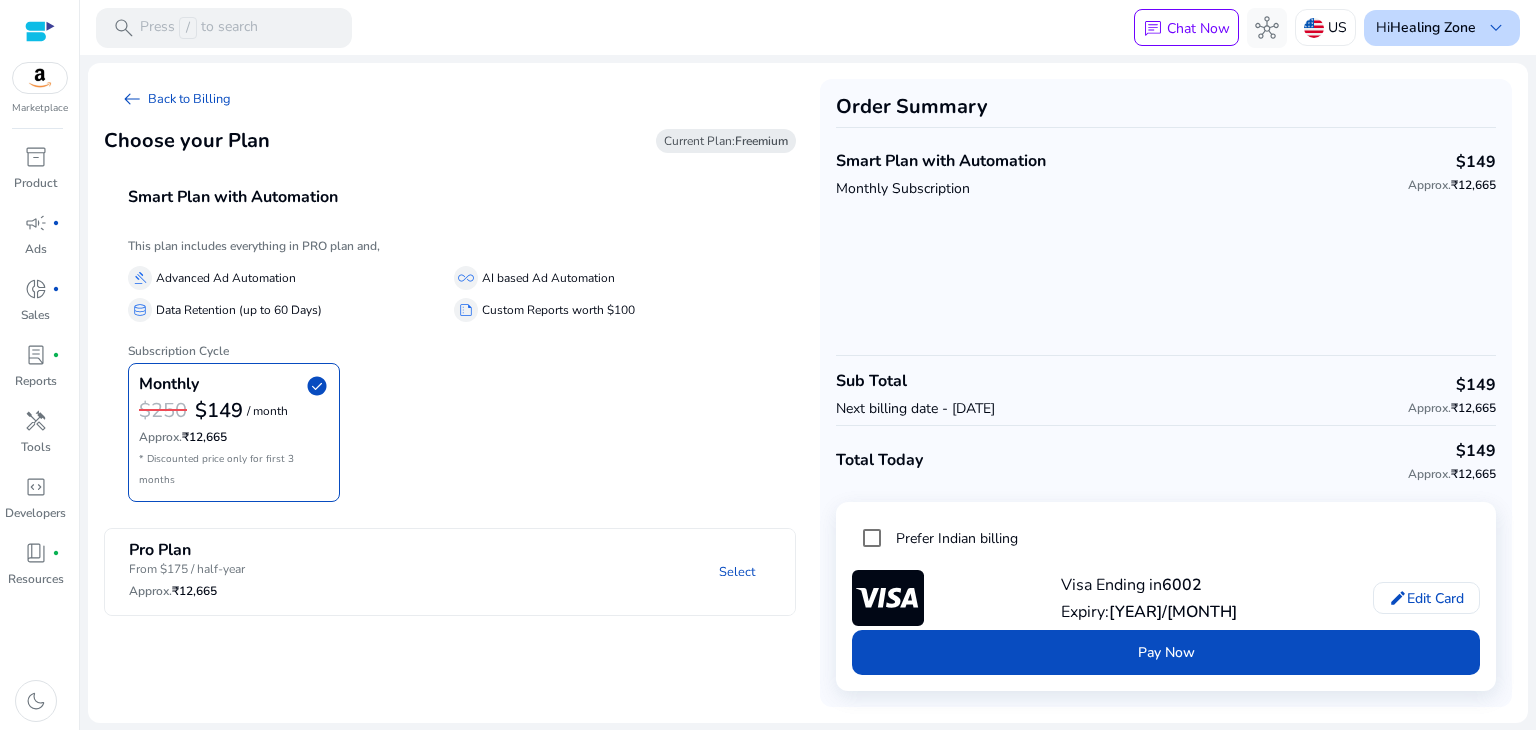 click on "Healing Zone" at bounding box center (1433, 27) 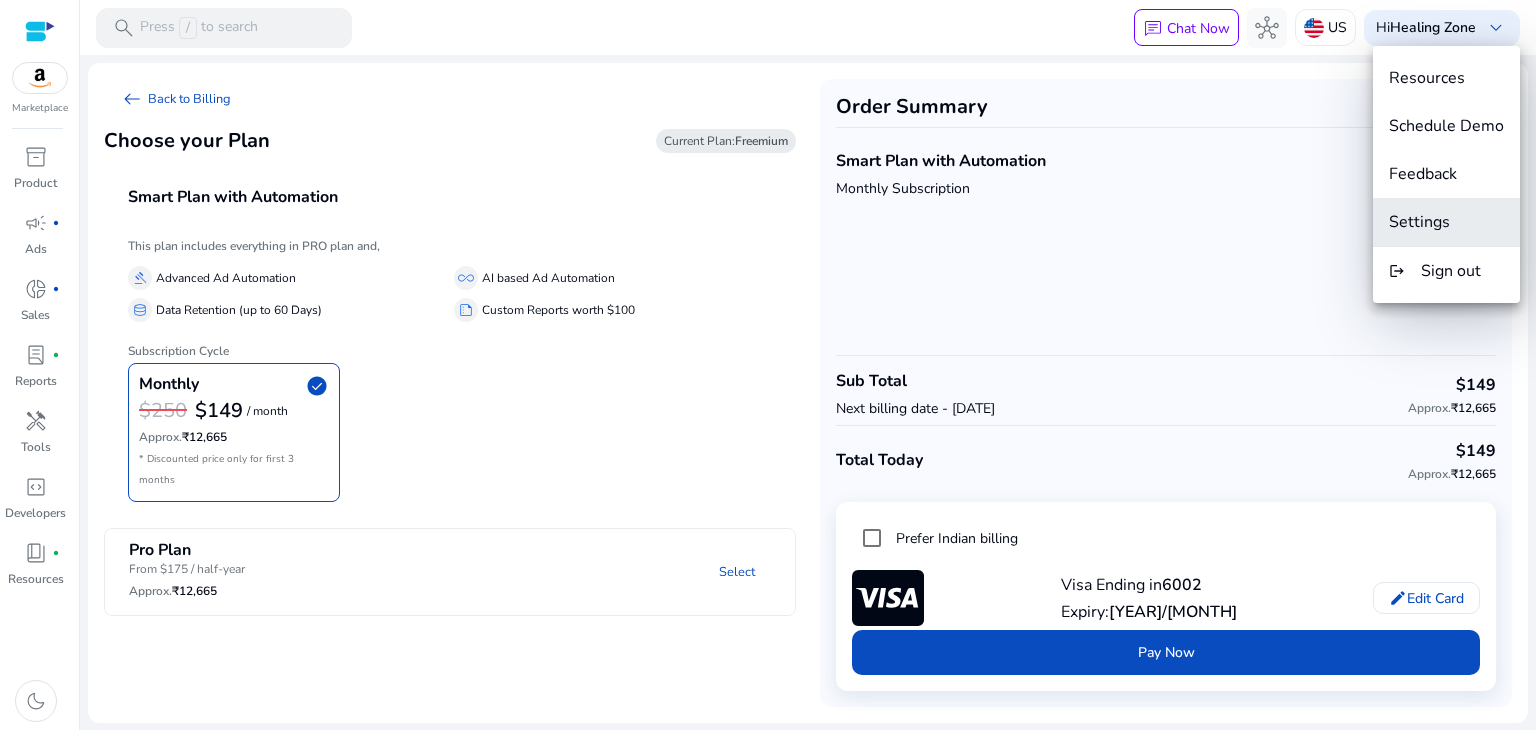 click on "Settings" at bounding box center (1446, 222) 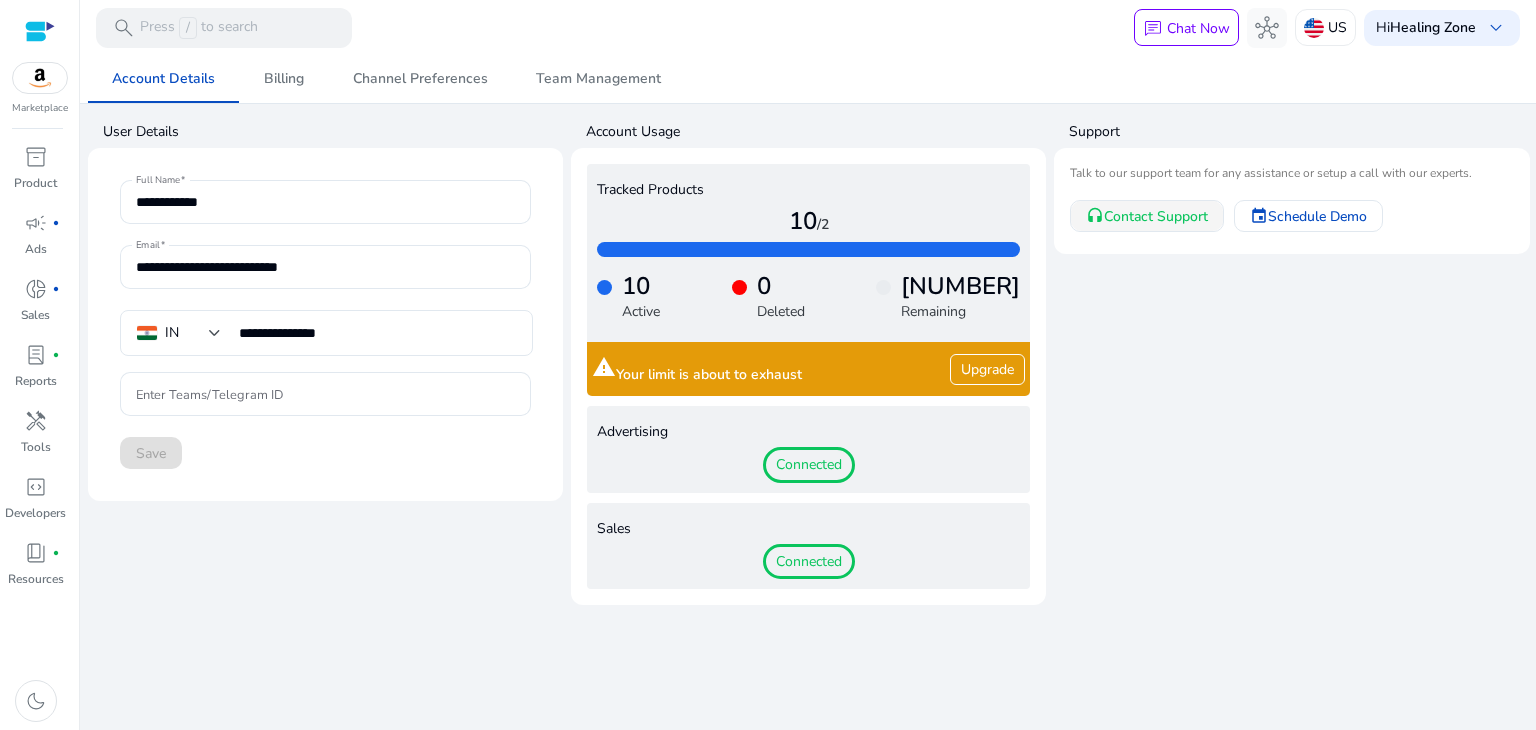 click on "Contact Support" 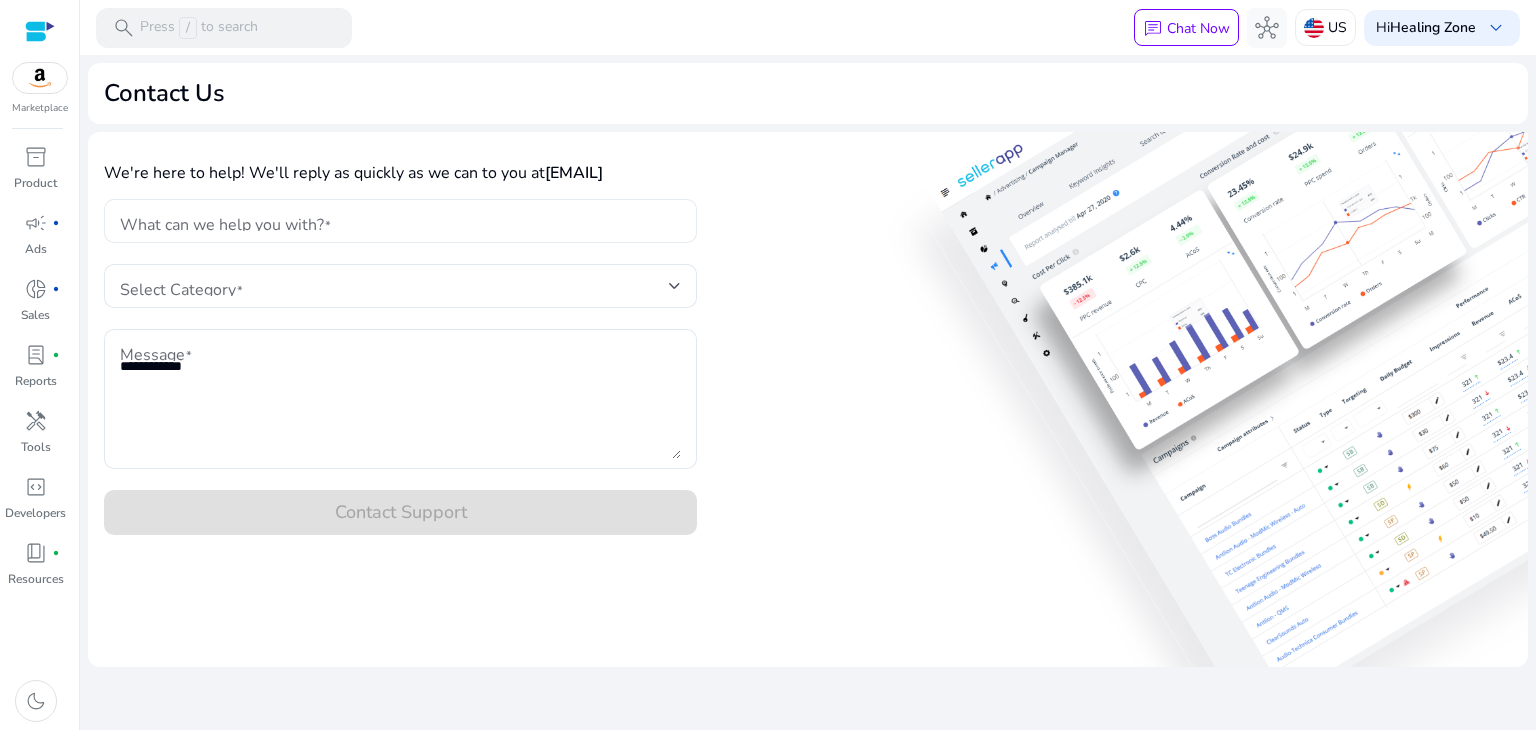 click 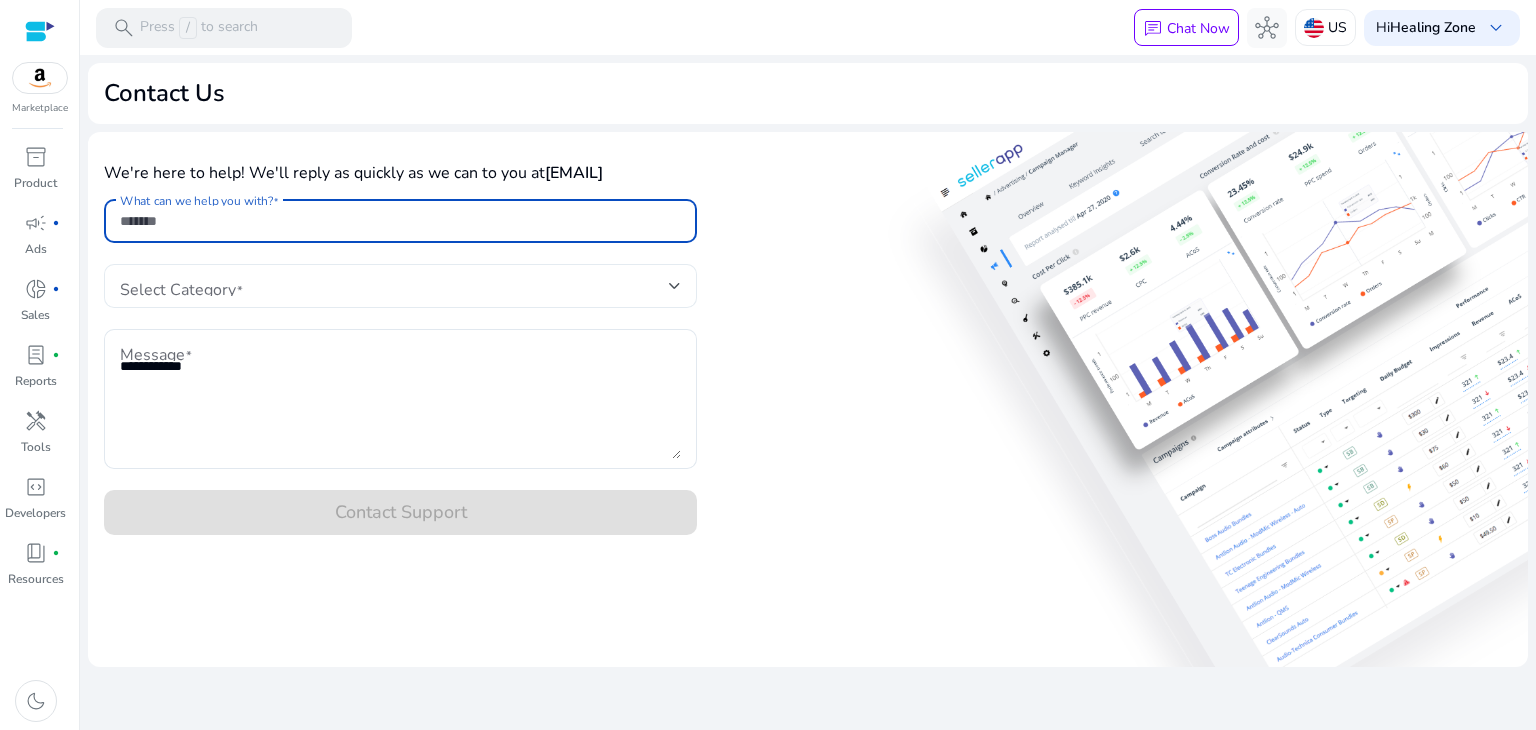 click at bounding box center (394, 286) 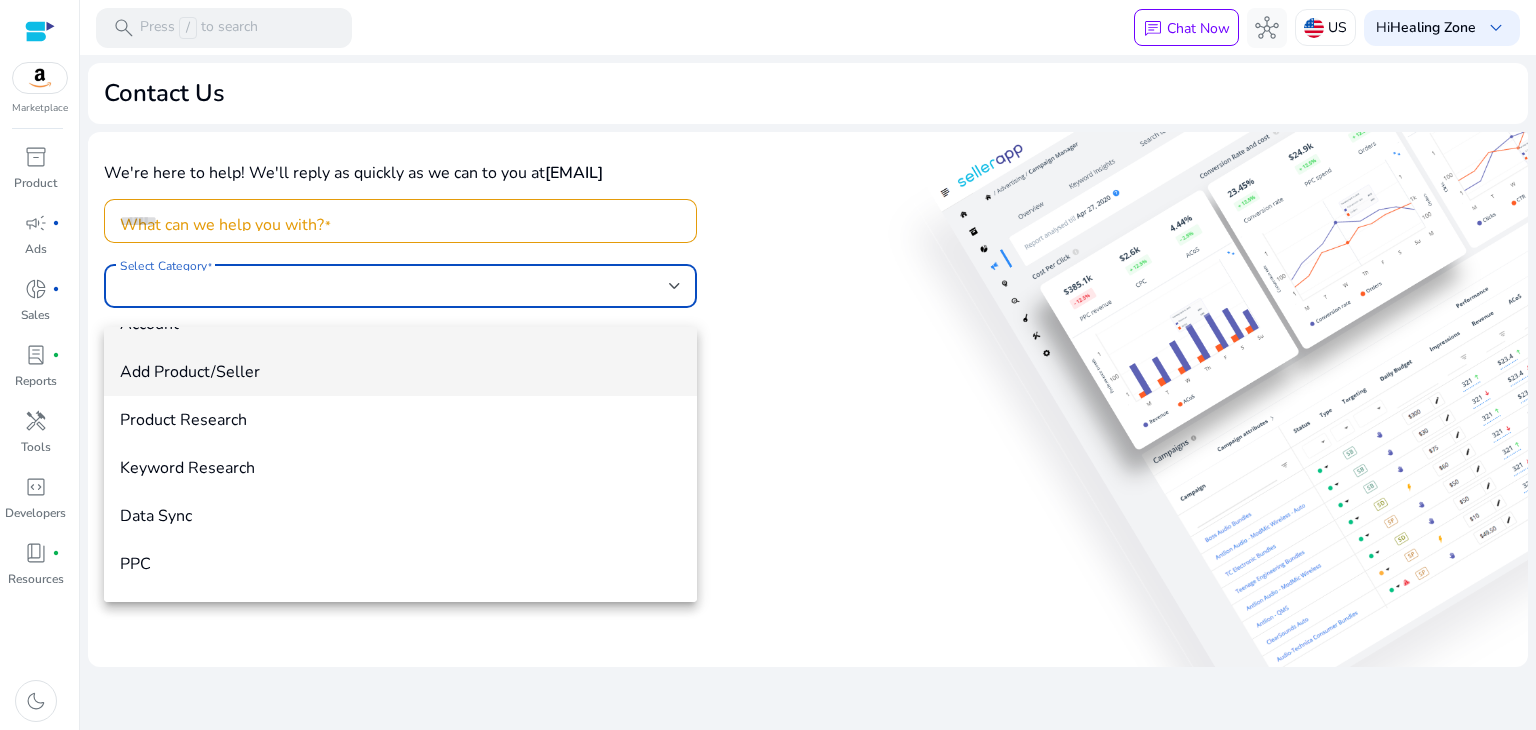 scroll, scrollTop: 0, scrollLeft: 0, axis: both 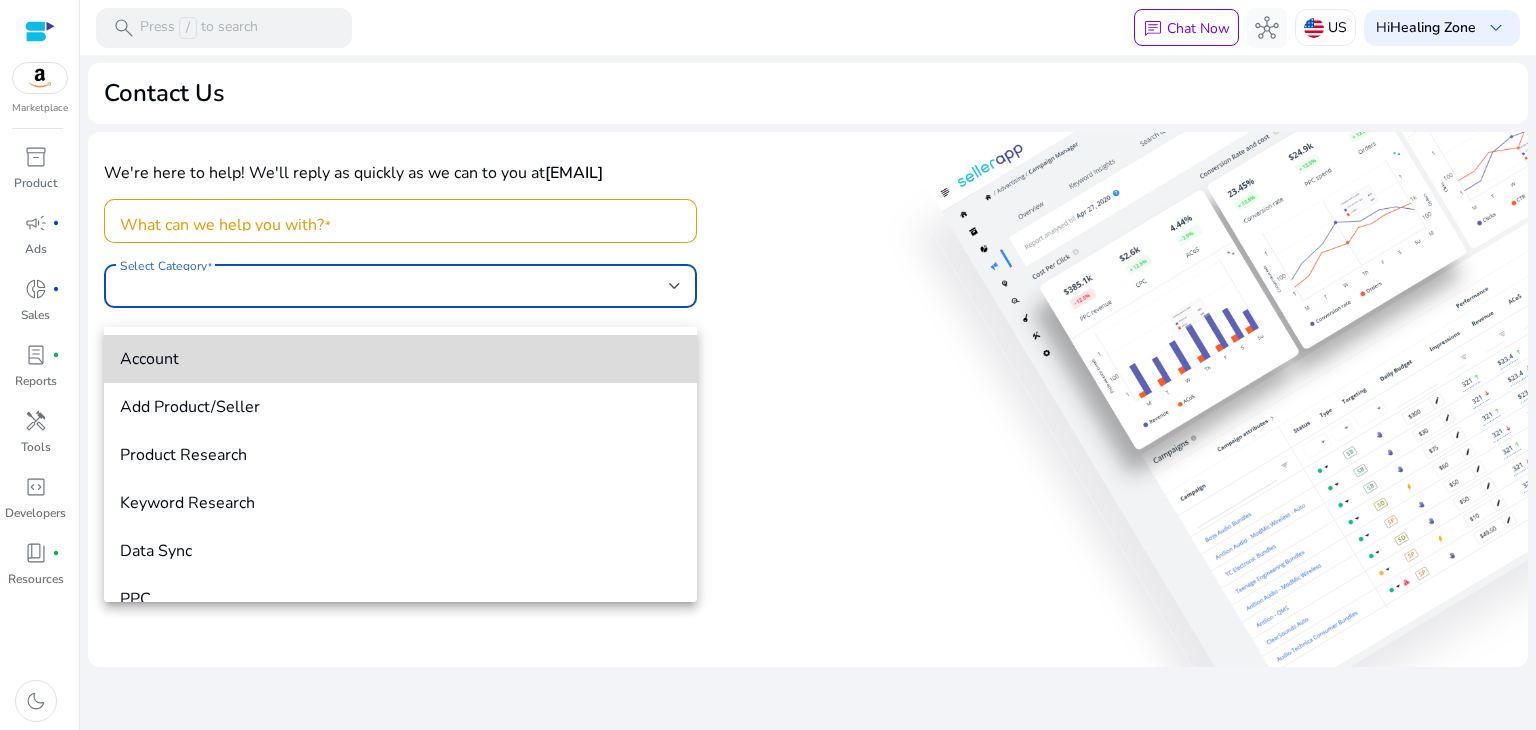 click on "Account" at bounding box center [400, 359] 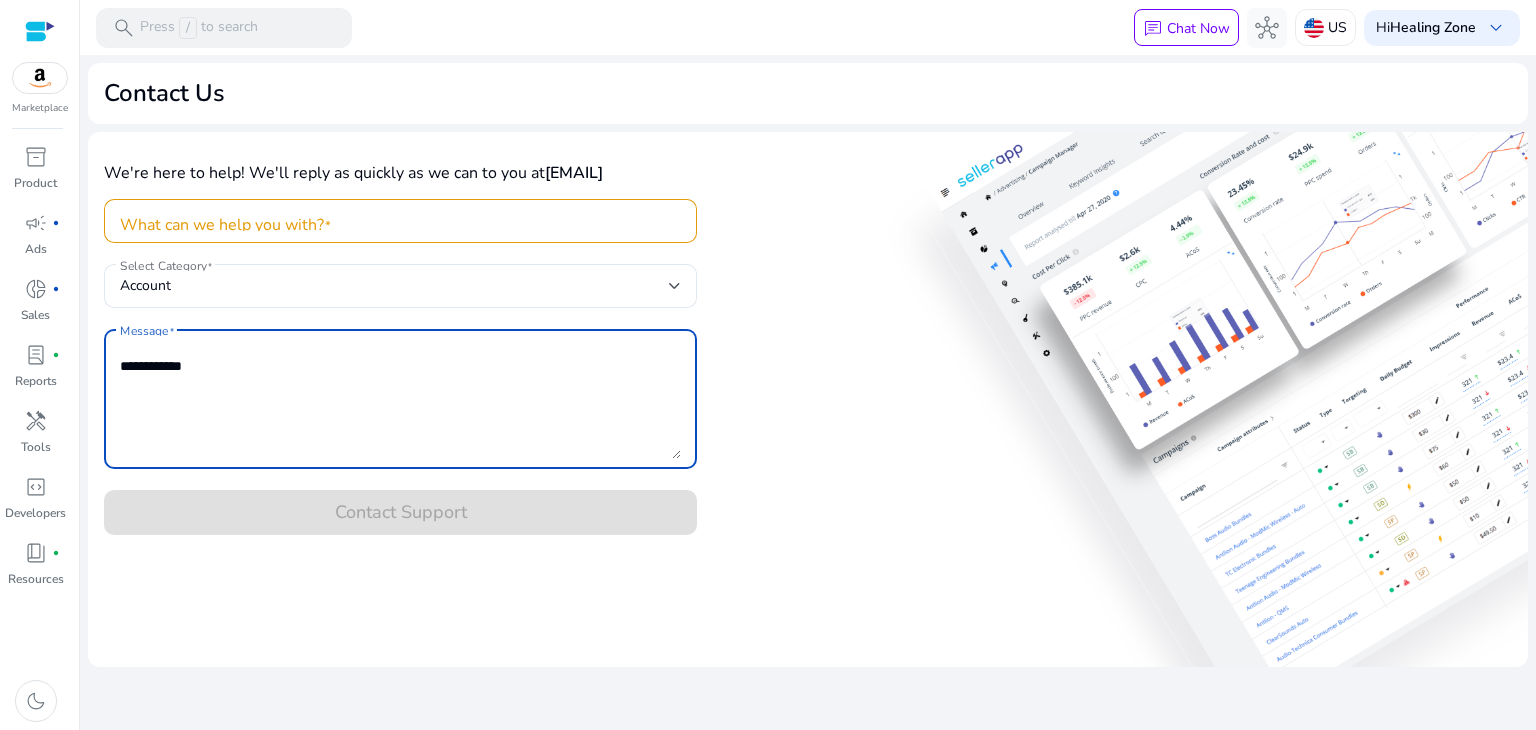 click 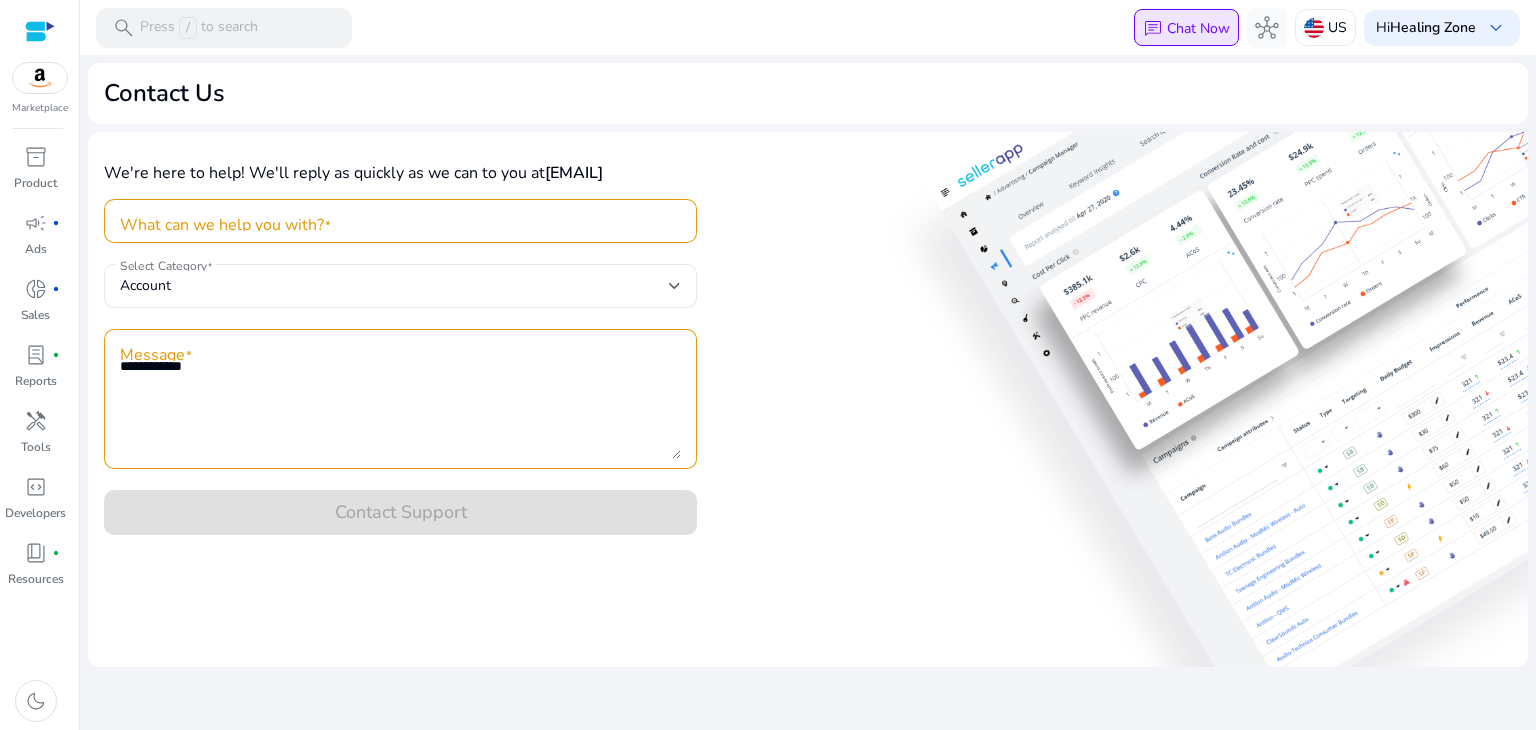 click on "Chat Now" at bounding box center (1198, 28) 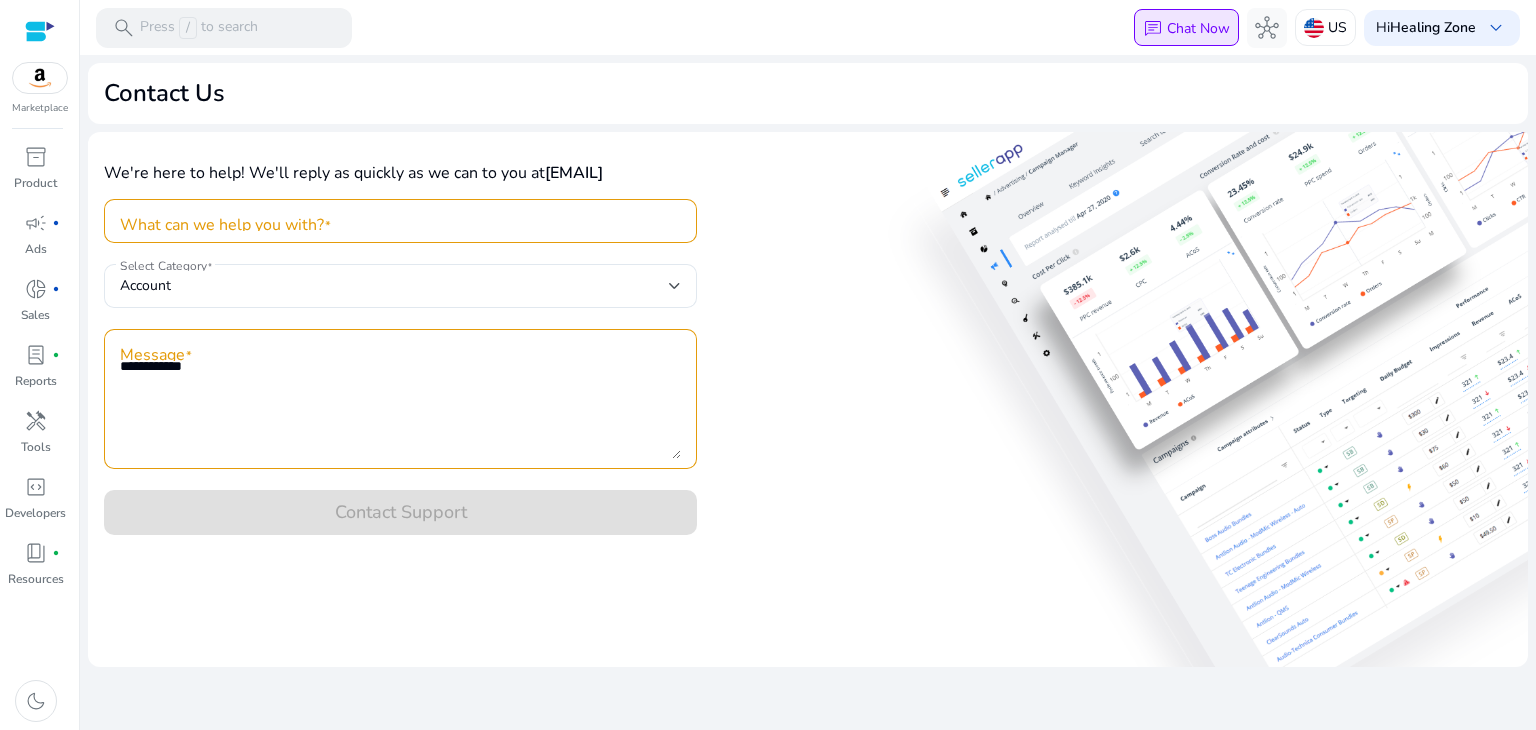 scroll, scrollTop: 0, scrollLeft: 0, axis: both 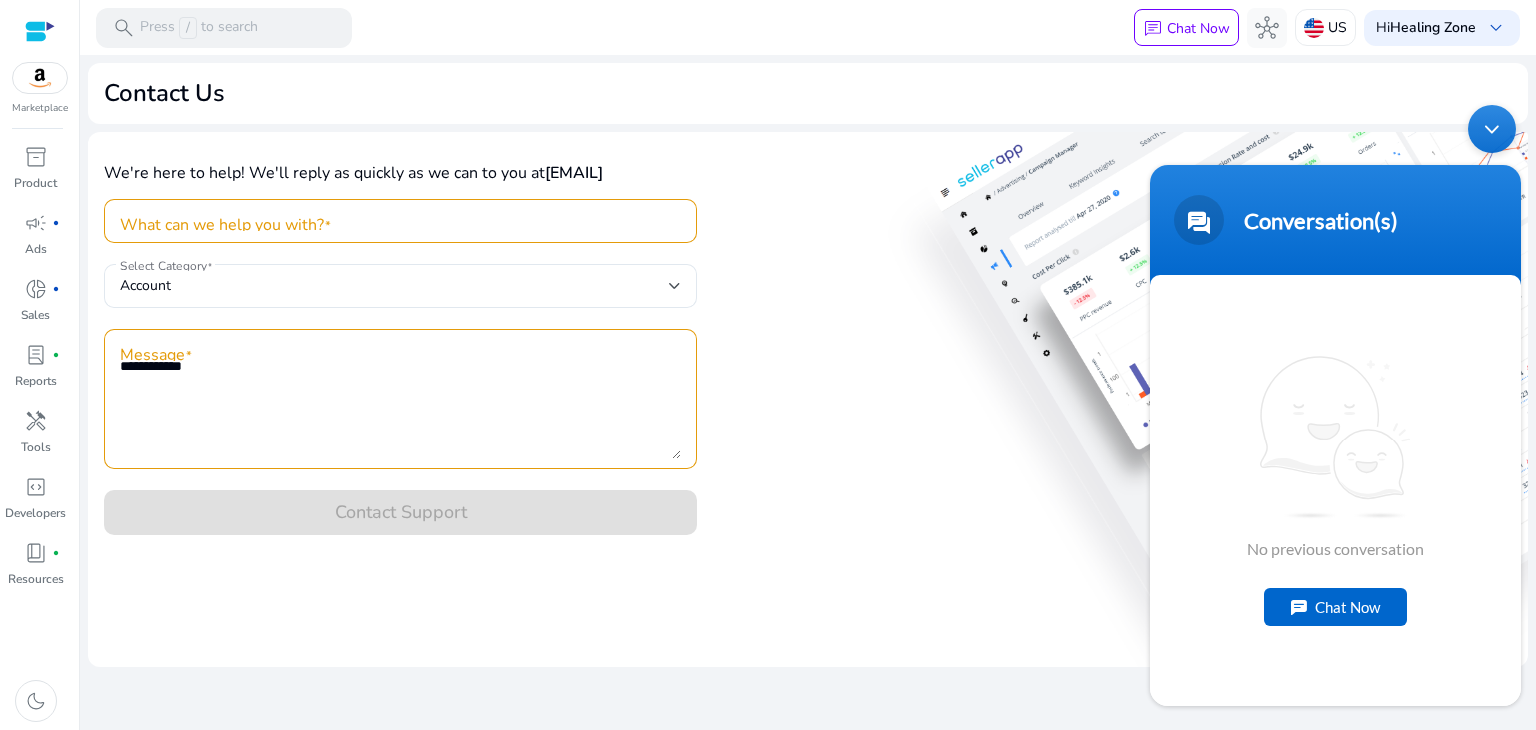 click on "Chat Now" at bounding box center [1335, 606] 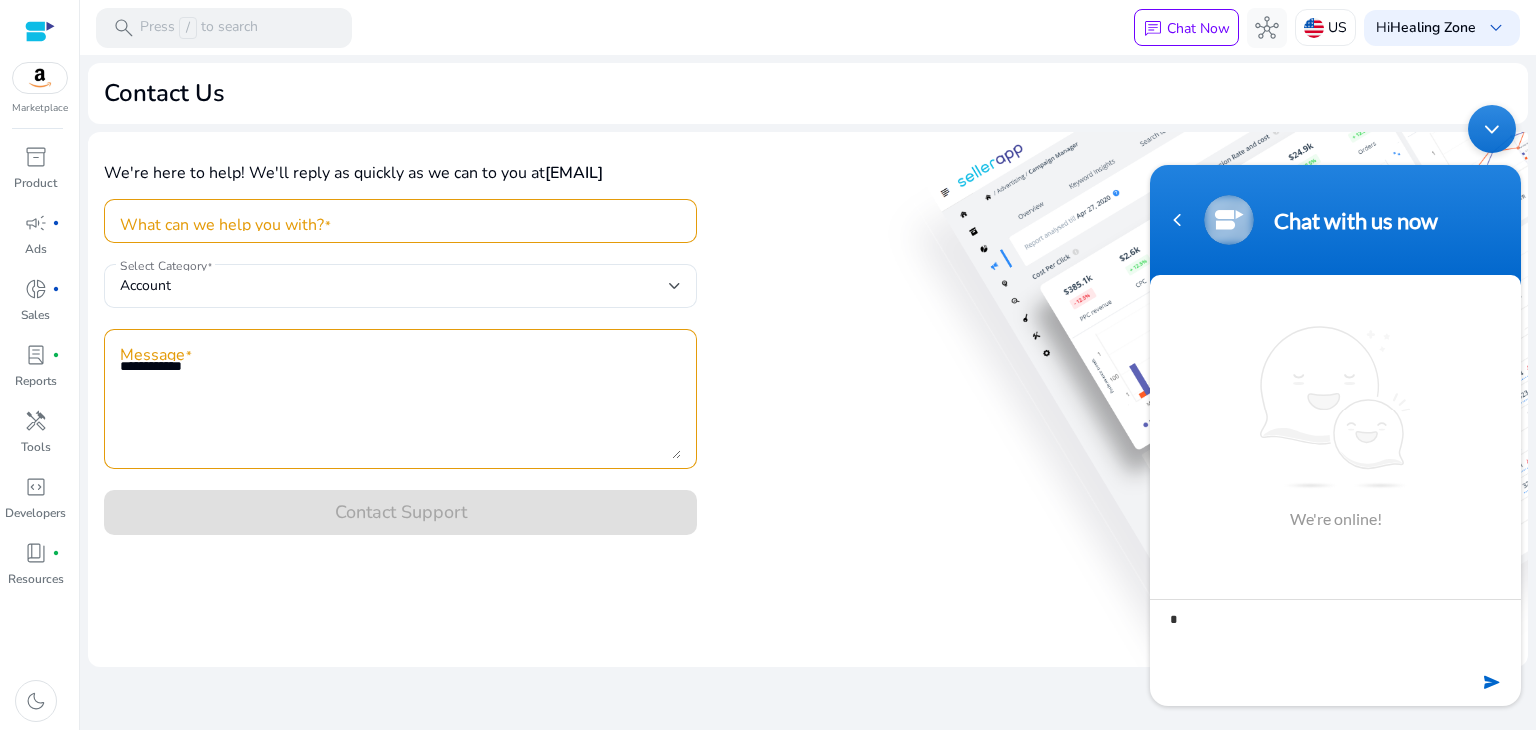 type on "**" 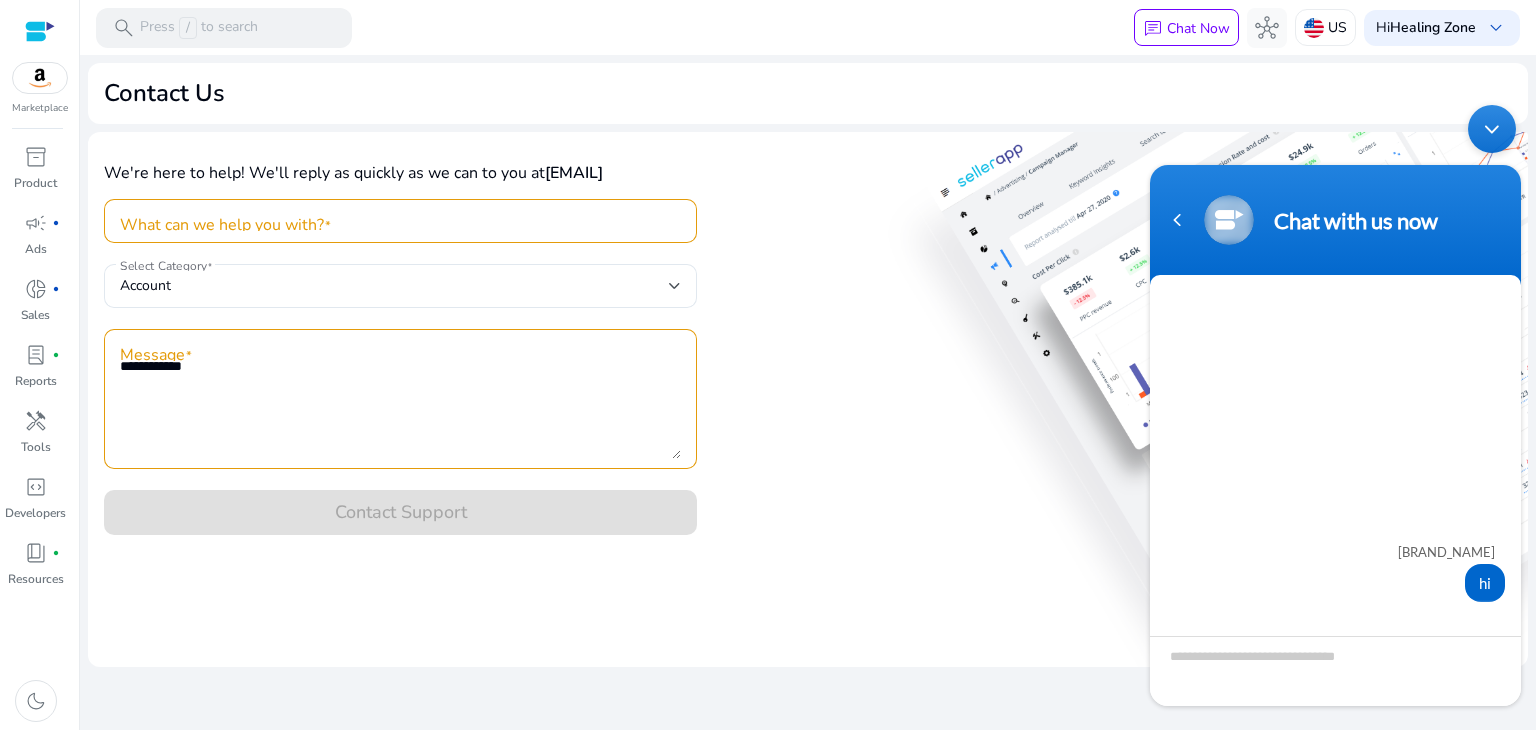 scroll, scrollTop: 132, scrollLeft: 0, axis: vertical 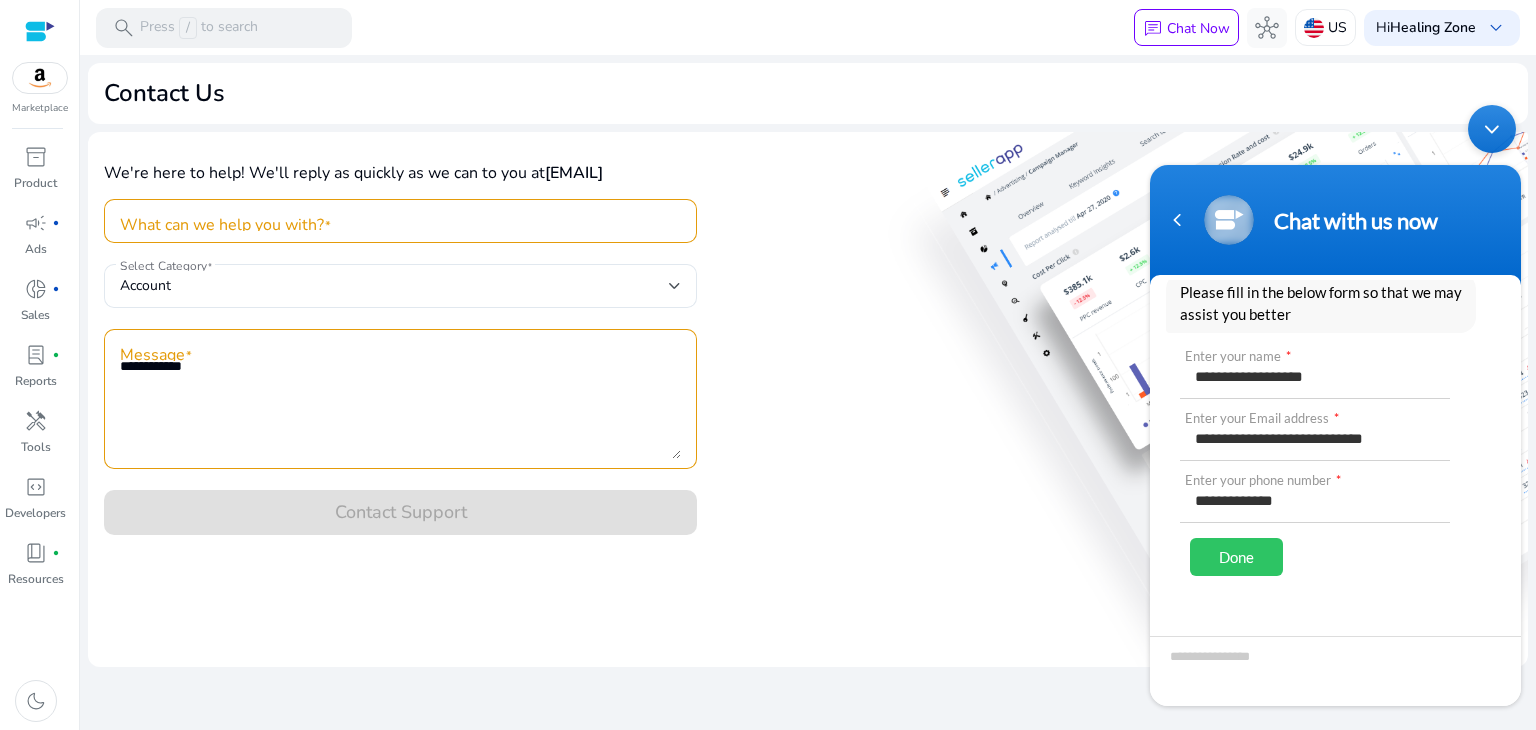 click on "**********" at bounding box center (1315, 498) 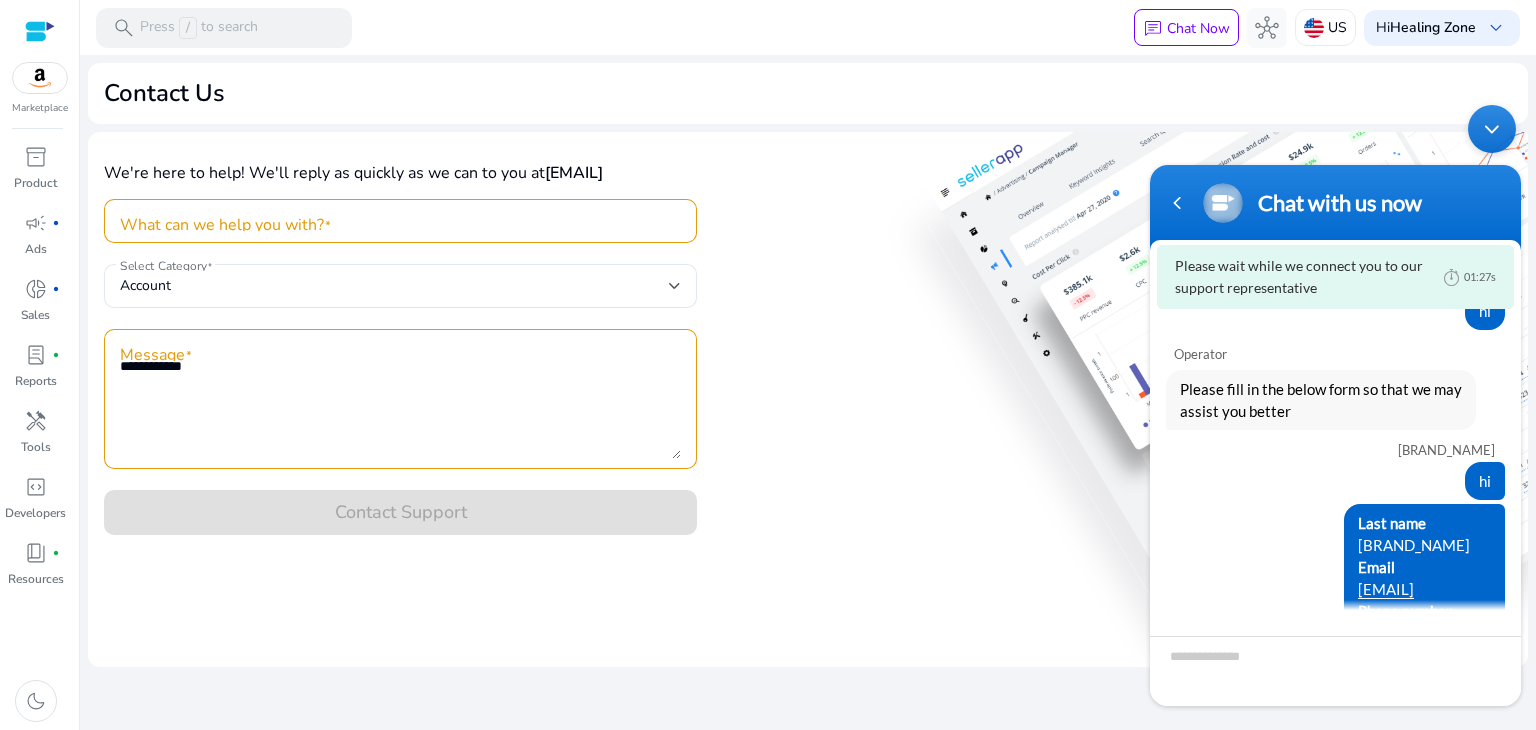 scroll, scrollTop: 48, scrollLeft: 0, axis: vertical 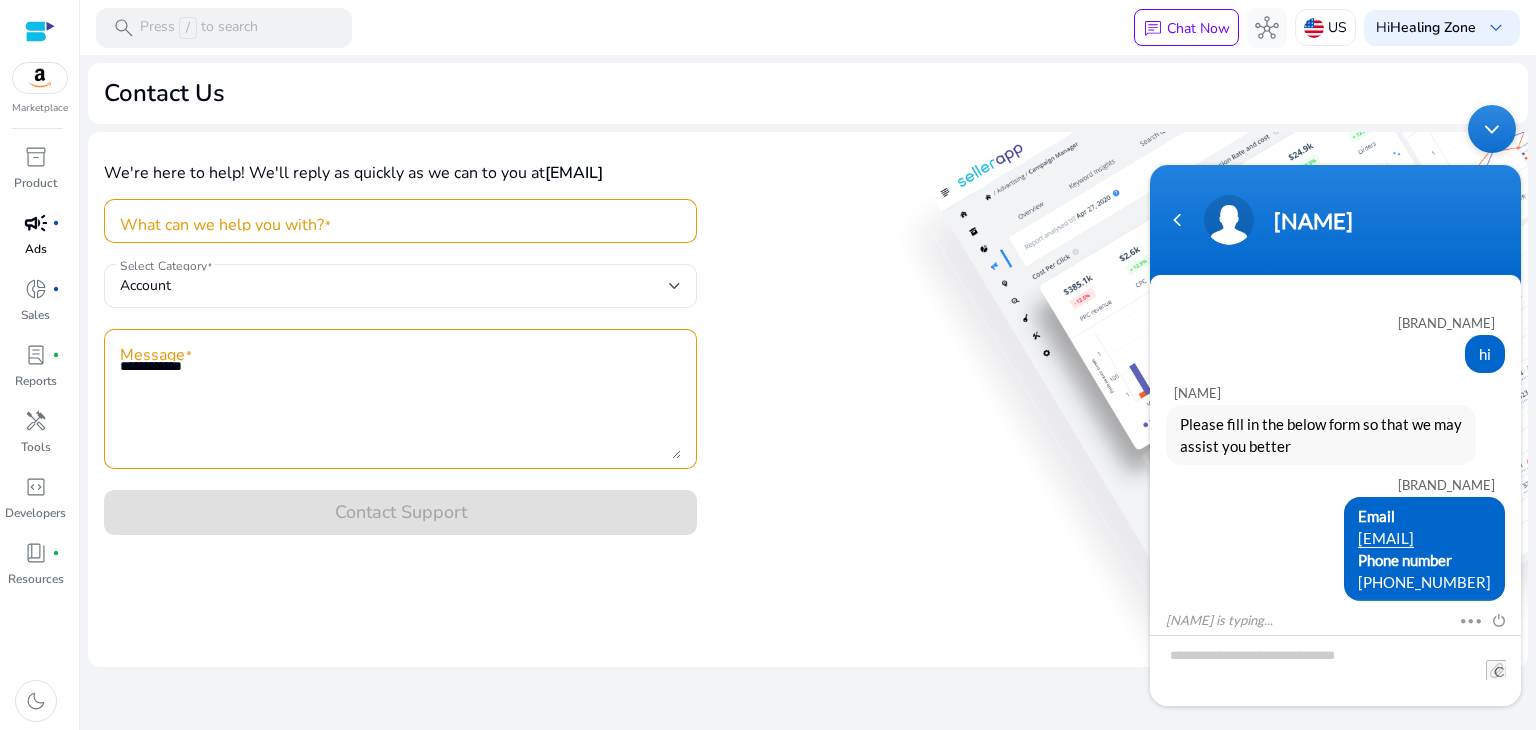 click on "Ads" at bounding box center (36, 249) 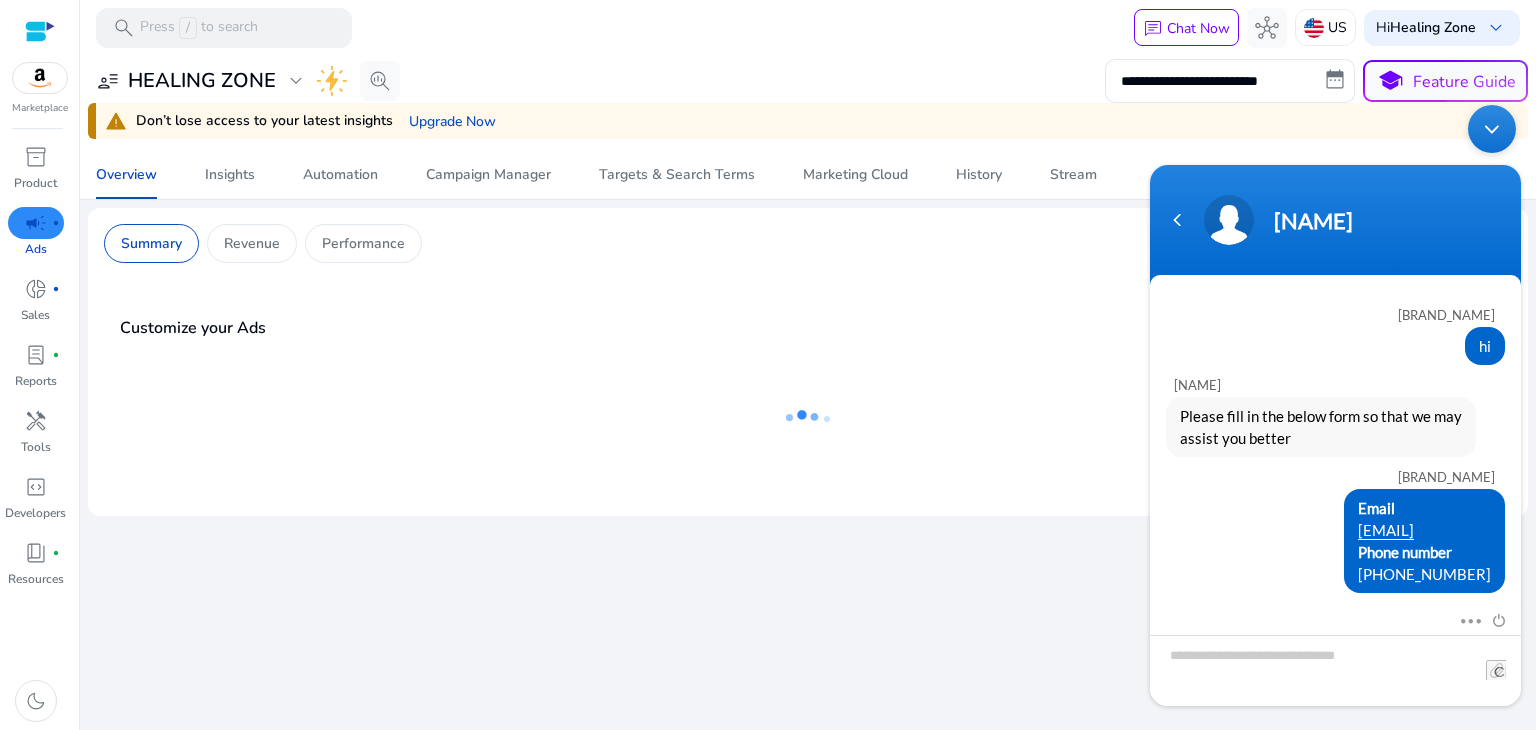 scroll, scrollTop: 60, scrollLeft: 0, axis: vertical 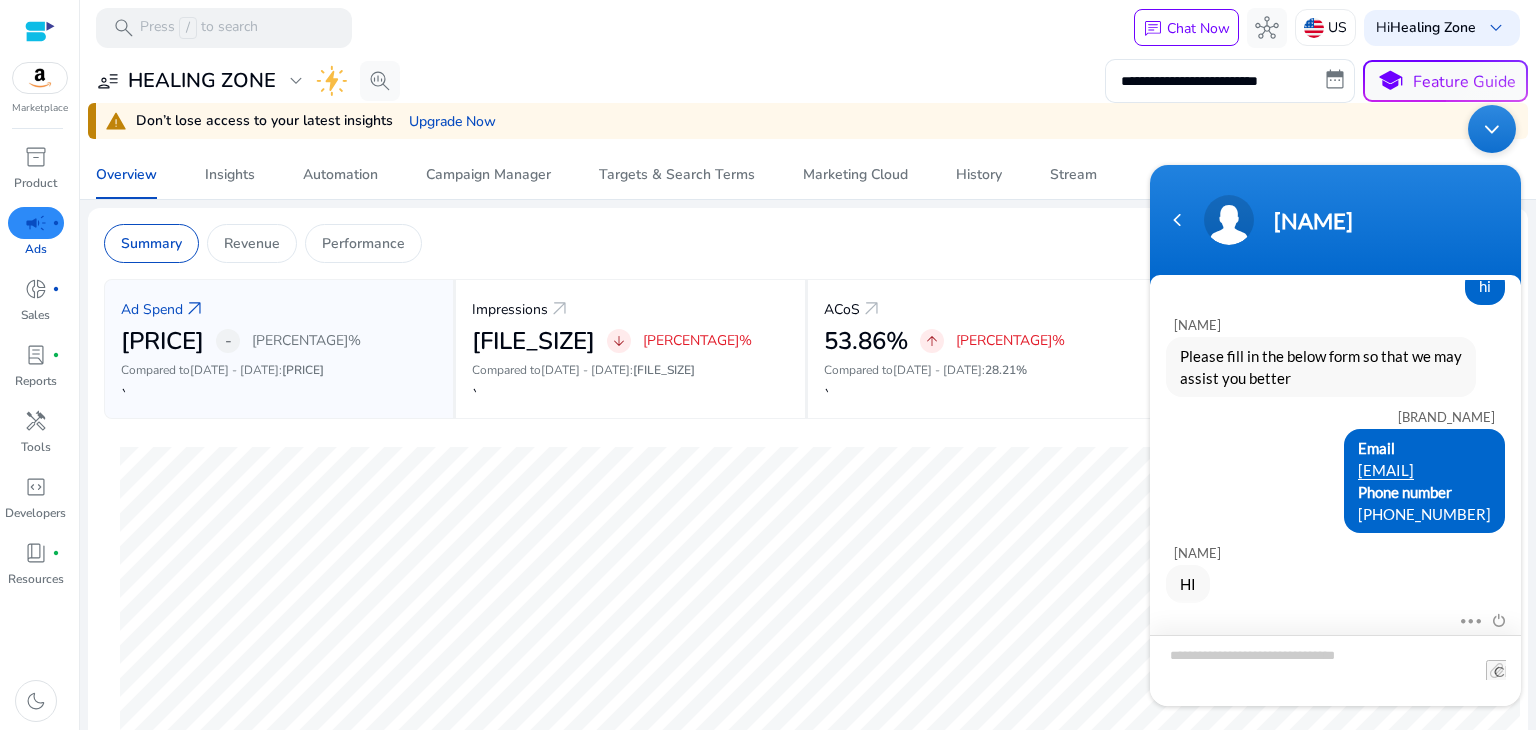 click at bounding box center (1335, 669) 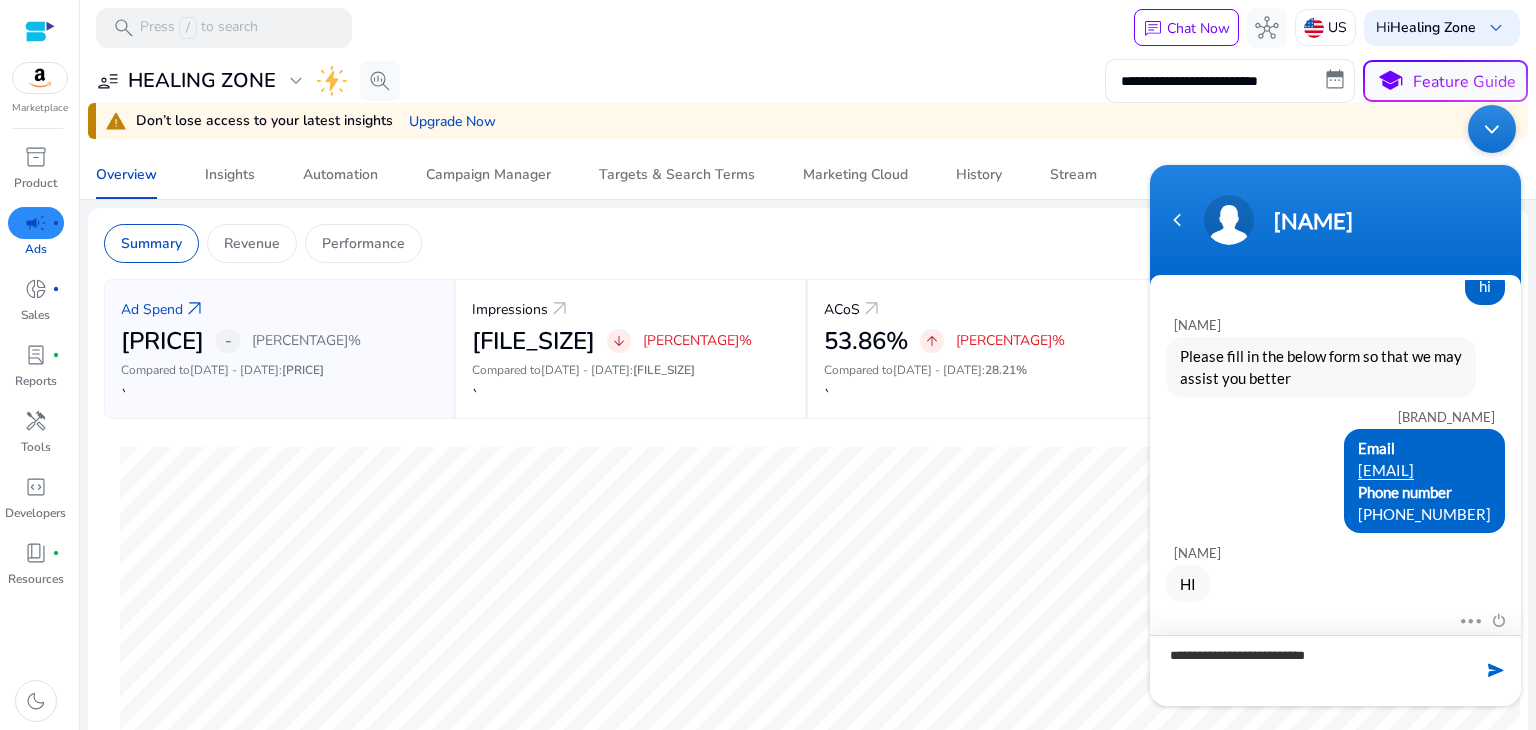 type on "**********" 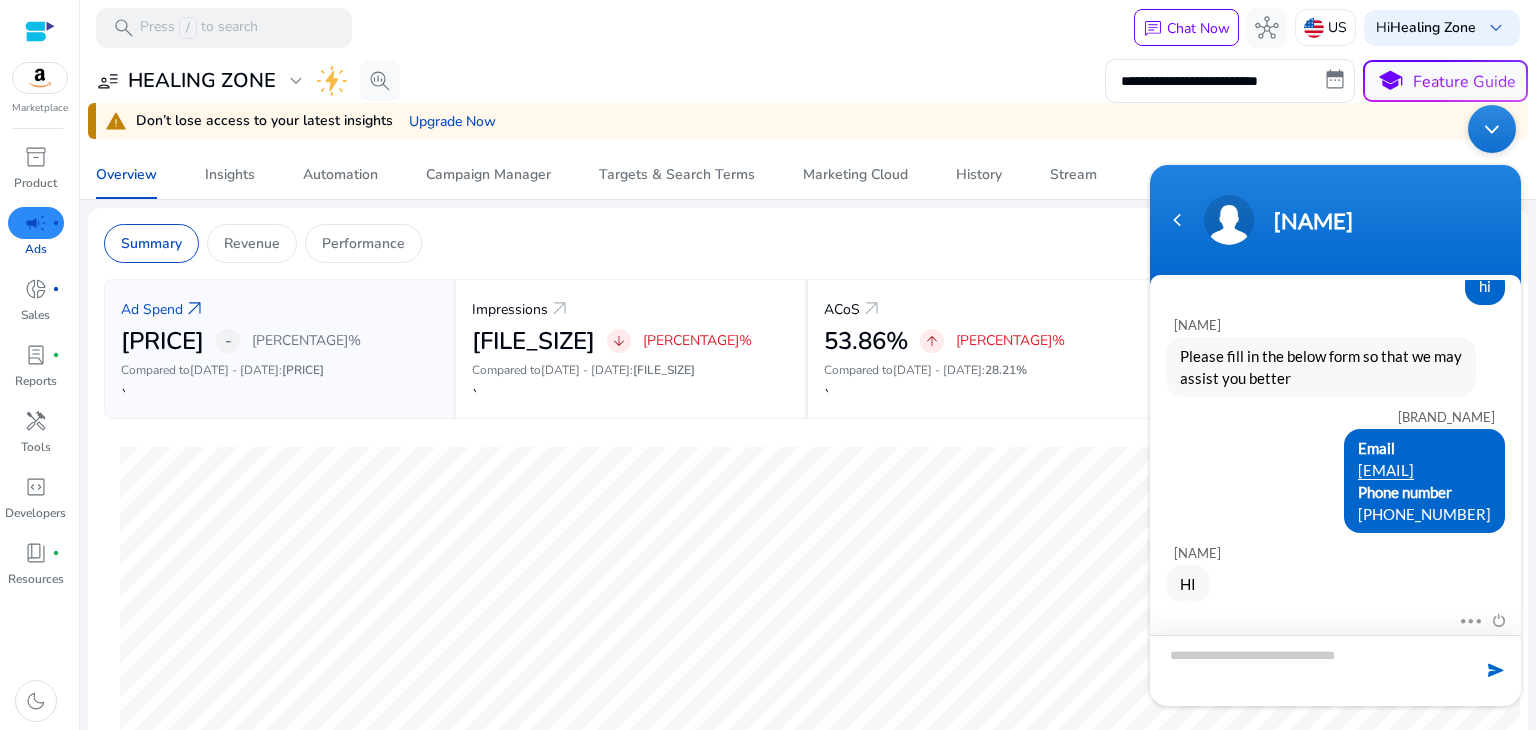 scroll, scrollTop: 128, scrollLeft: 0, axis: vertical 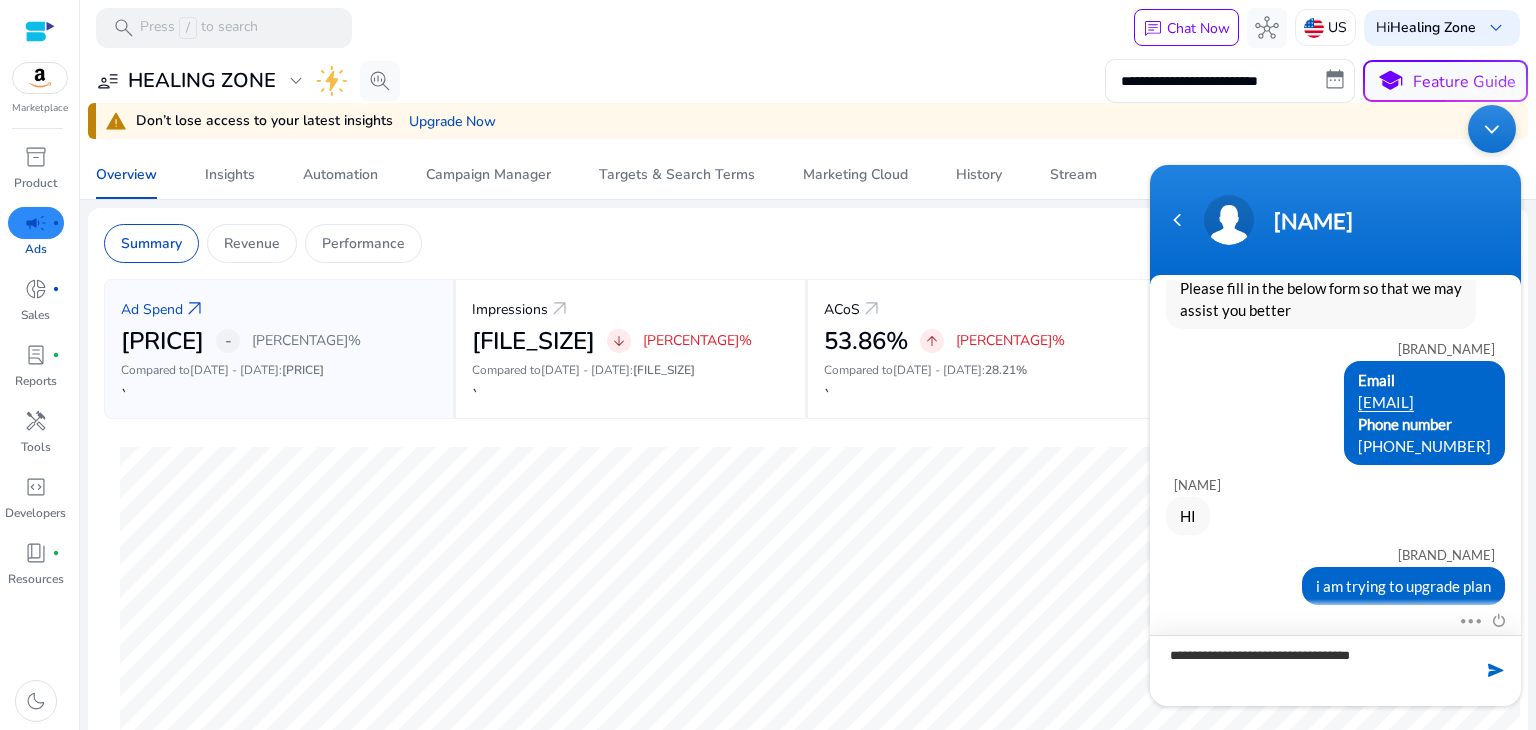 type on "**********" 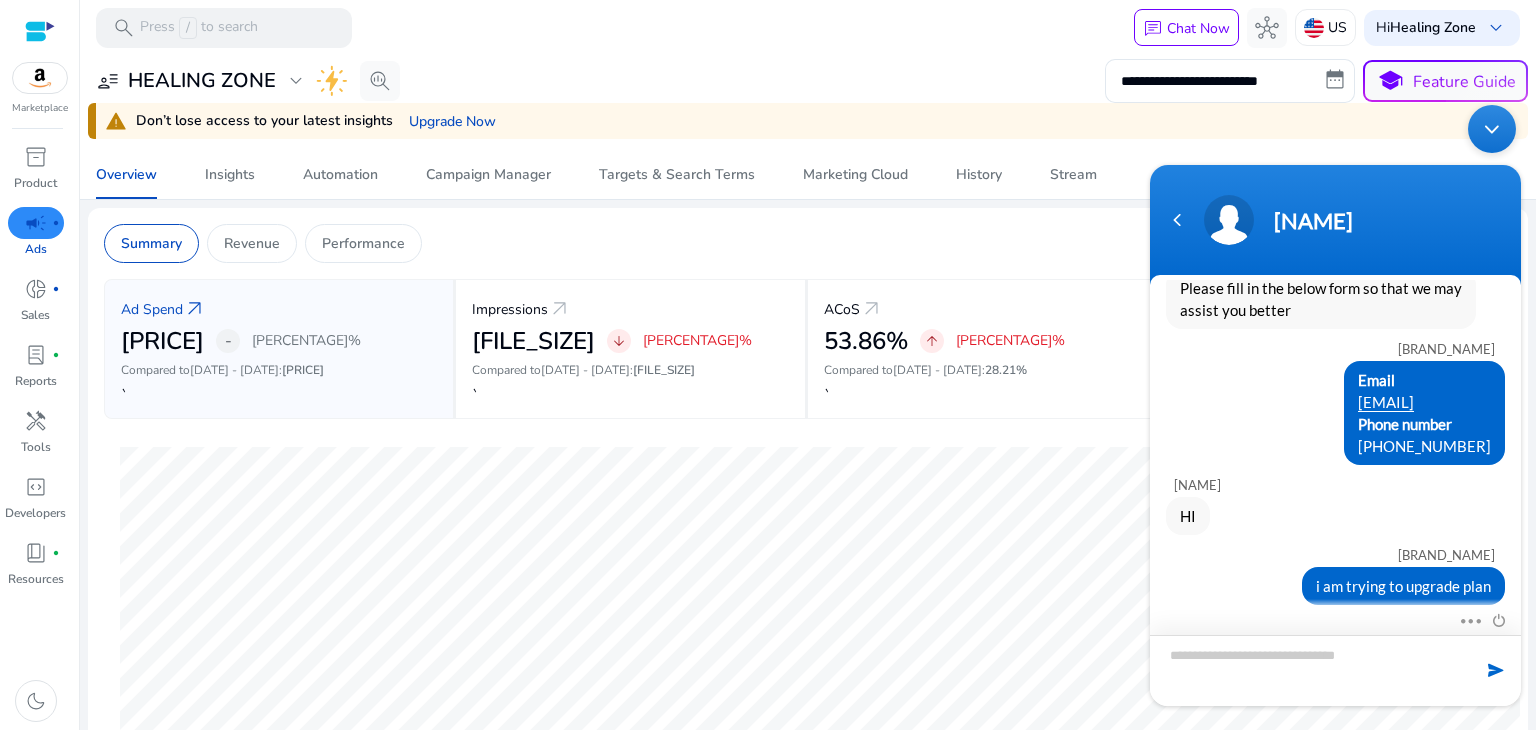 scroll, scrollTop: 171, scrollLeft: 0, axis: vertical 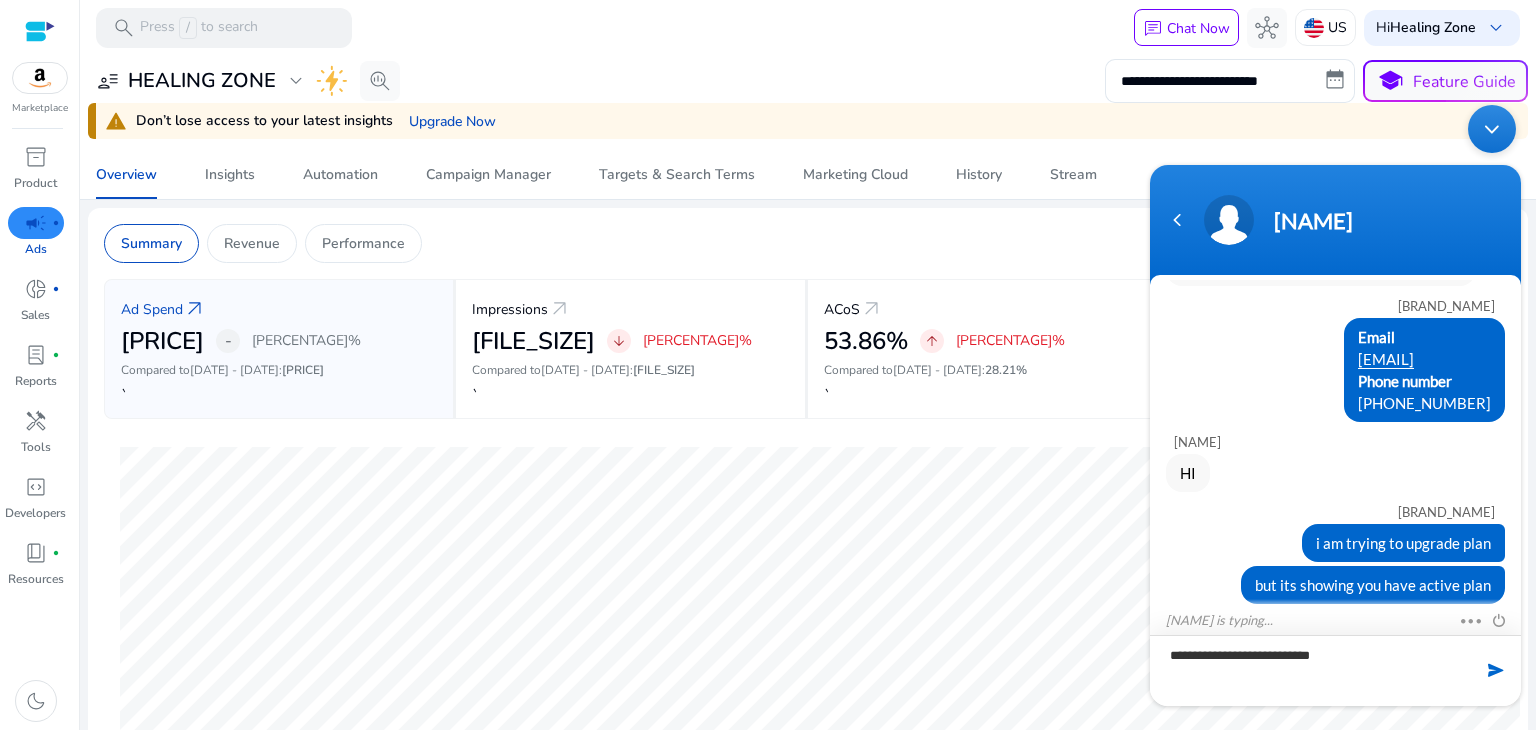 type on "**********" 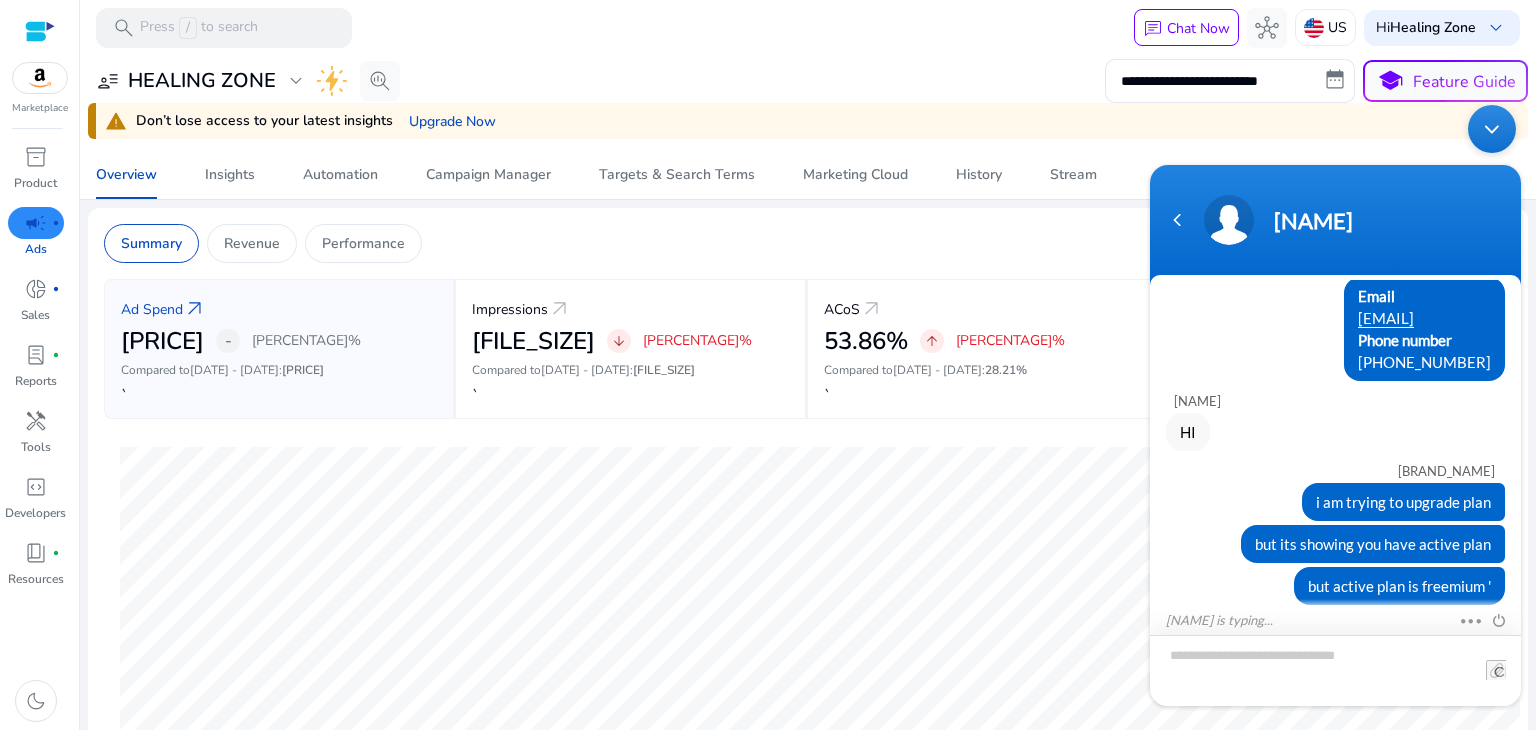 scroll, scrollTop: 304, scrollLeft: 0, axis: vertical 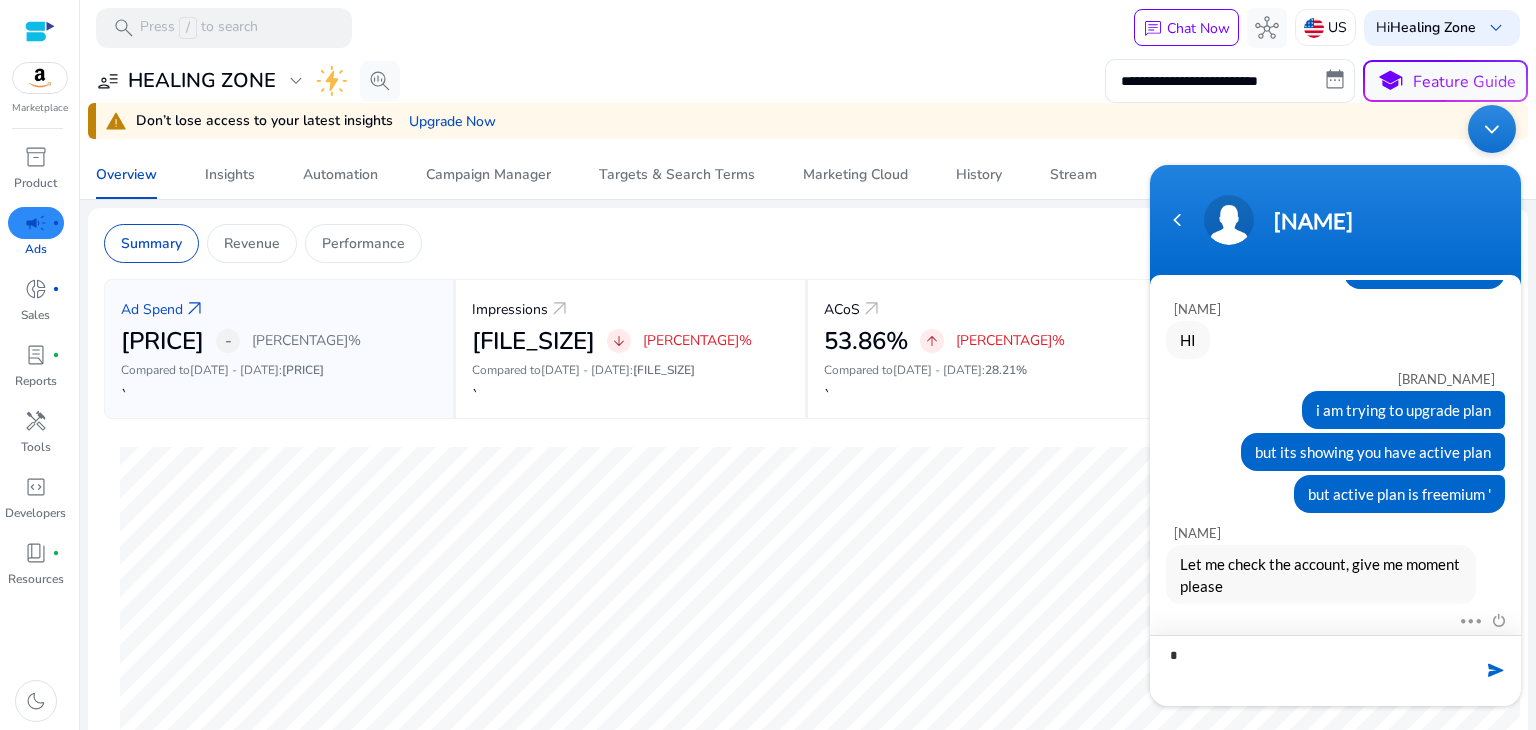type on "**" 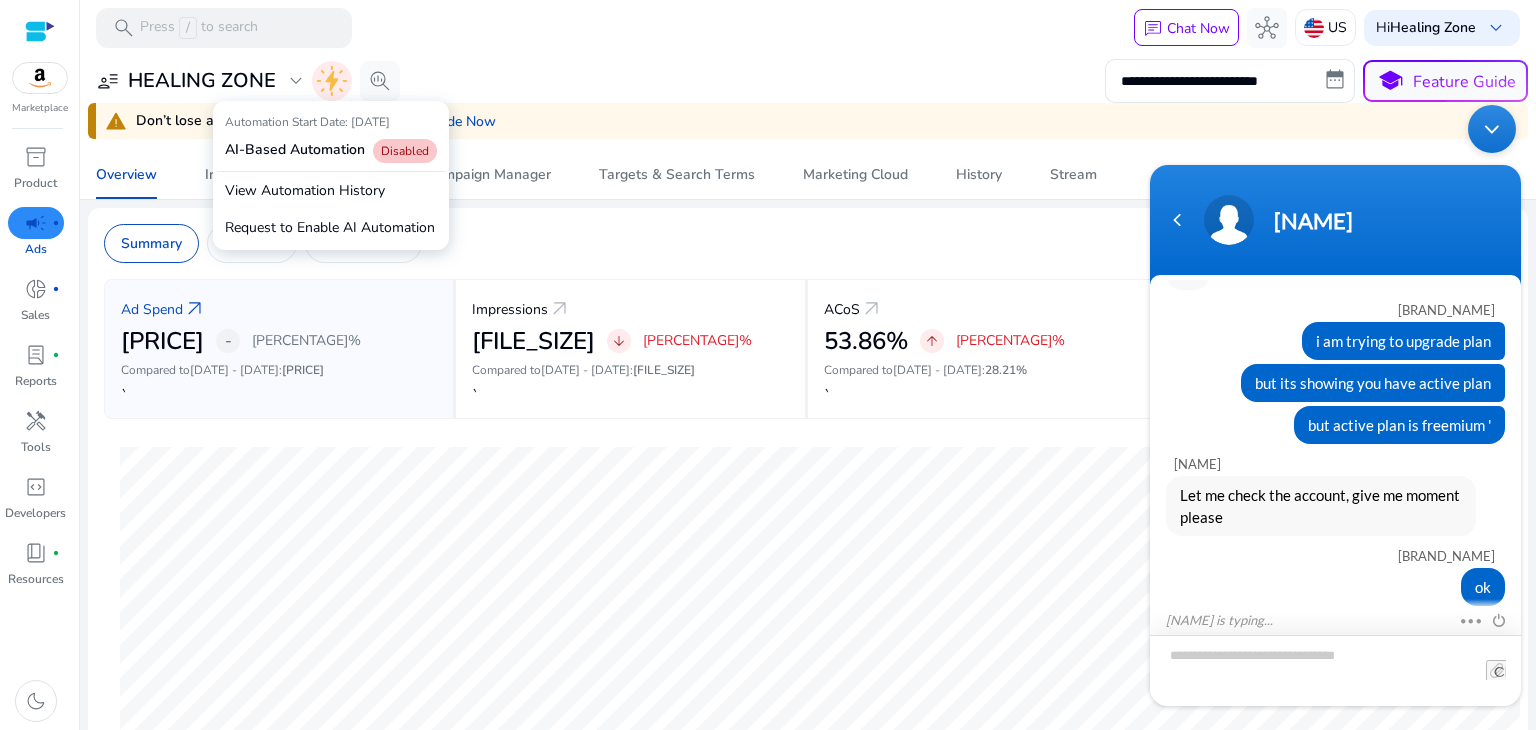 scroll, scrollTop: 442, scrollLeft: 0, axis: vertical 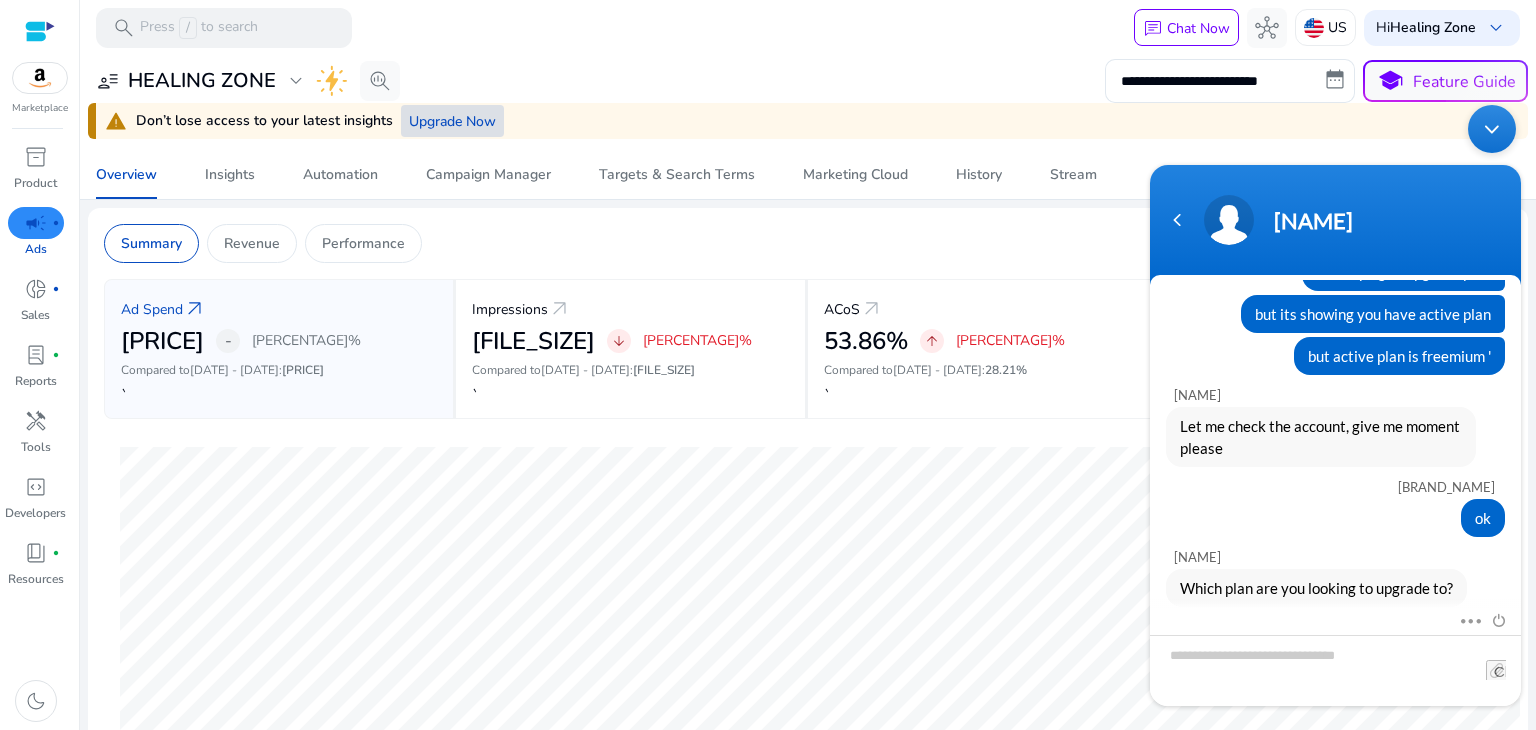 click on "Upgrade Now" 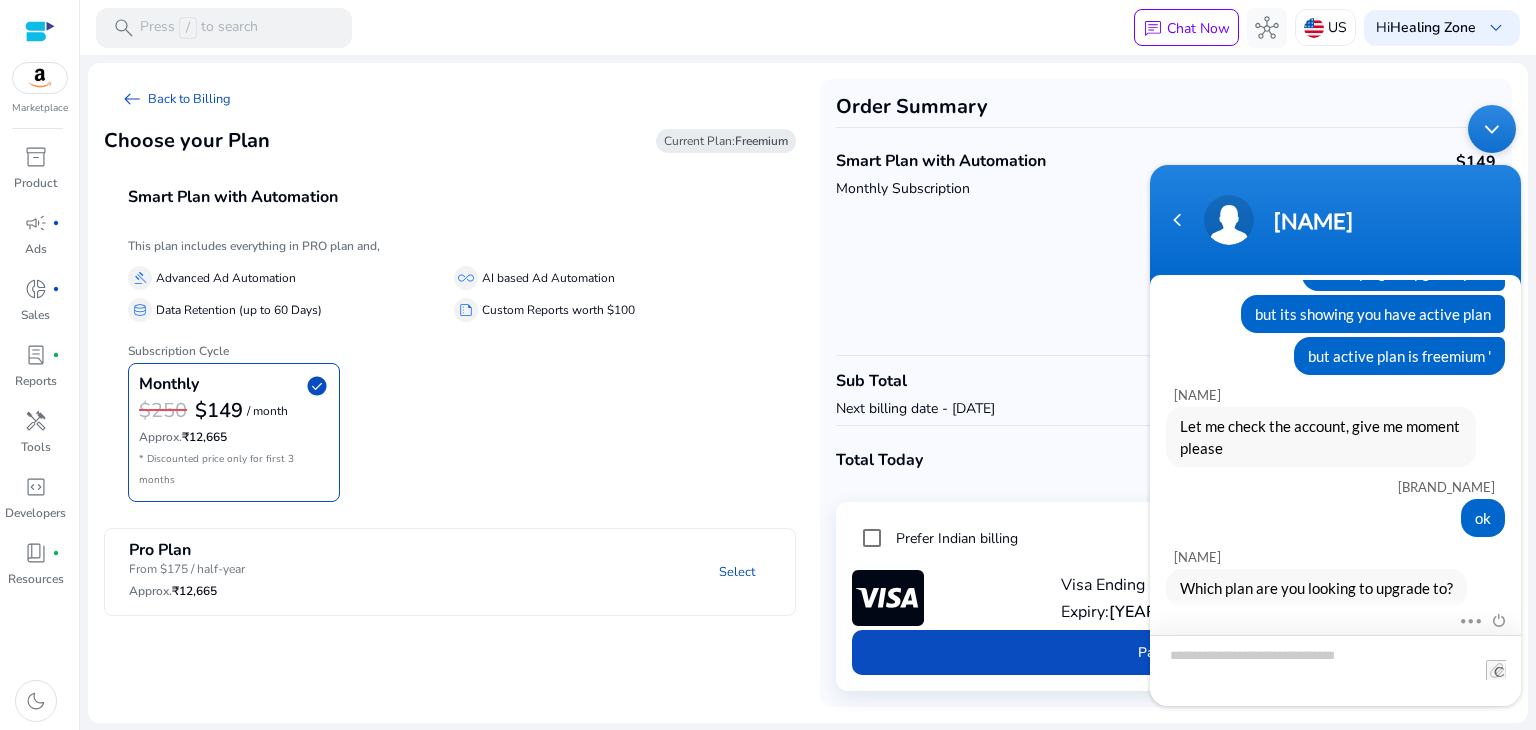 click at bounding box center (1335, 669) 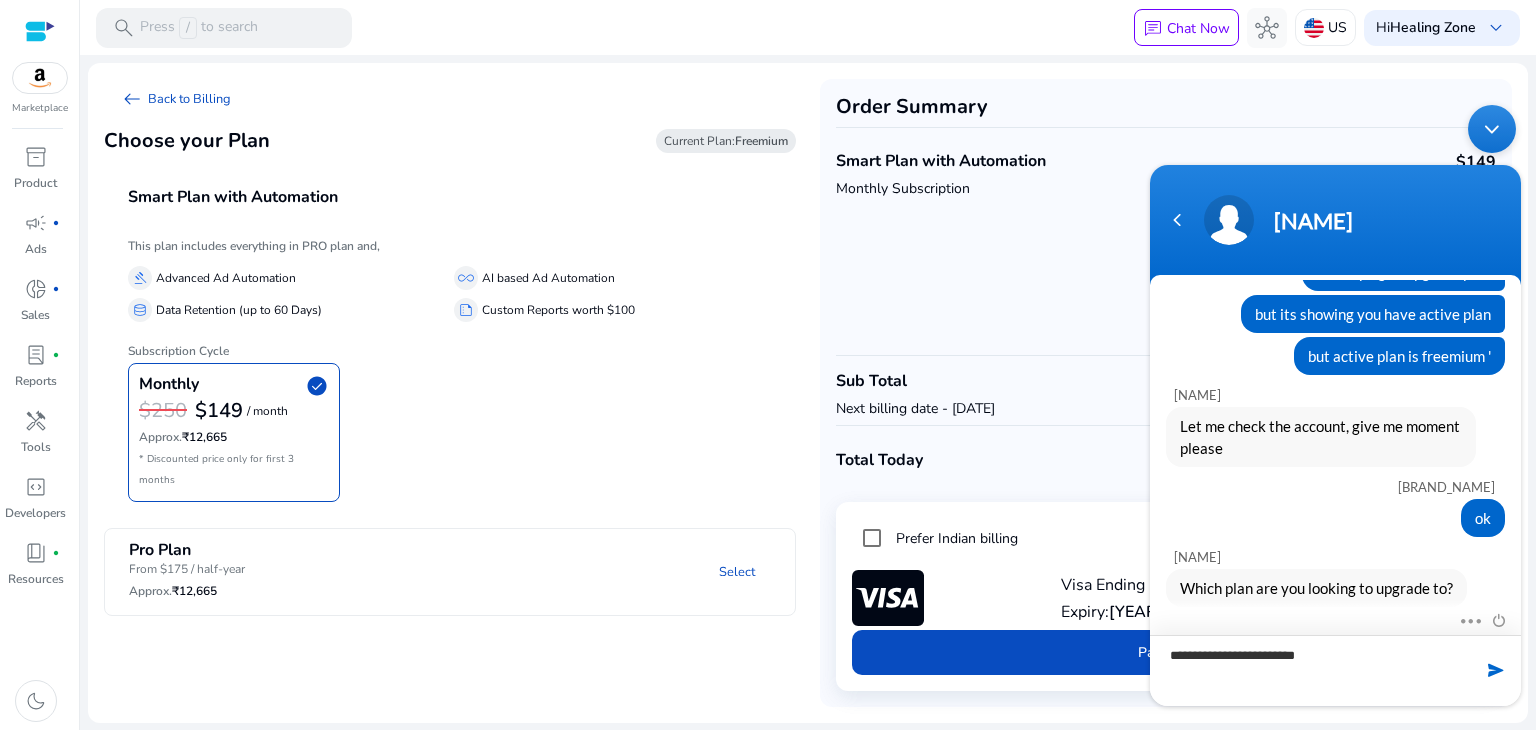 type on "**********" 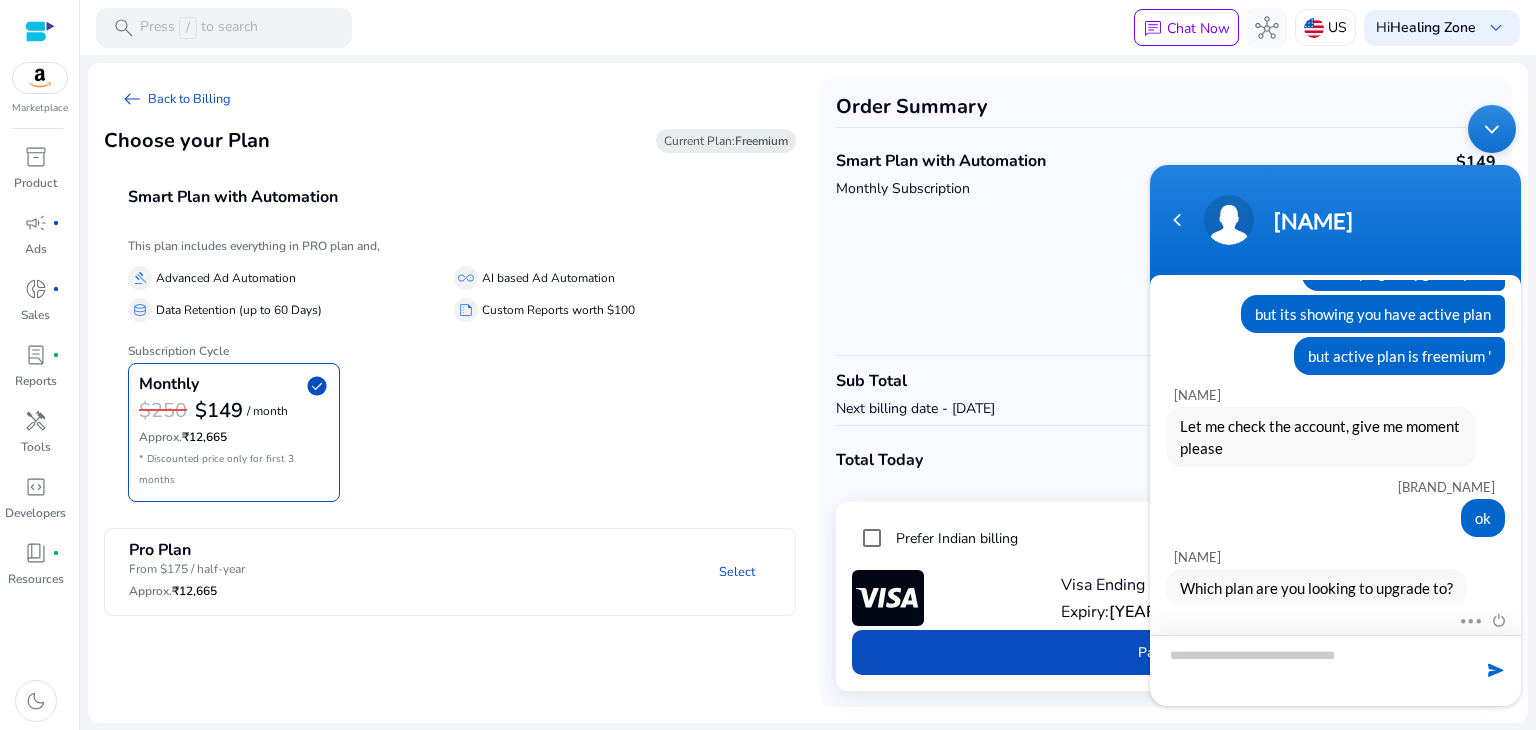 scroll, scrollTop: 512, scrollLeft: 0, axis: vertical 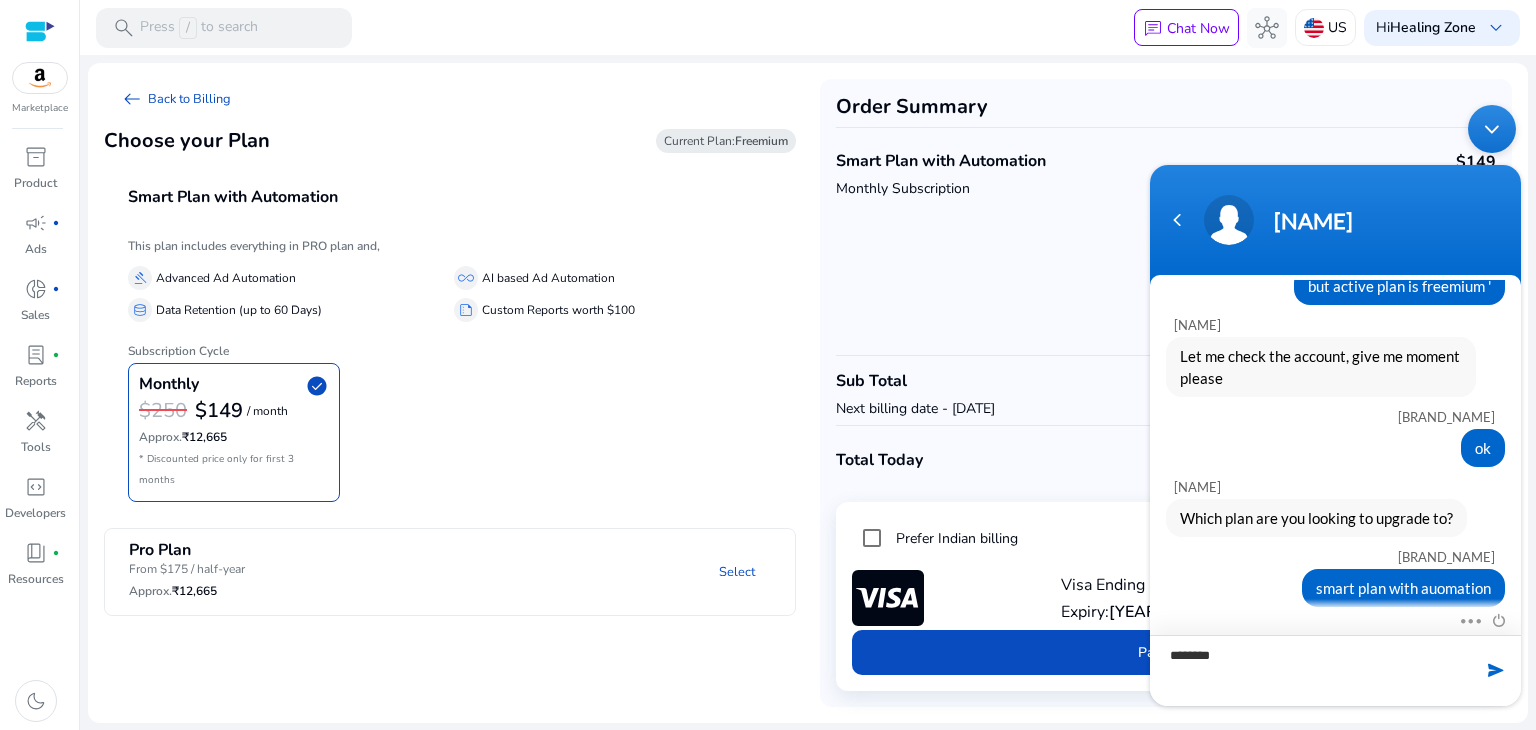 type on "*********" 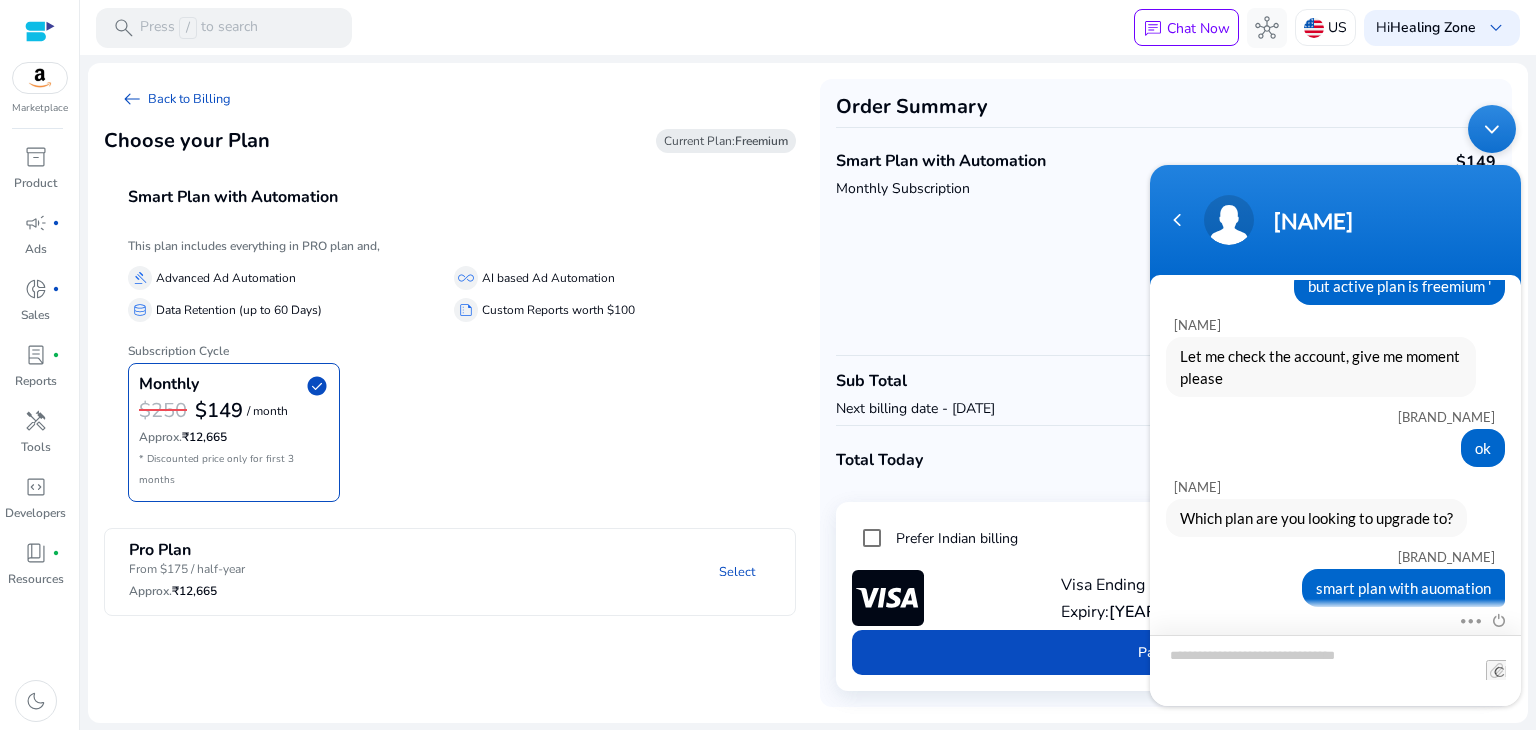scroll, scrollTop: 553, scrollLeft: 0, axis: vertical 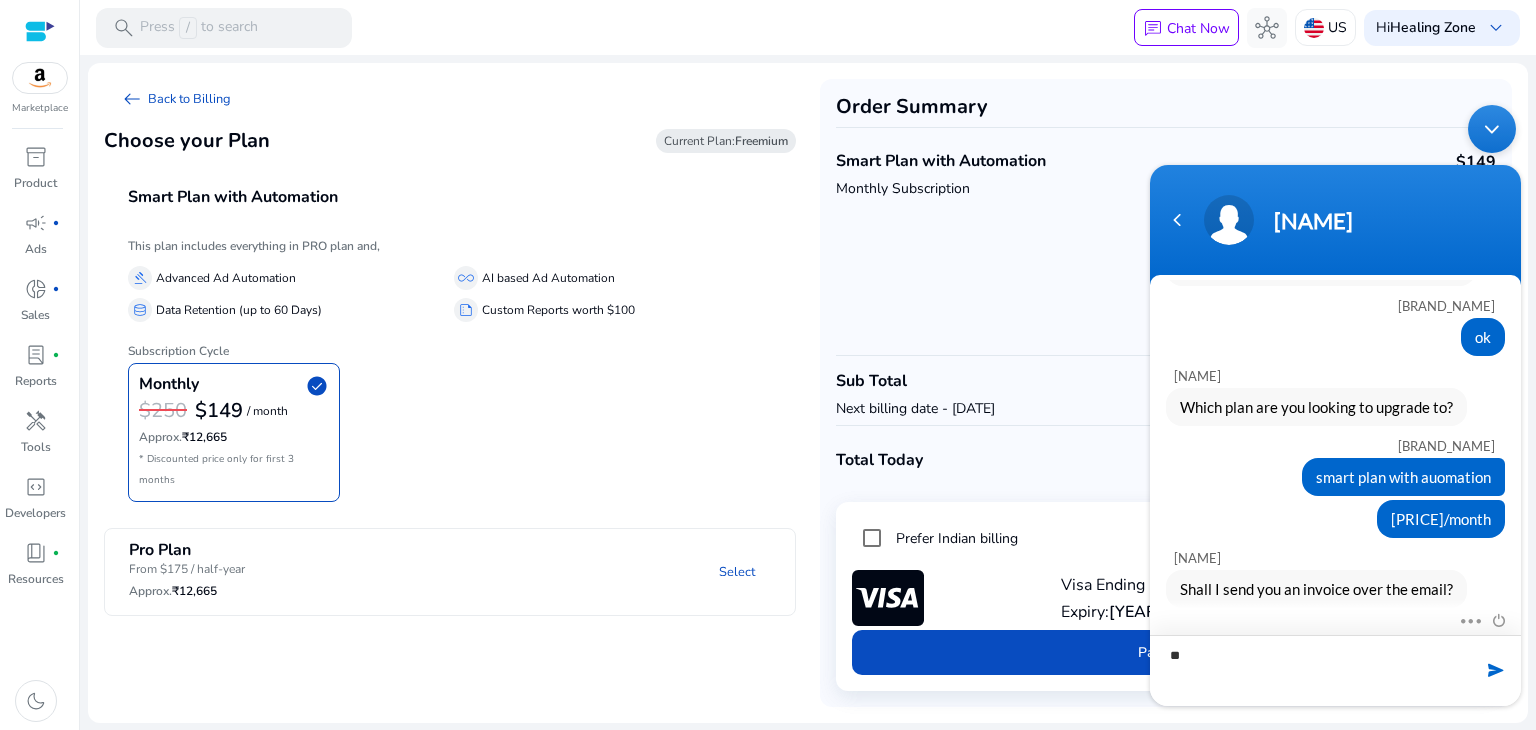 type on "***" 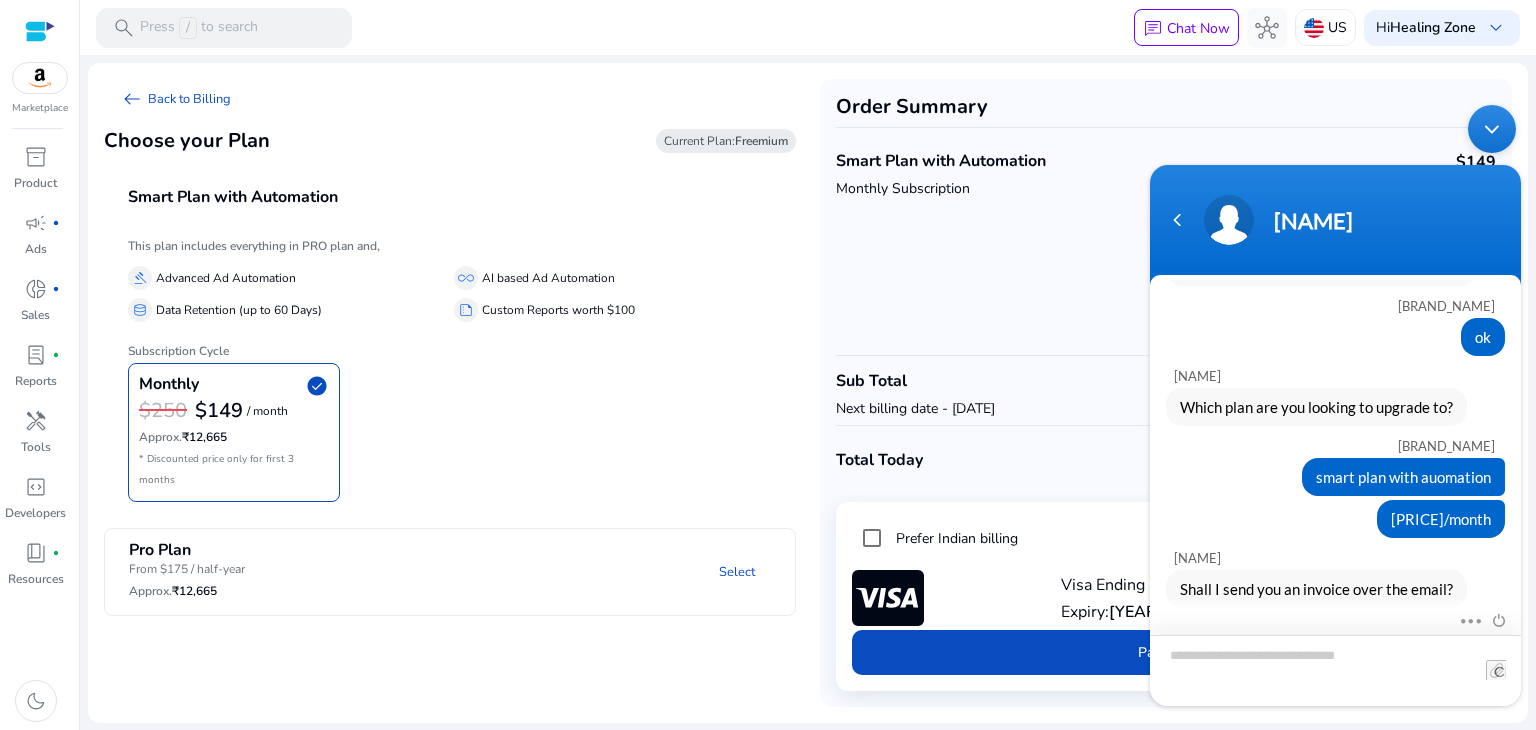 scroll, scrollTop: 692, scrollLeft: 0, axis: vertical 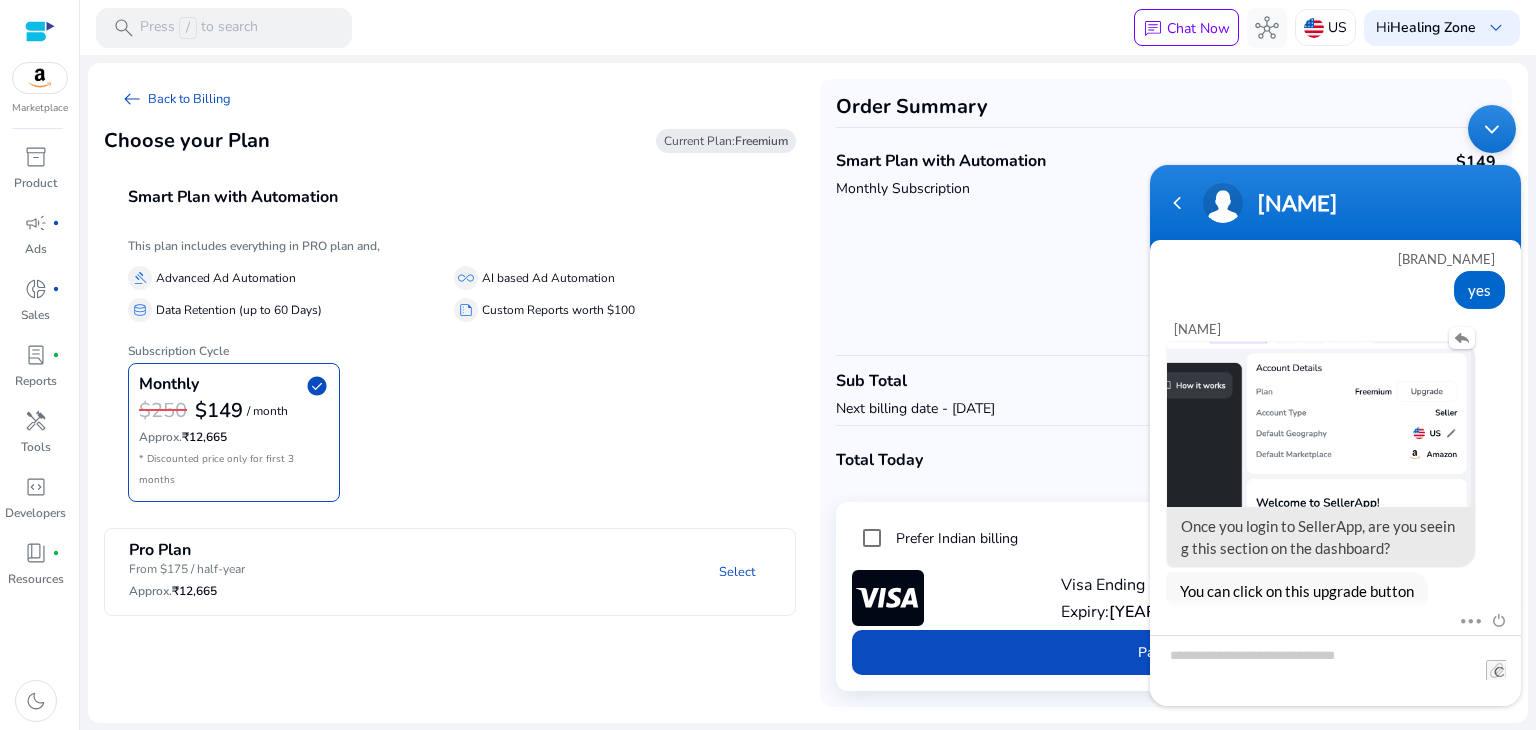click at bounding box center (1321, 423) 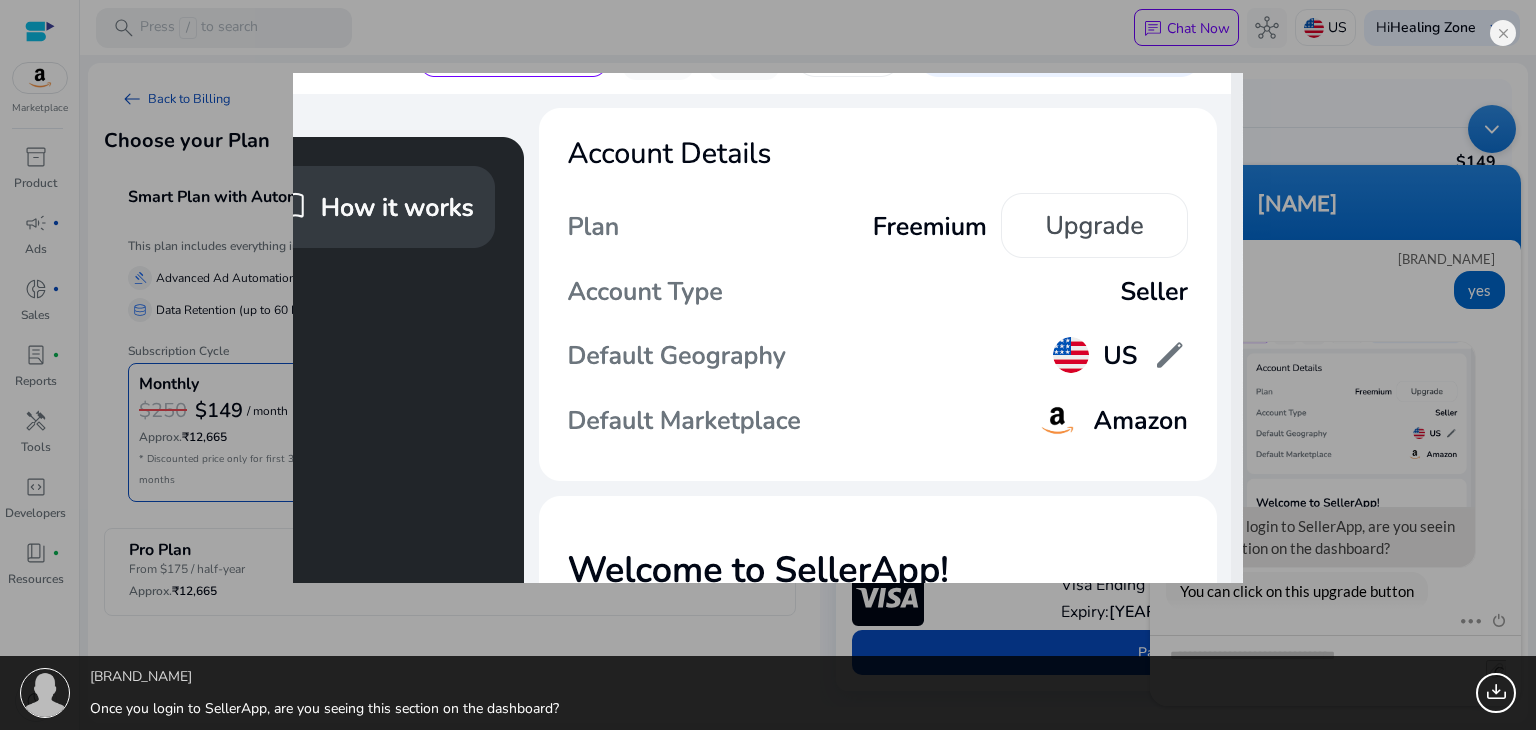 click on "Crystalhealingzone Once you login to SellerApp, are you seeing this section on the dashboard? 62.04 KB" at bounding box center [768, 365] 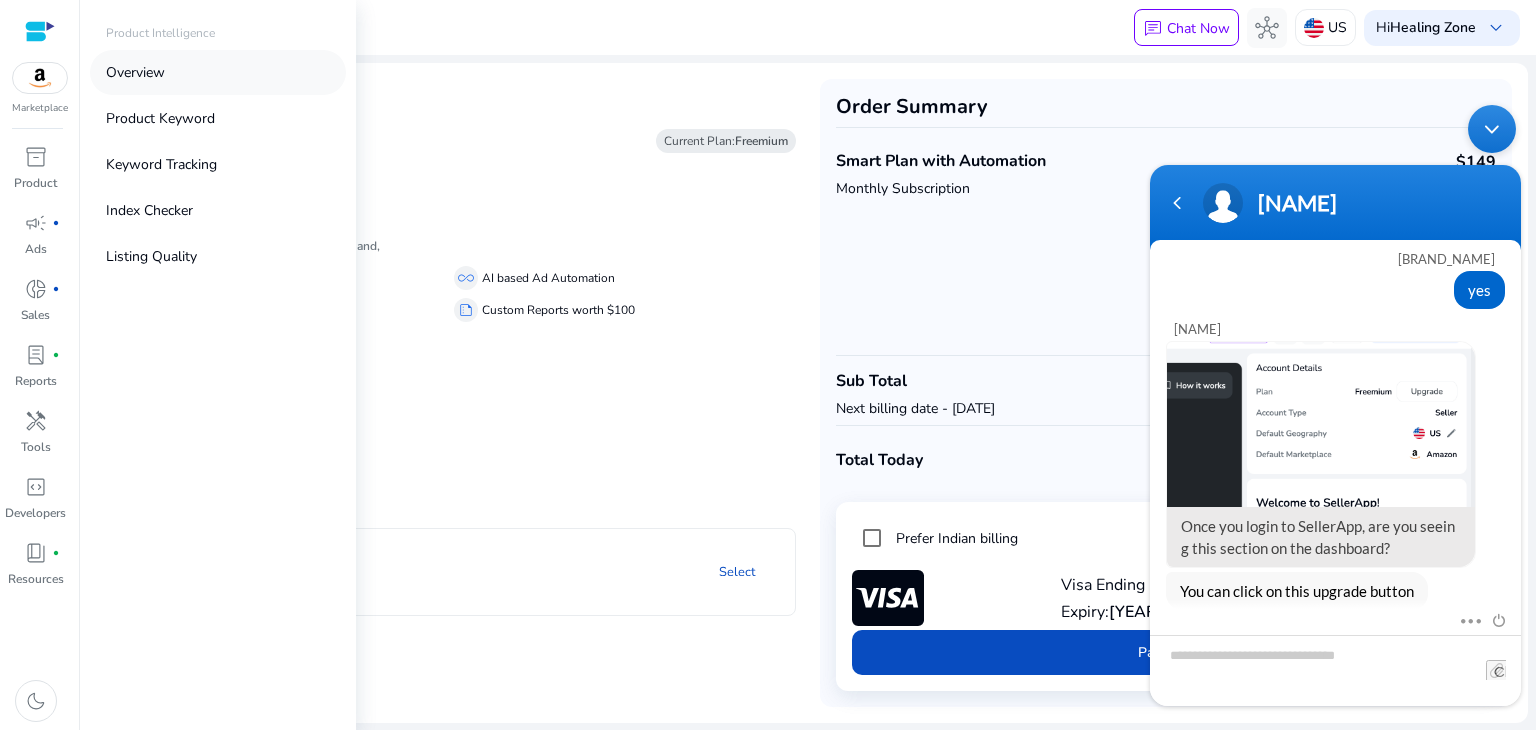 click on "Overview" at bounding box center [218, 72] 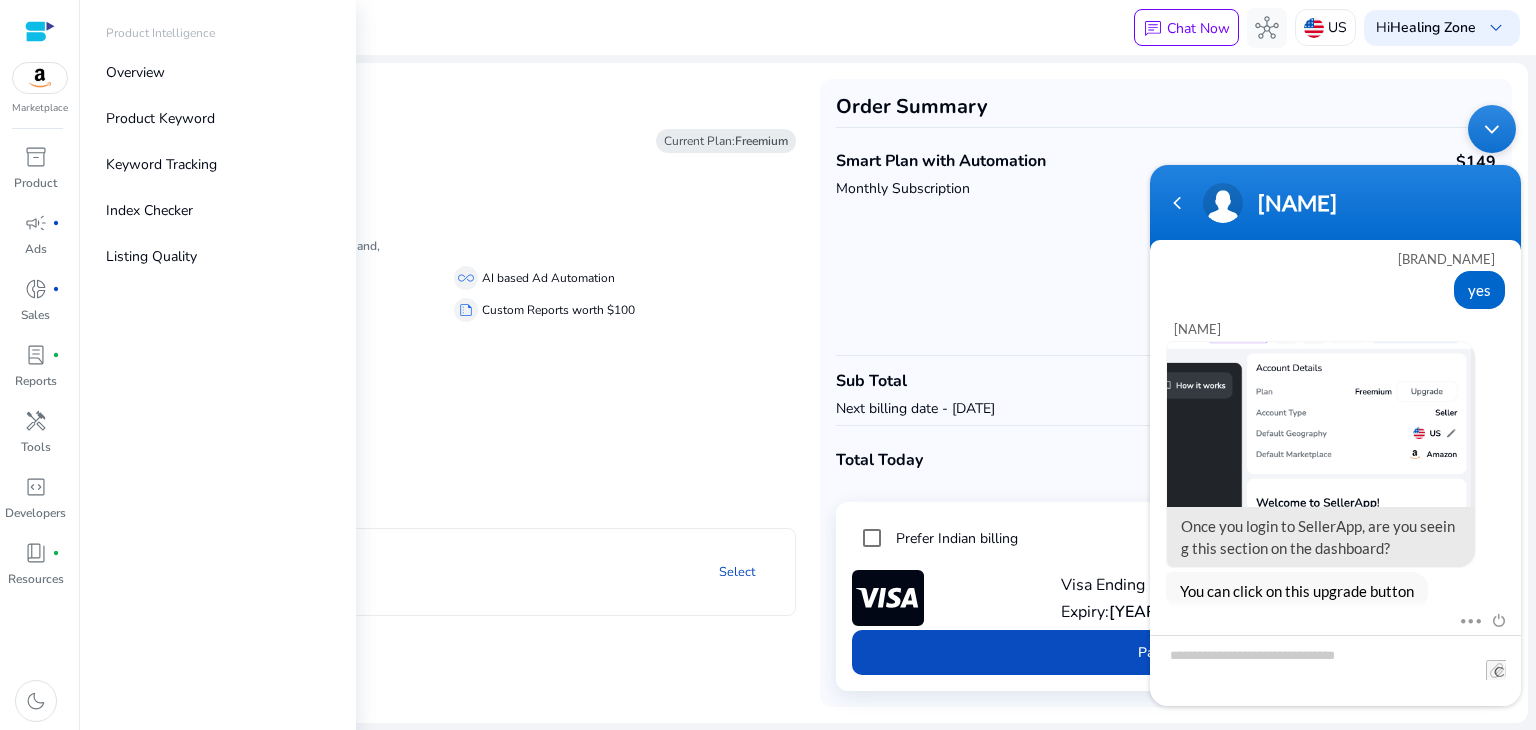 click at bounding box center (40, 31) 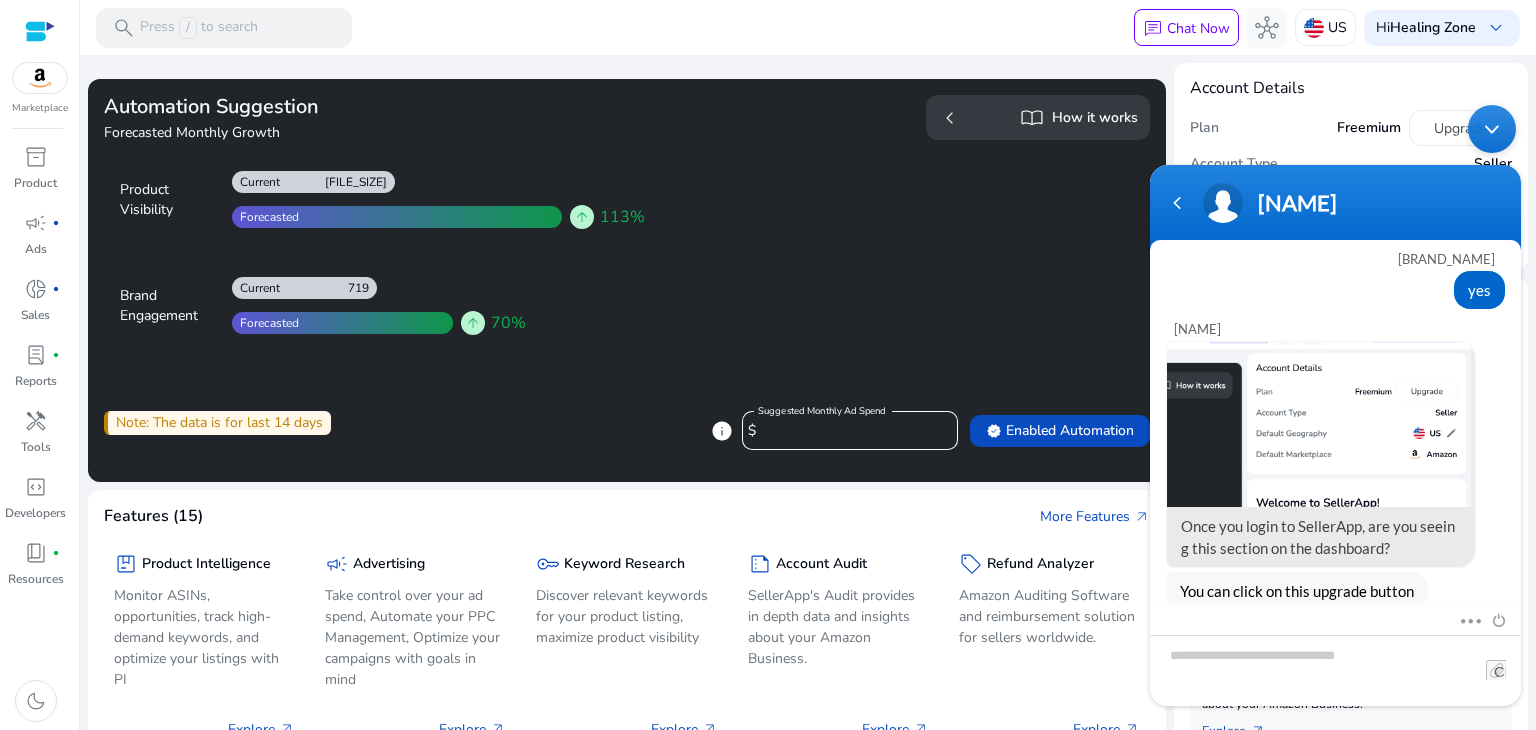click at bounding box center (1492, 128) 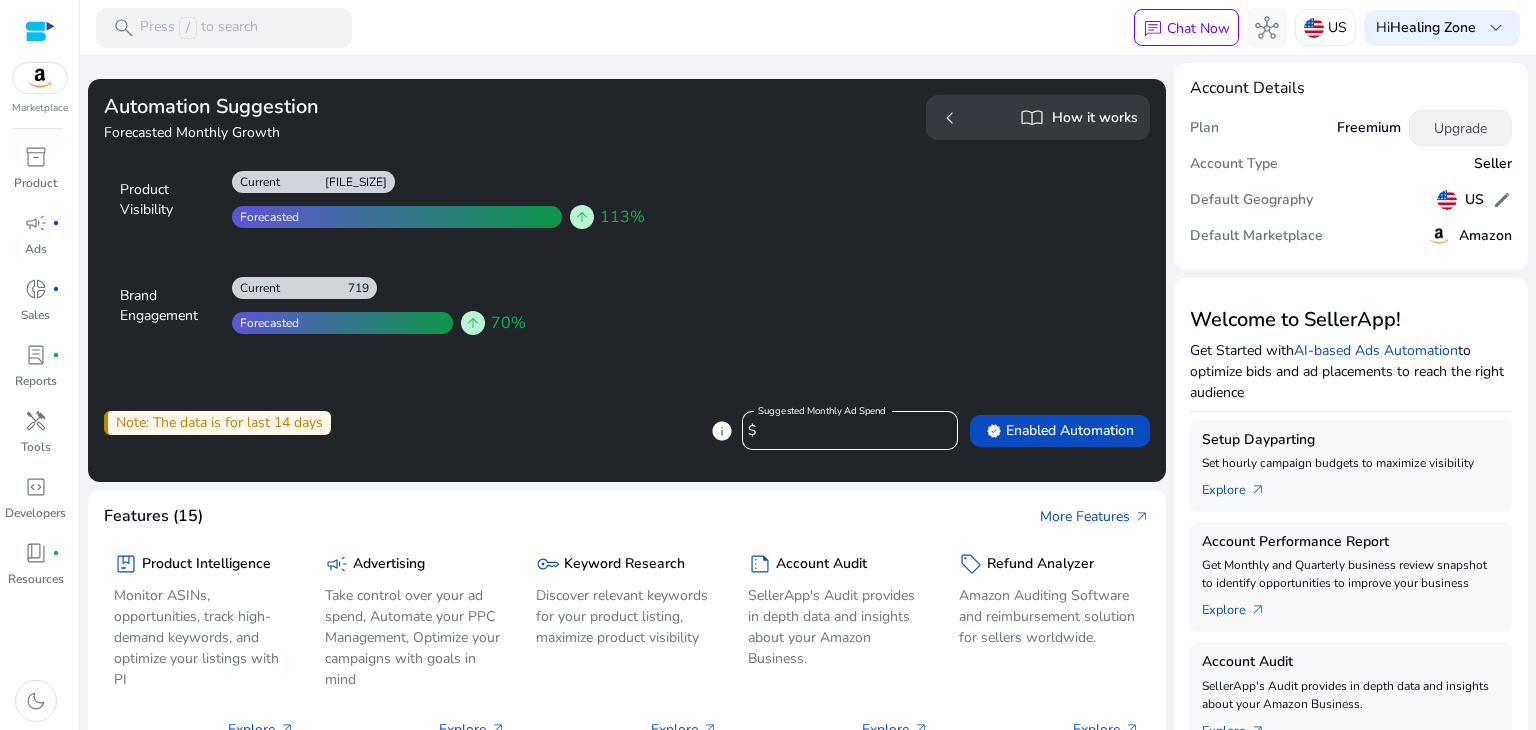 click on "Upgrade" 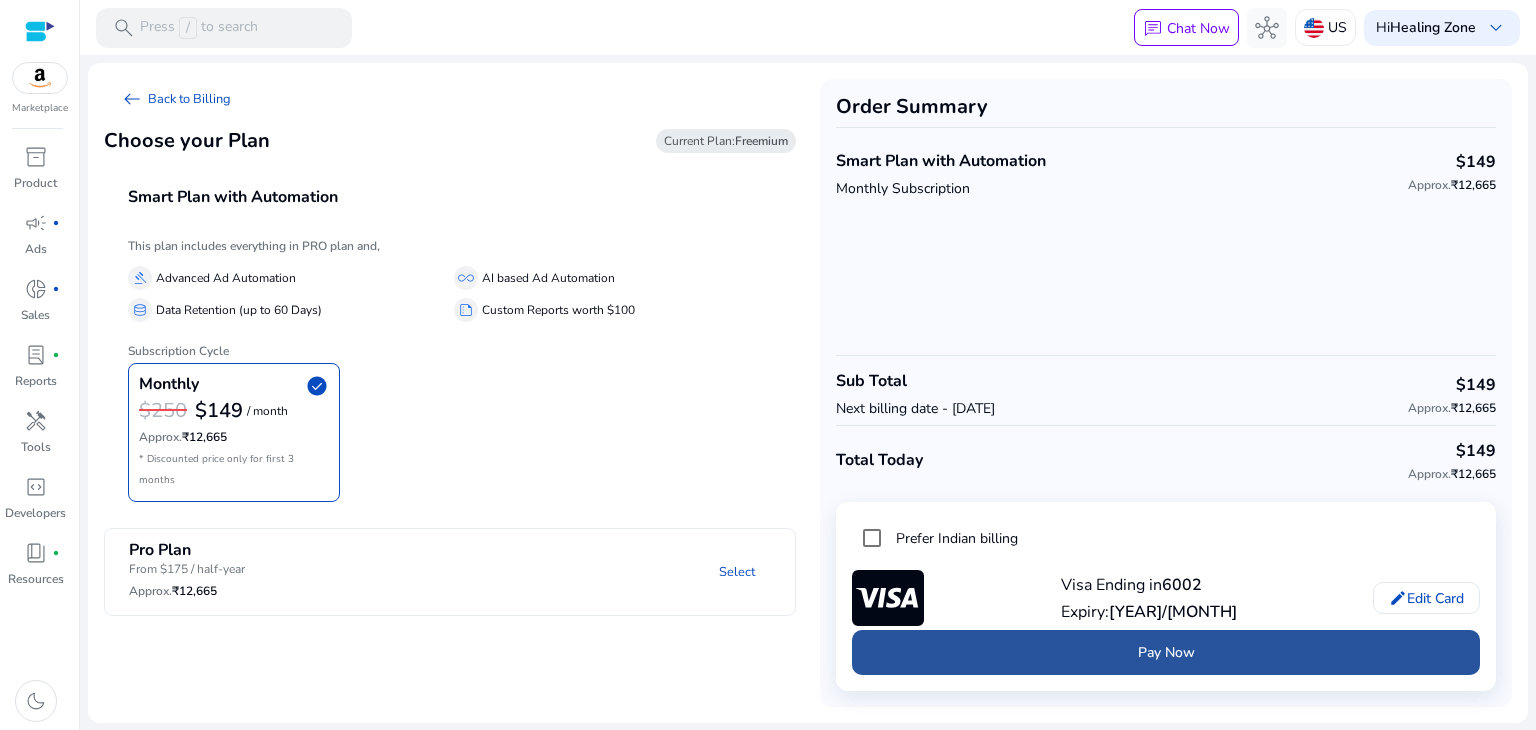 click 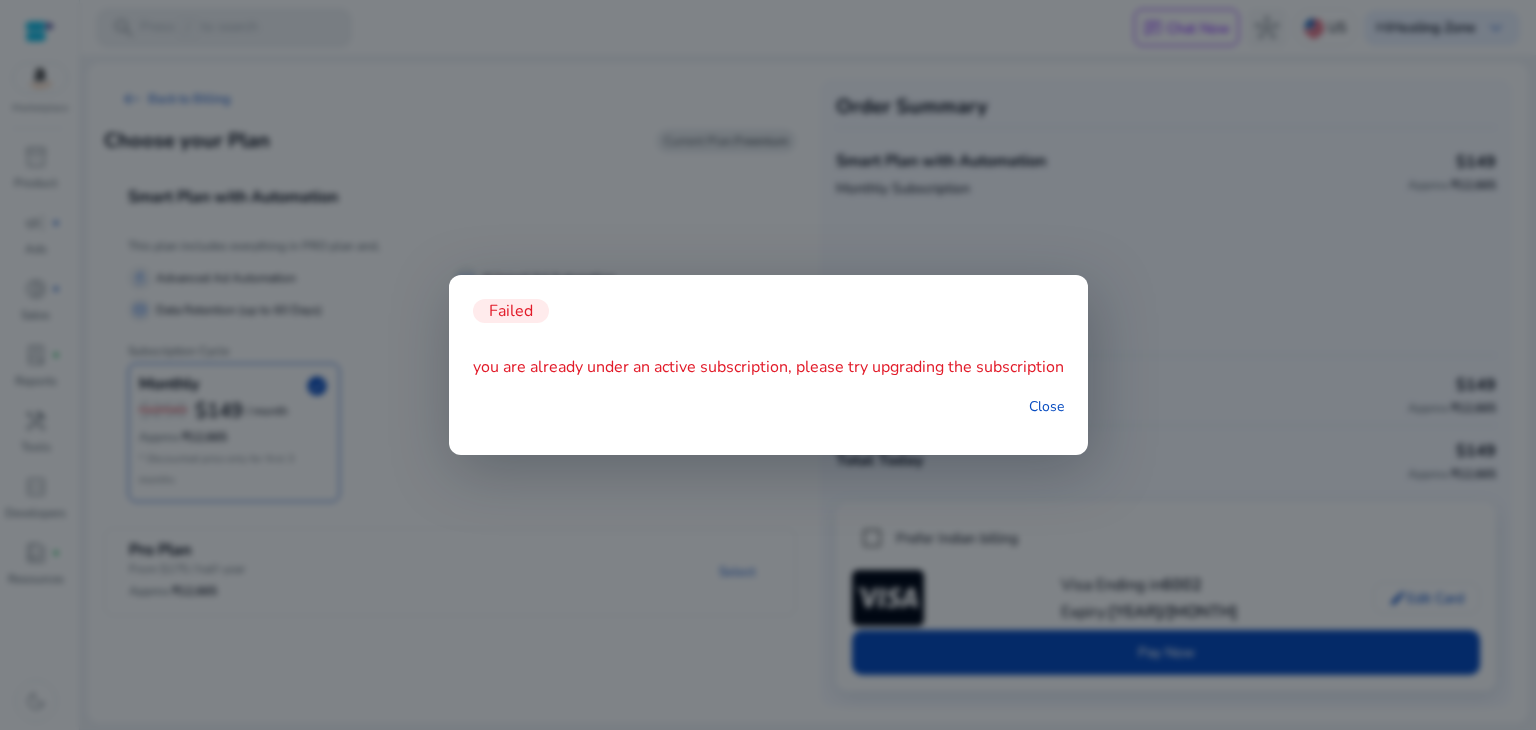 click at bounding box center (768, 365) 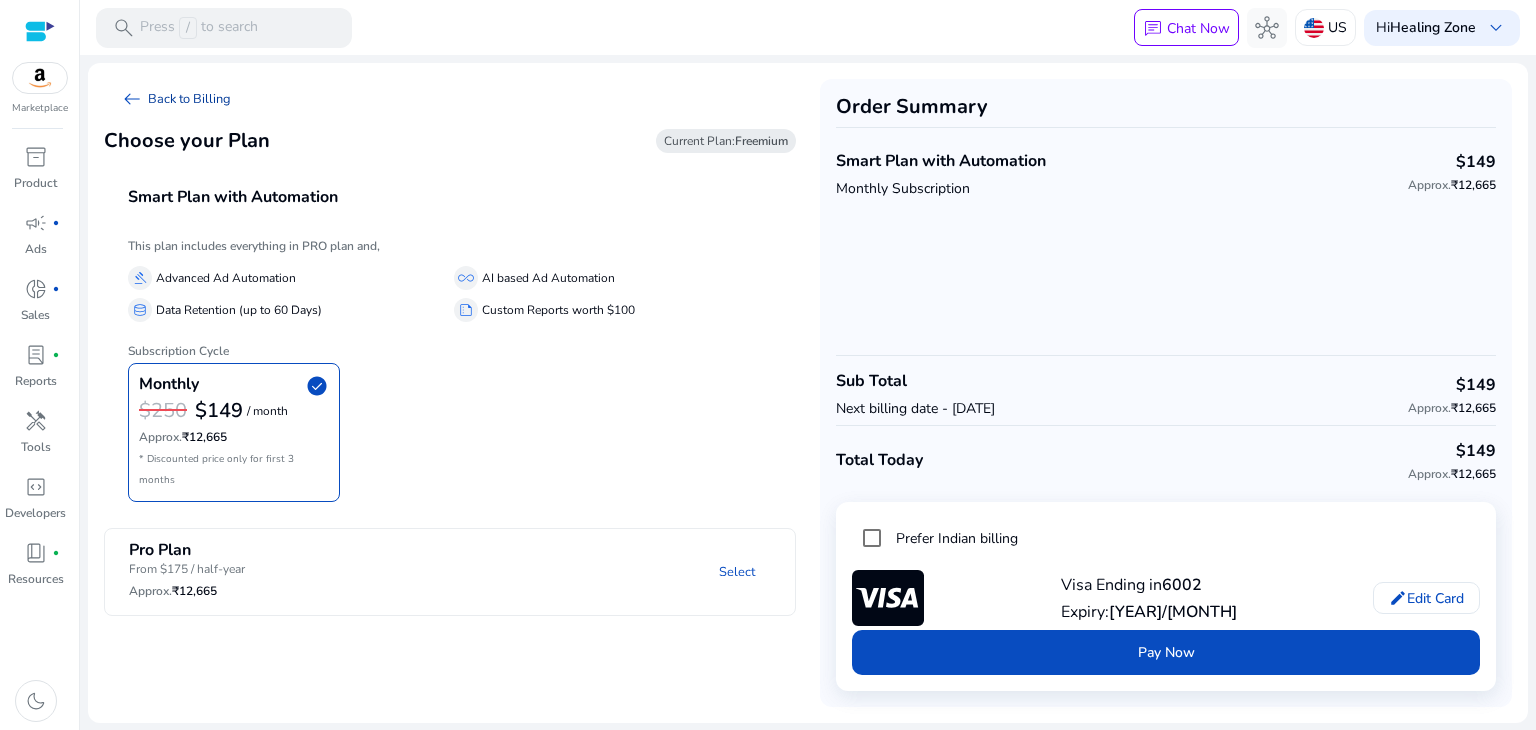 click on "arrow_left_alt   Back to Billing" 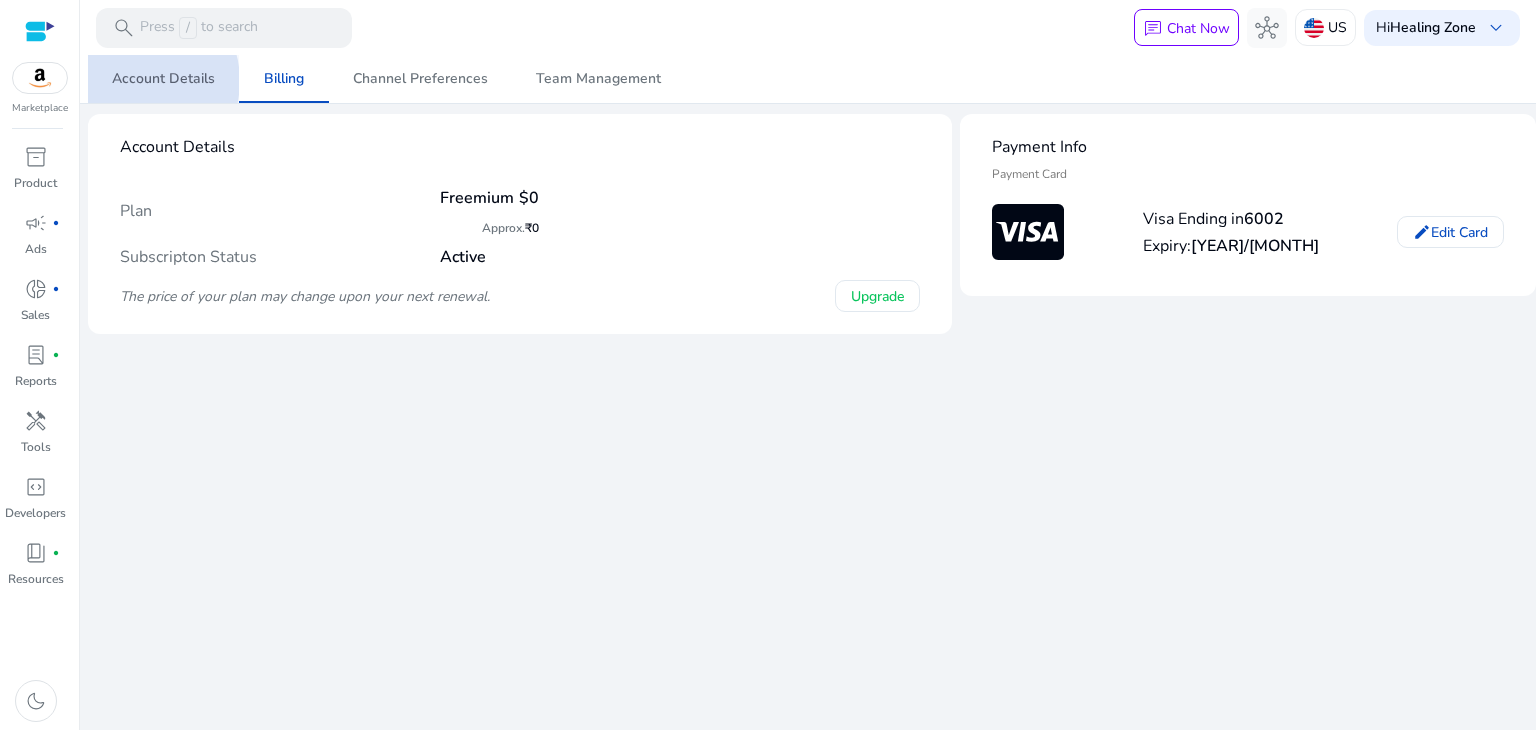 drag, startPoint x: 136, startPoint y: 81, endPoint x: 27, endPoint y: 158, distance: 133.45412 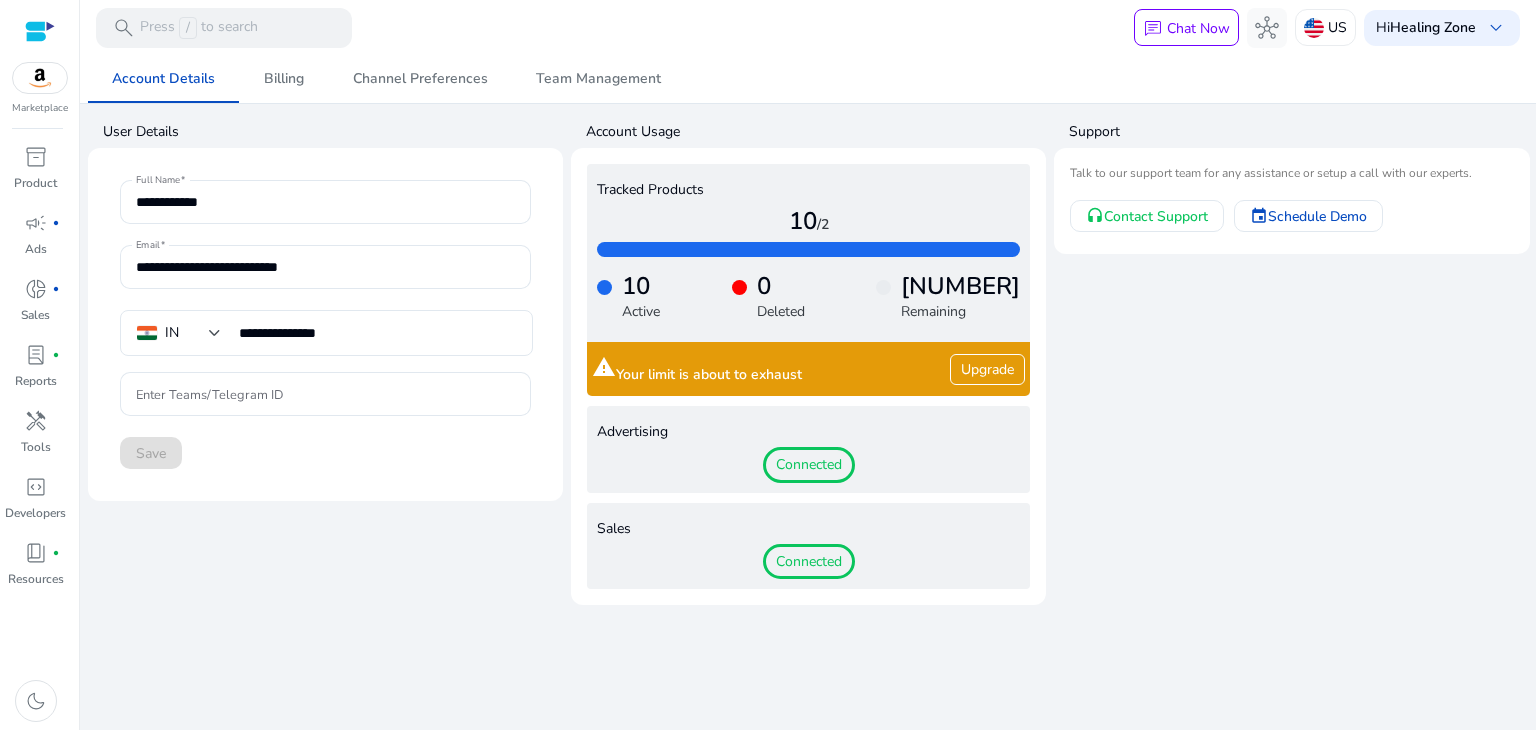 click at bounding box center (40, 31) 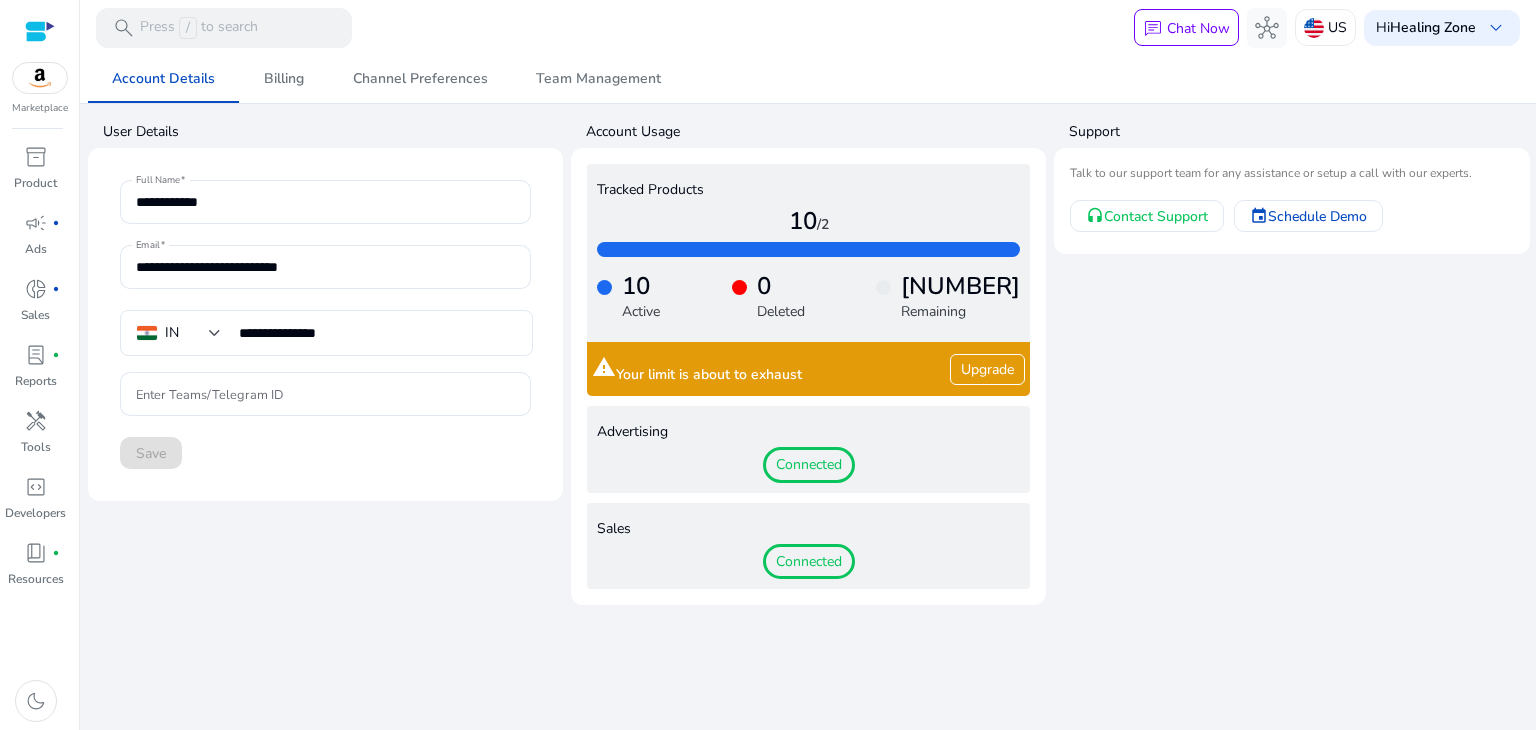 click at bounding box center (40, 31) 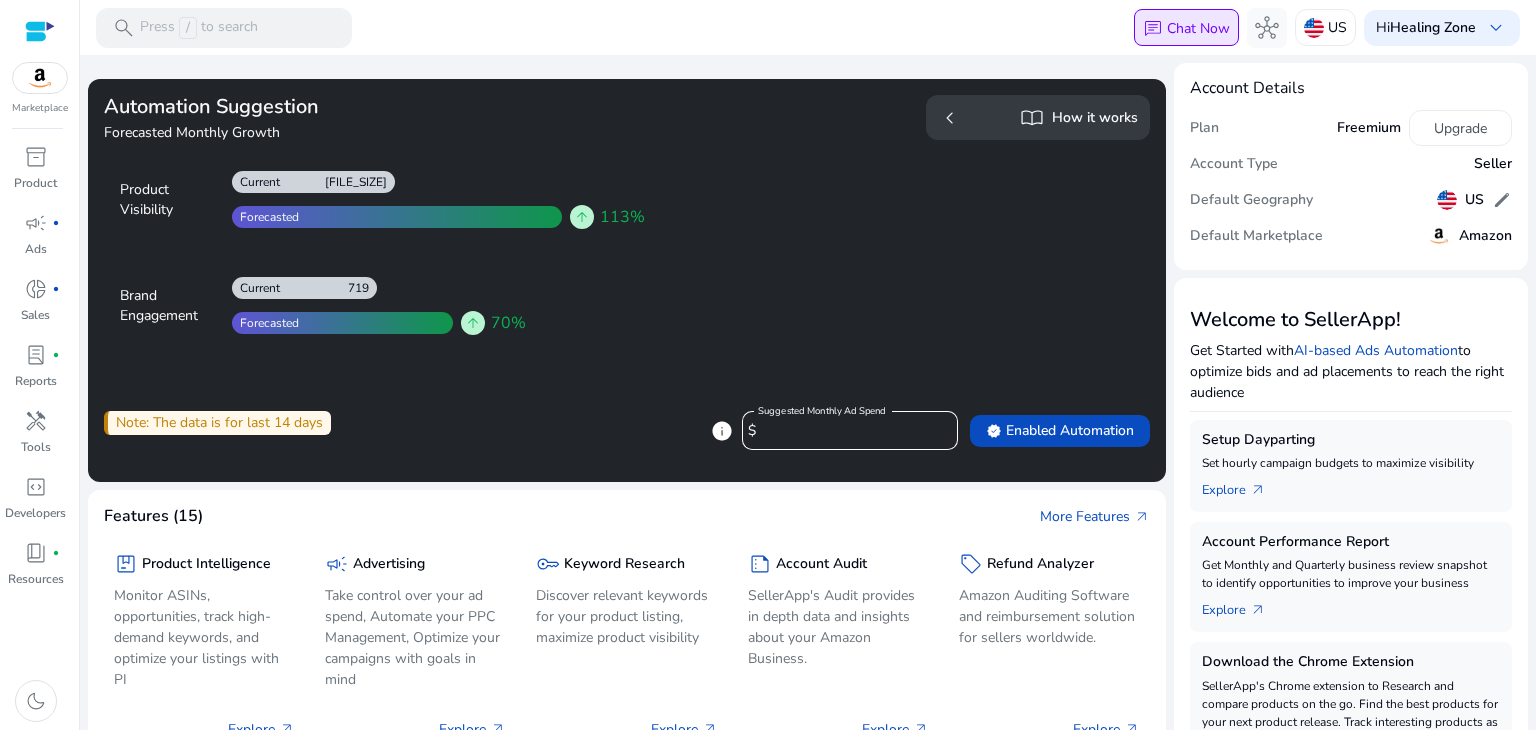 click on "chat  Chat Now" at bounding box center (1186, 28) 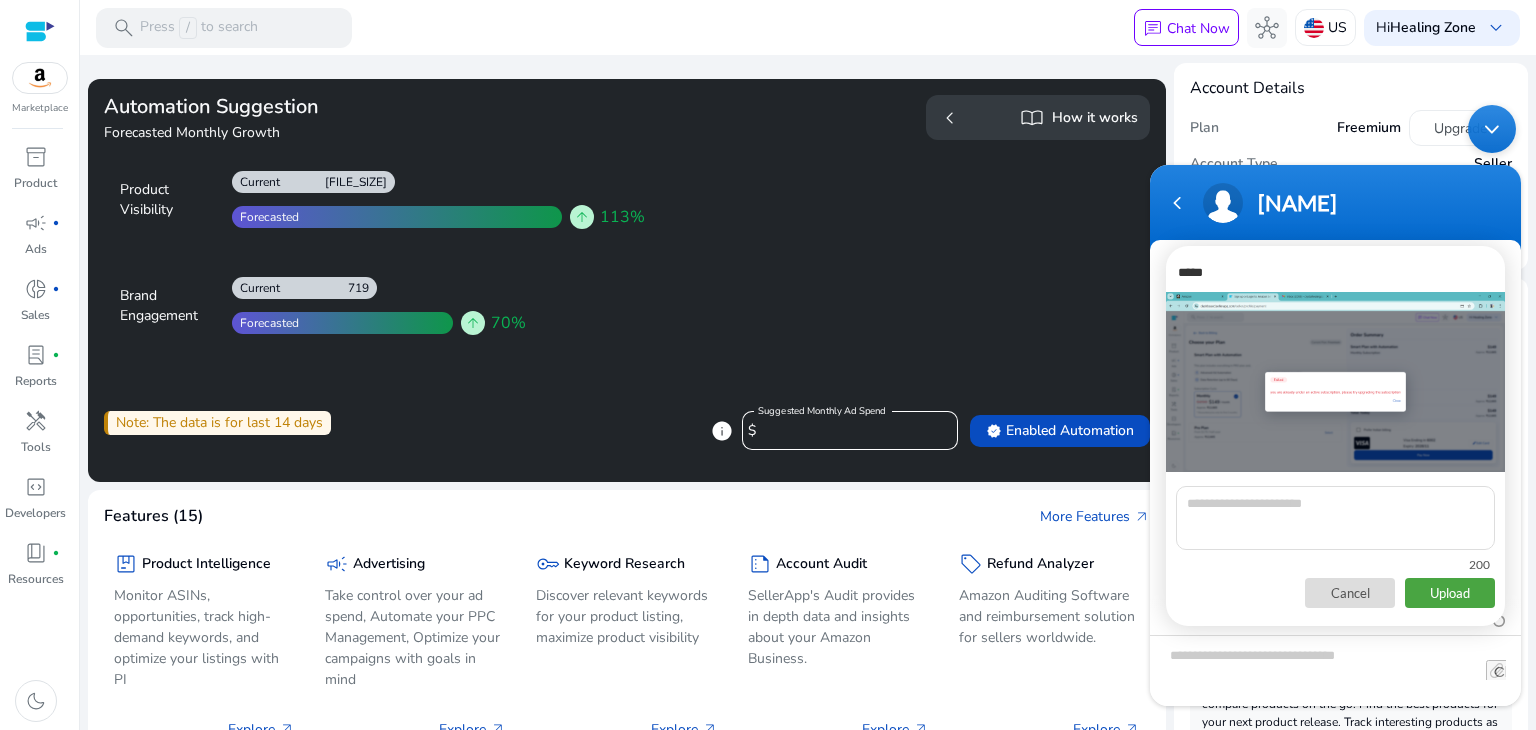 click on "Upload" at bounding box center (1450, 592) 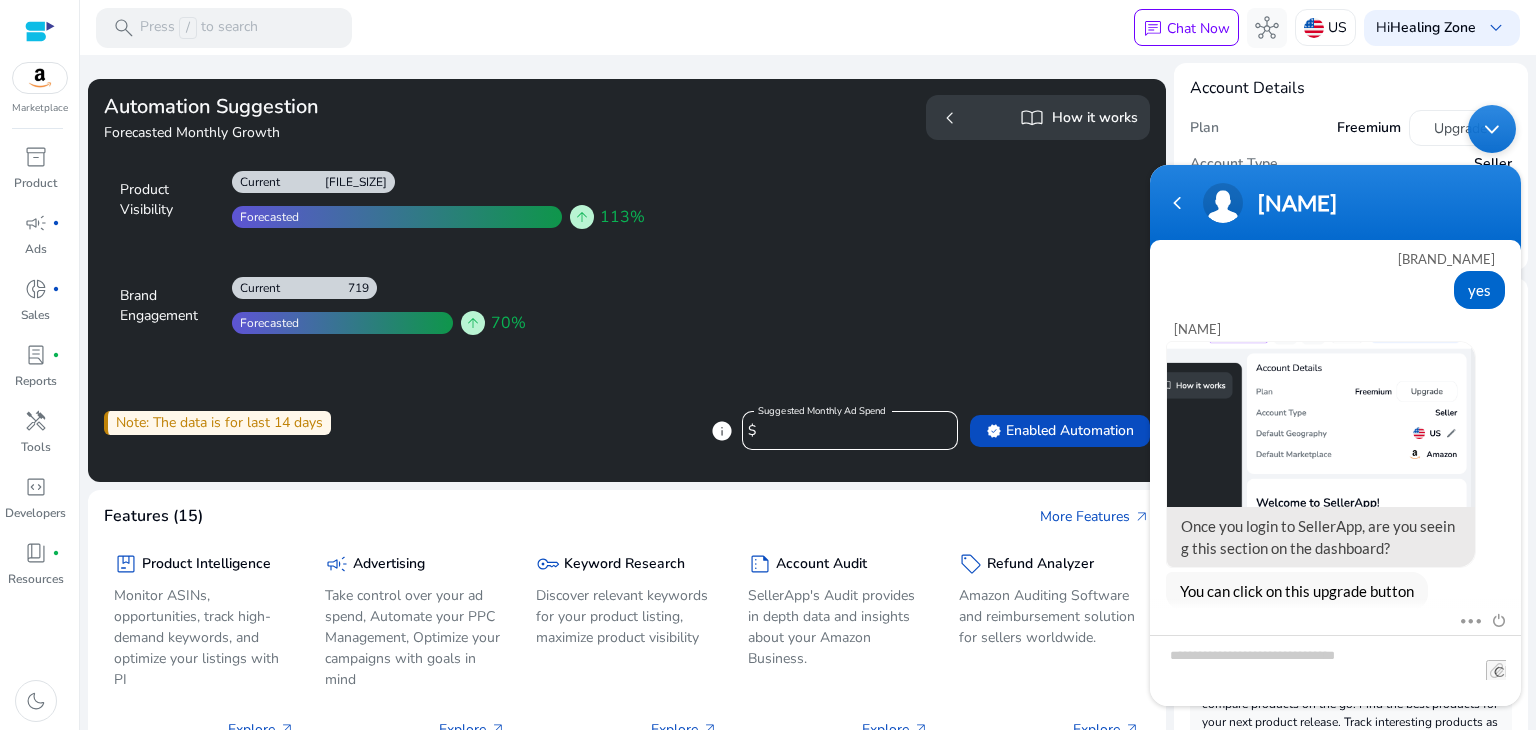 scroll, scrollTop: 1128, scrollLeft: 0, axis: vertical 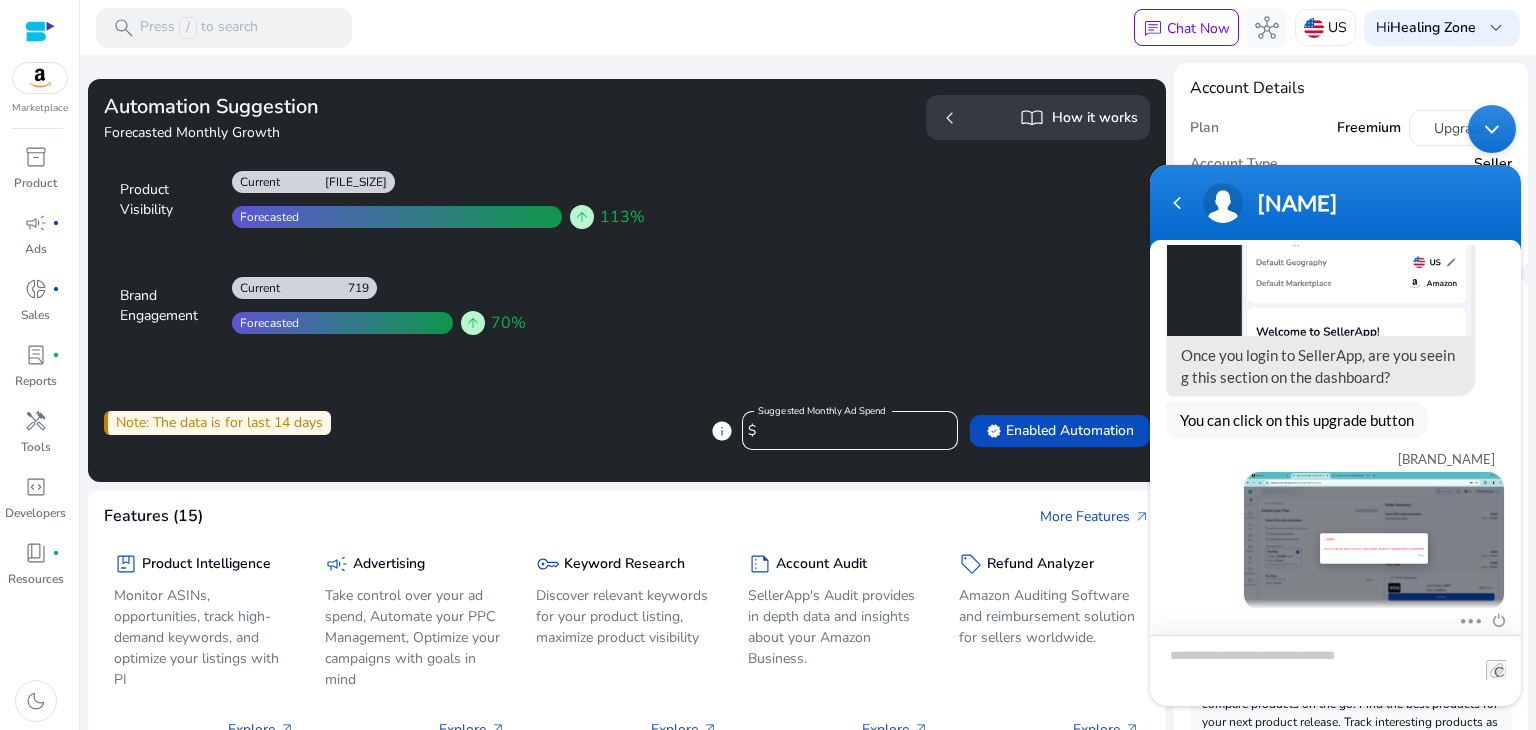 click at bounding box center (1335, 669) 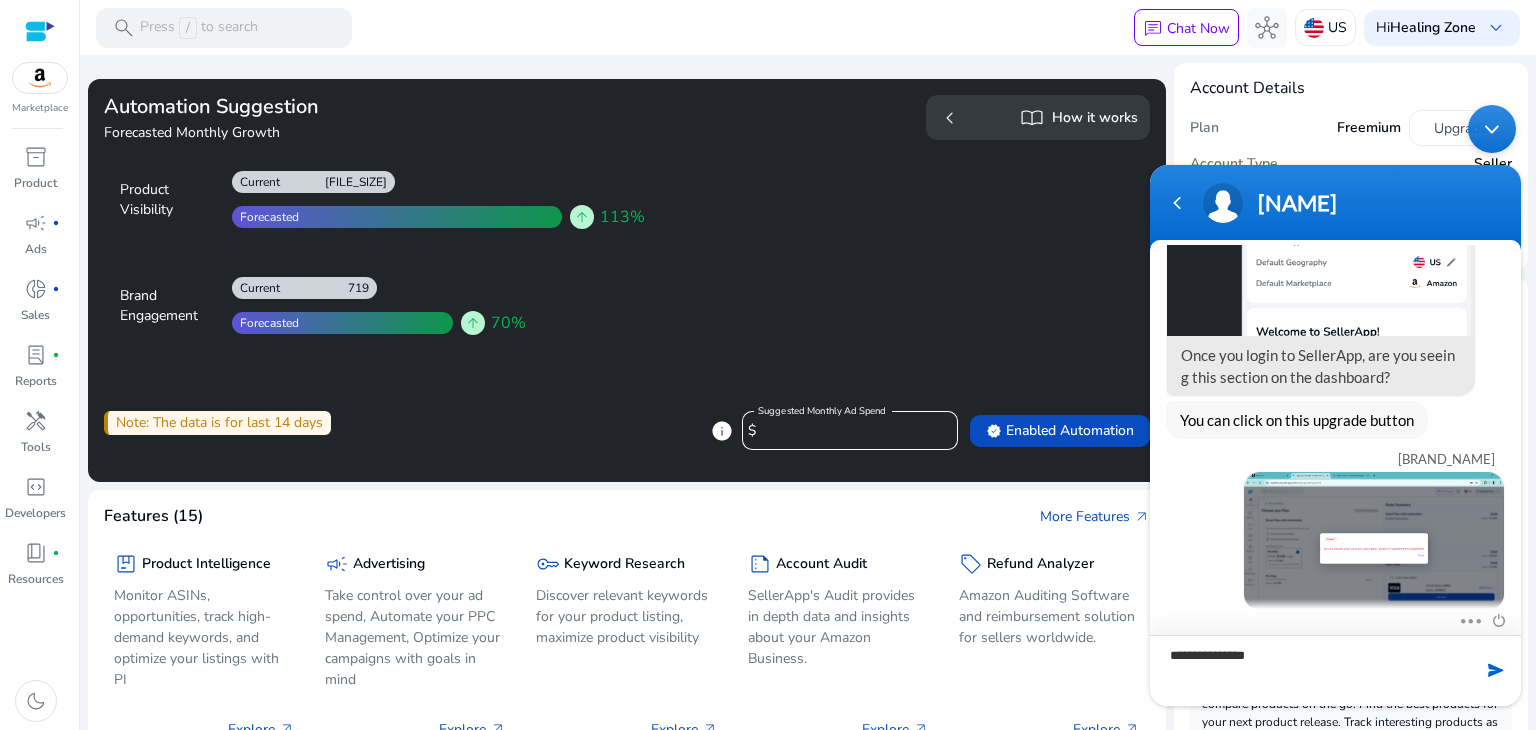 type on "**********" 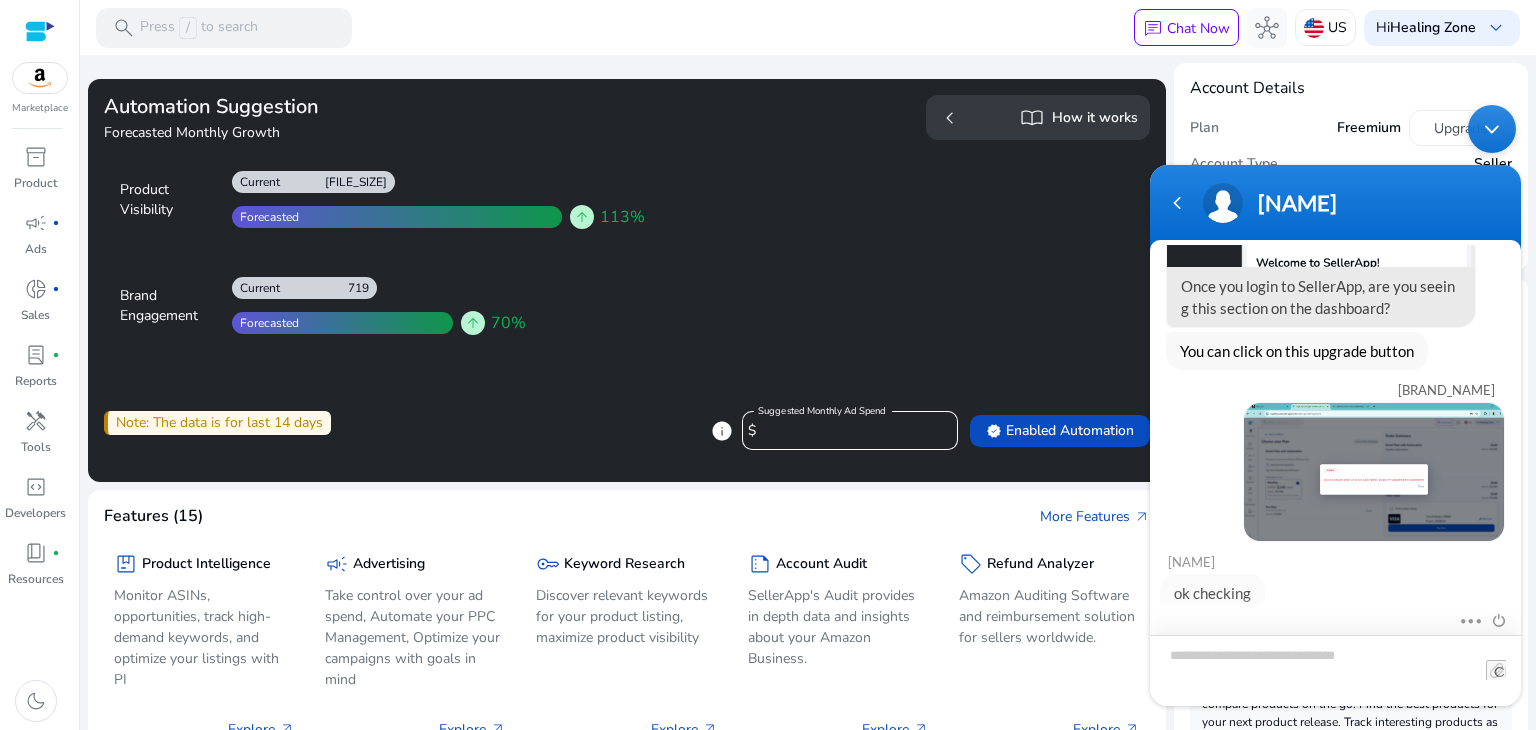 scroll, scrollTop: 1266, scrollLeft: 0, axis: vertical 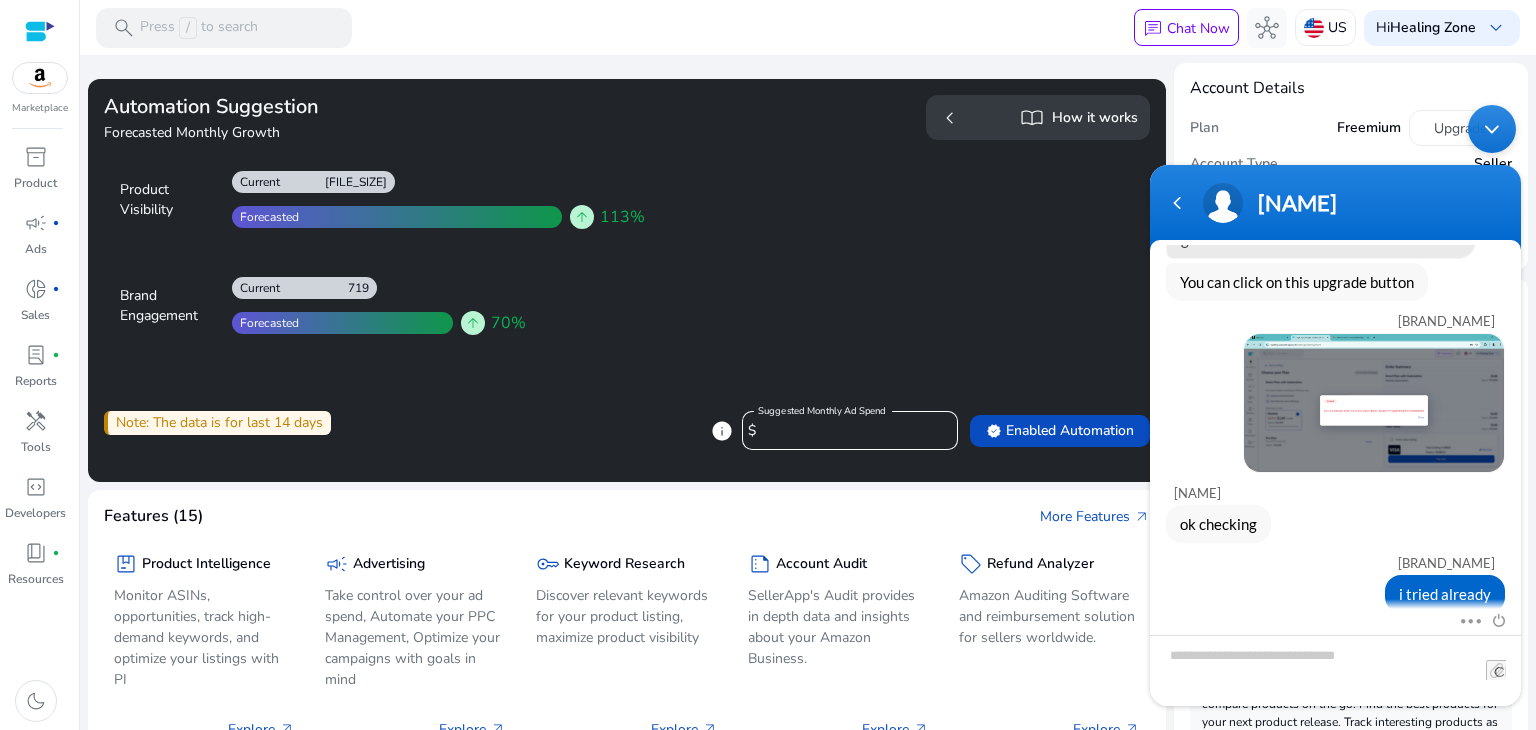 click at bounding box center [1492, 128] 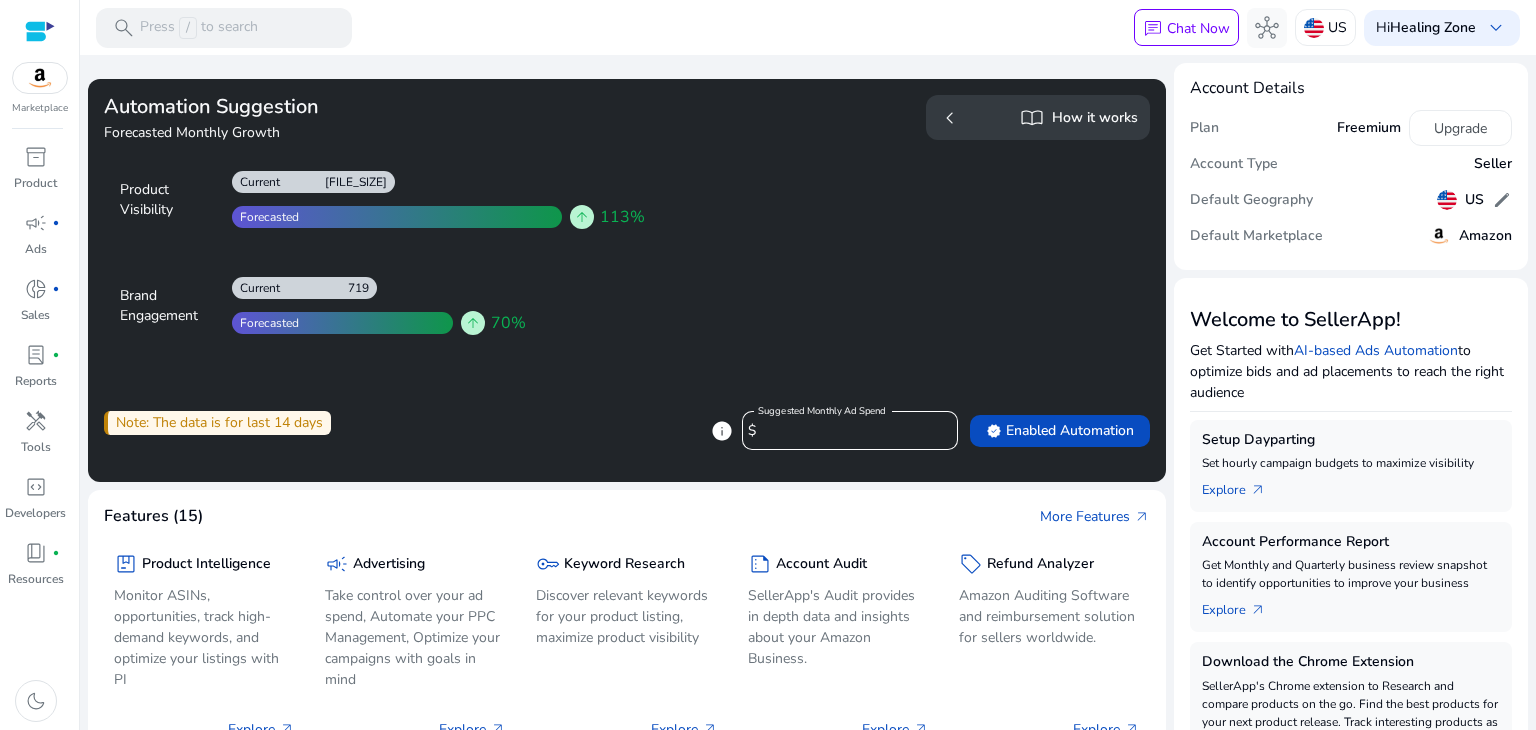 scroll, scrollTop: 1357, scrollLeft: 0, axis: vertical 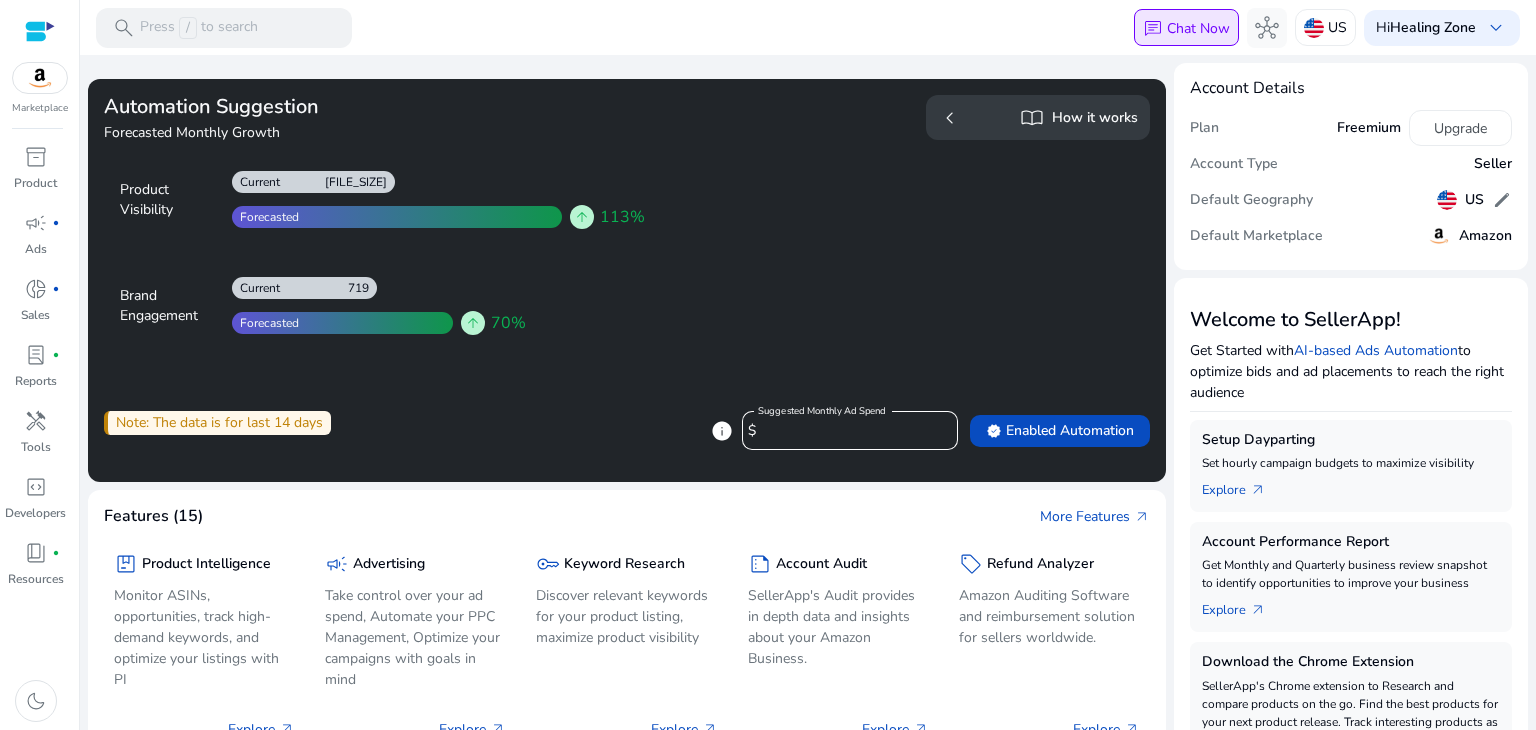 click on "Chat Now" at bounding box center [1198, 28] 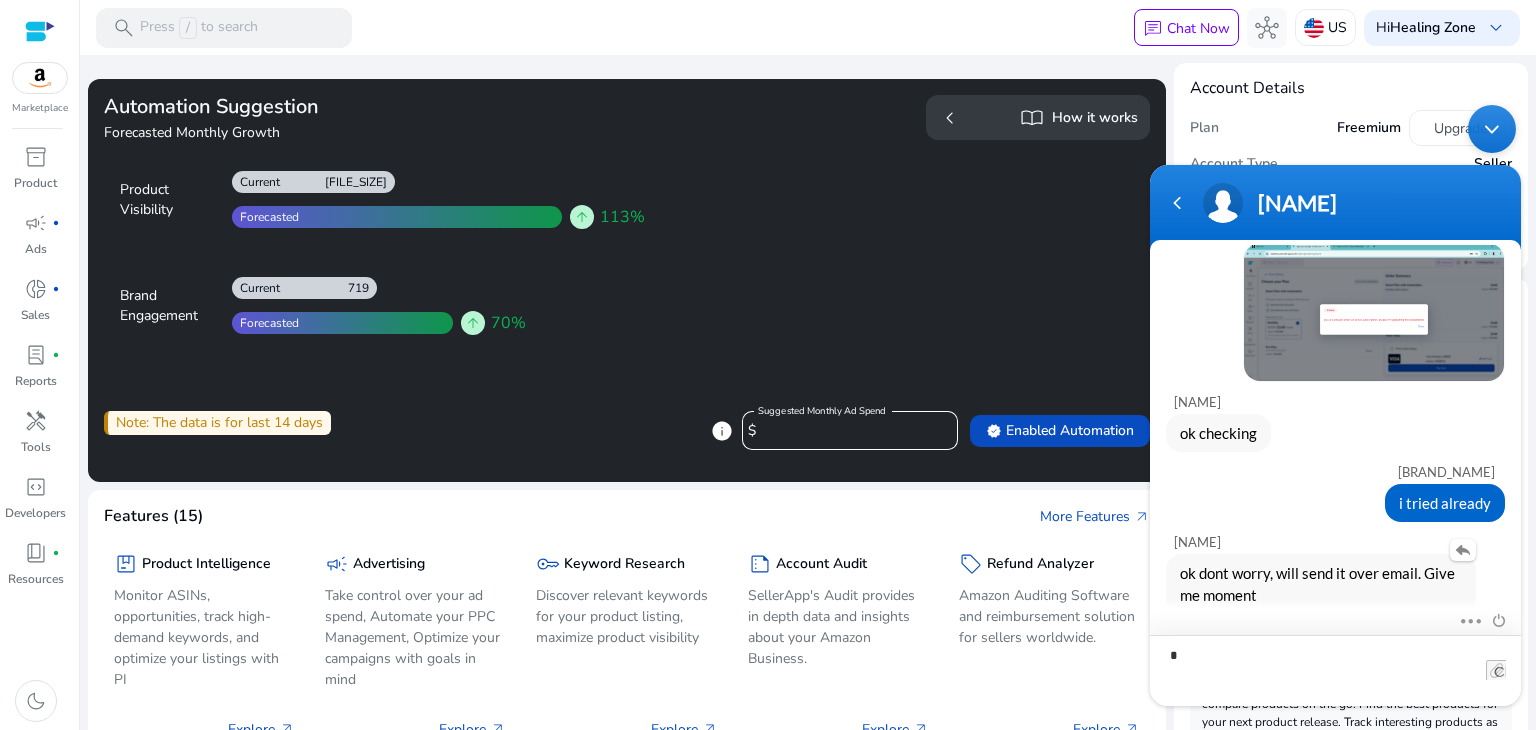 type on "**" 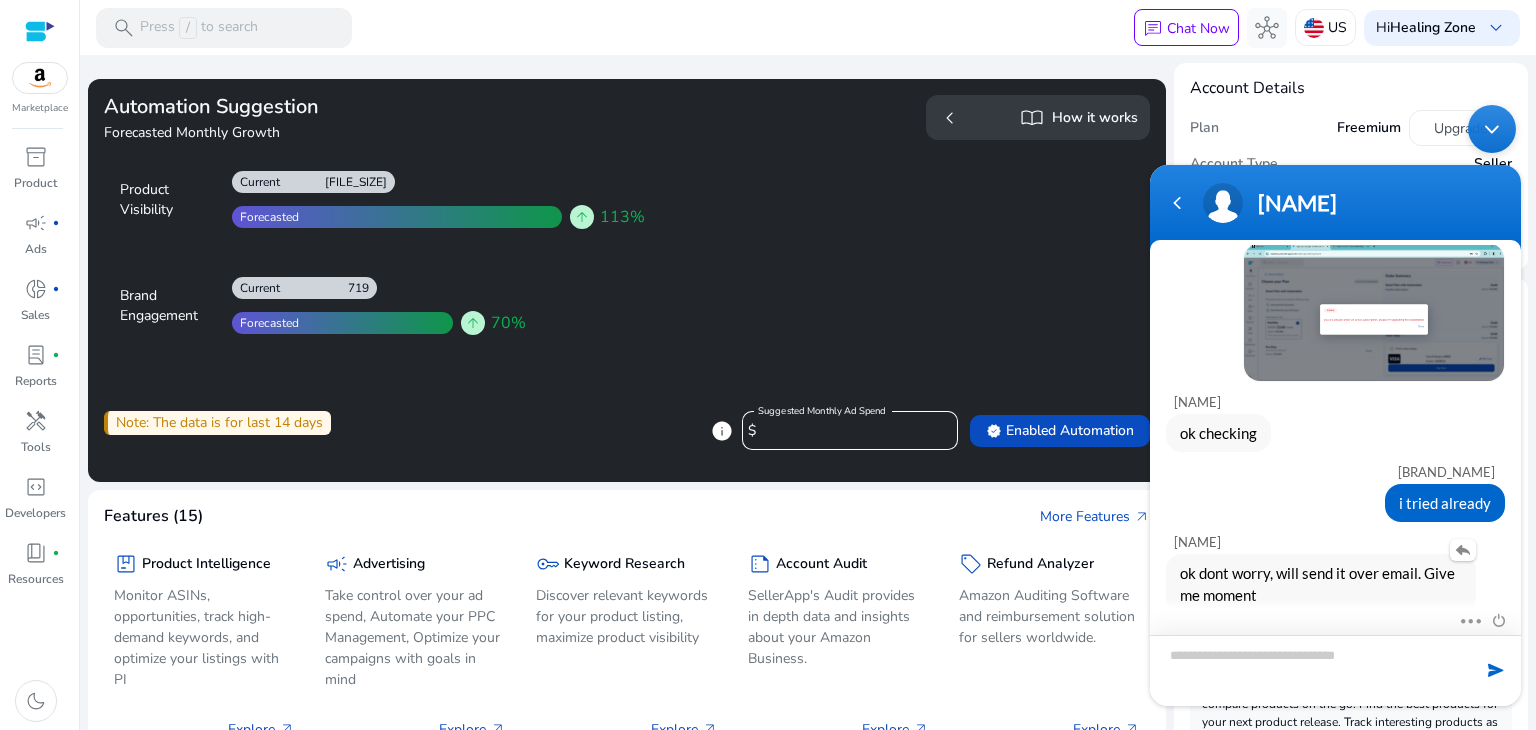 scroll, scrollTop: 1427, scrollLeft: 0, axis: vertical 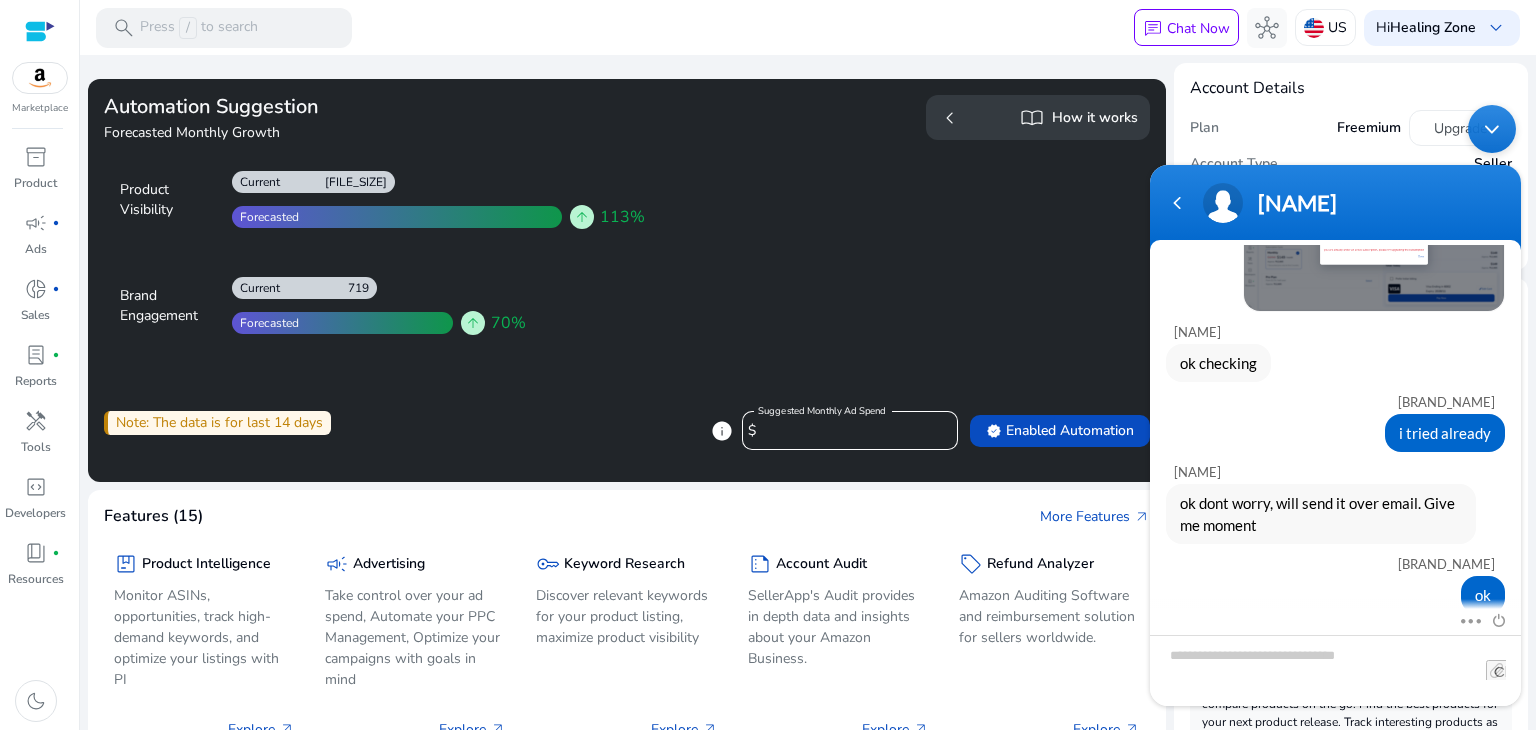click on "[METRIC]" 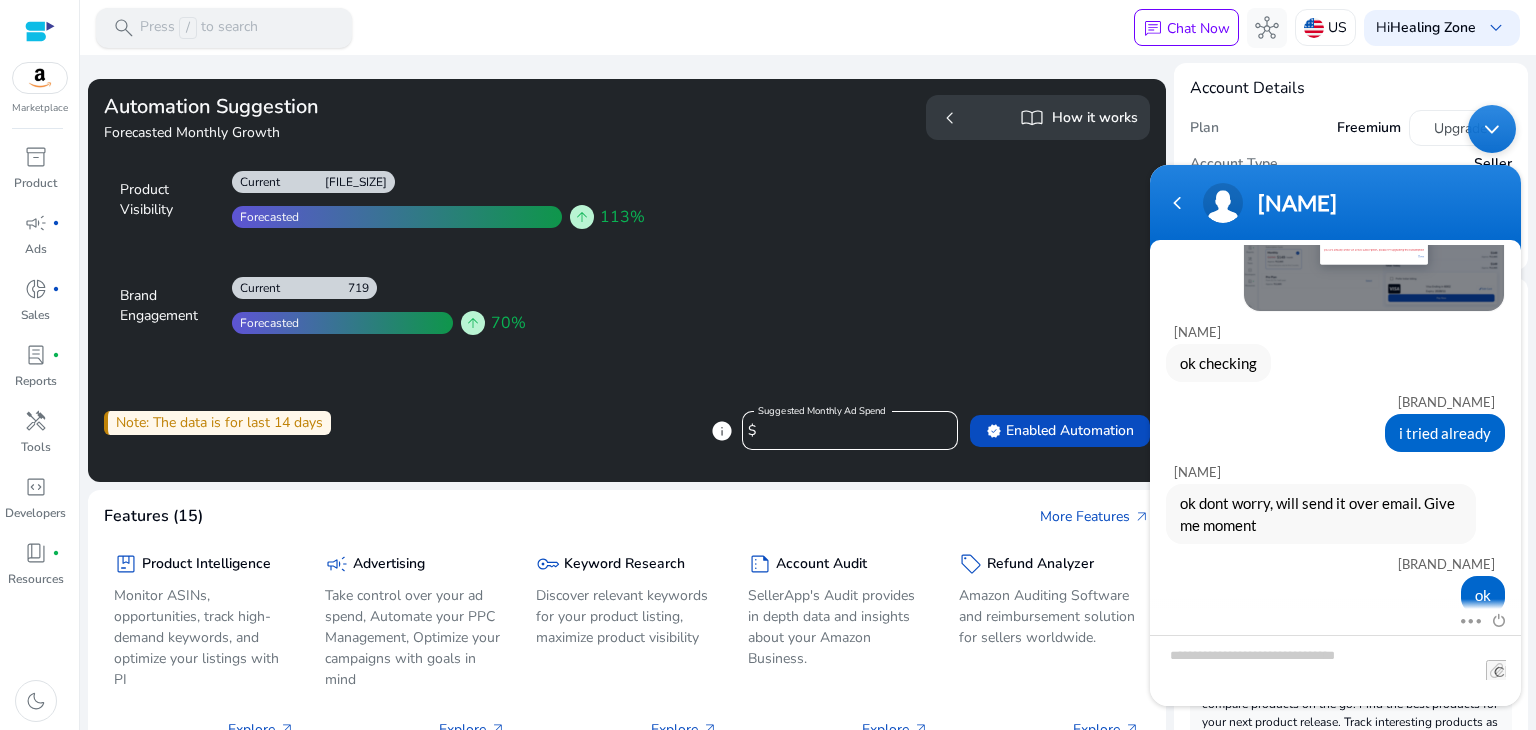 scroll, scrollTop: 1560, scrollLeft: 0, axis: vertical 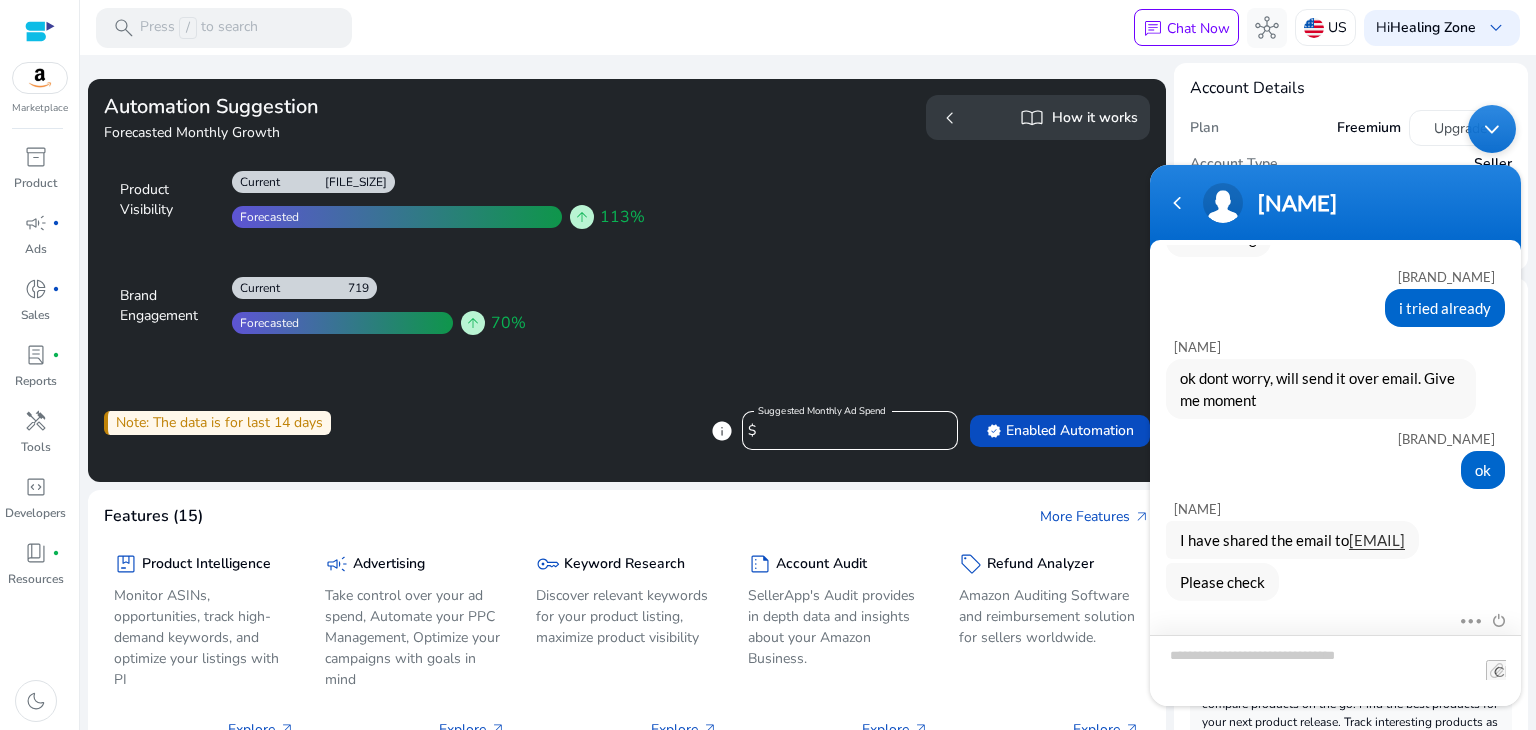 click at bounding box center (1335, 669) 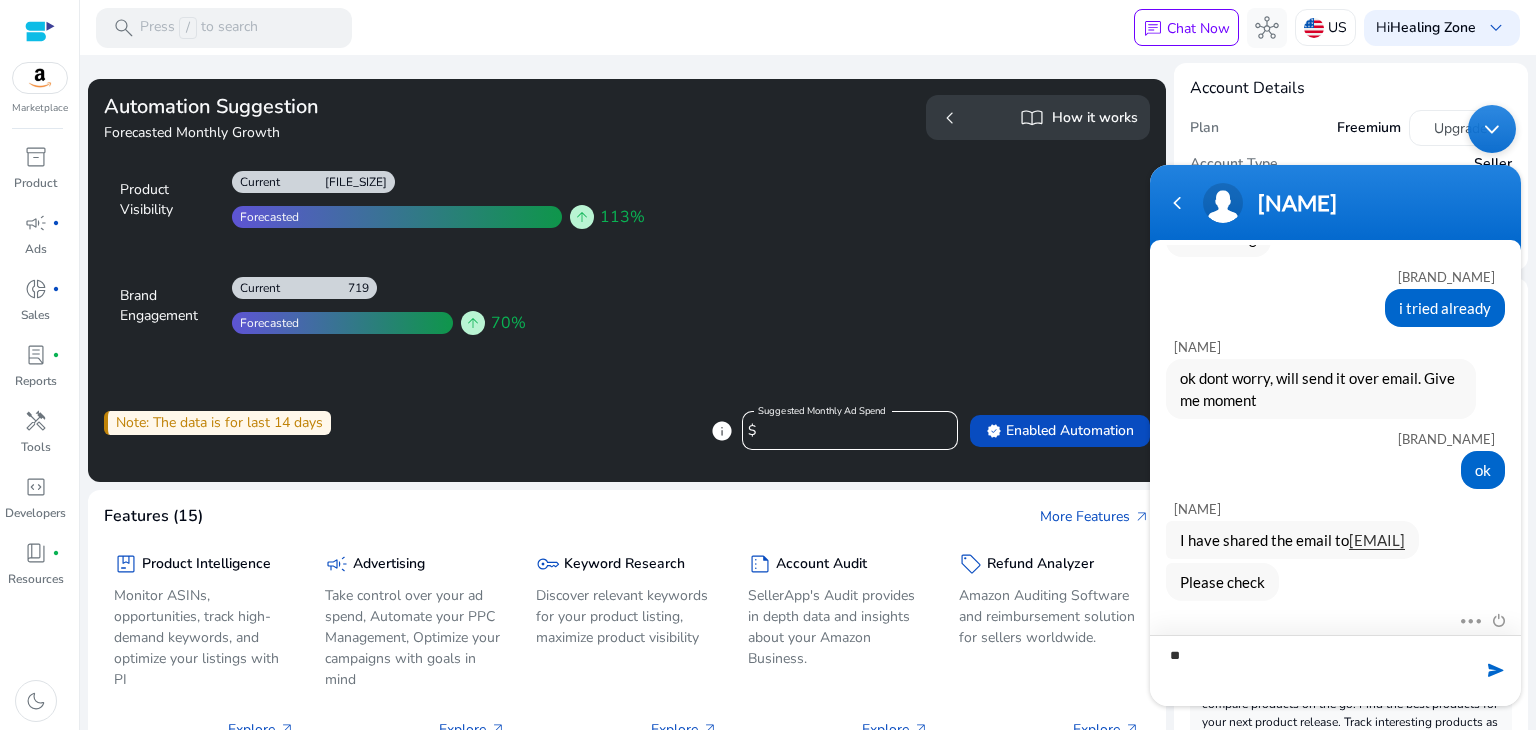 type on "**" 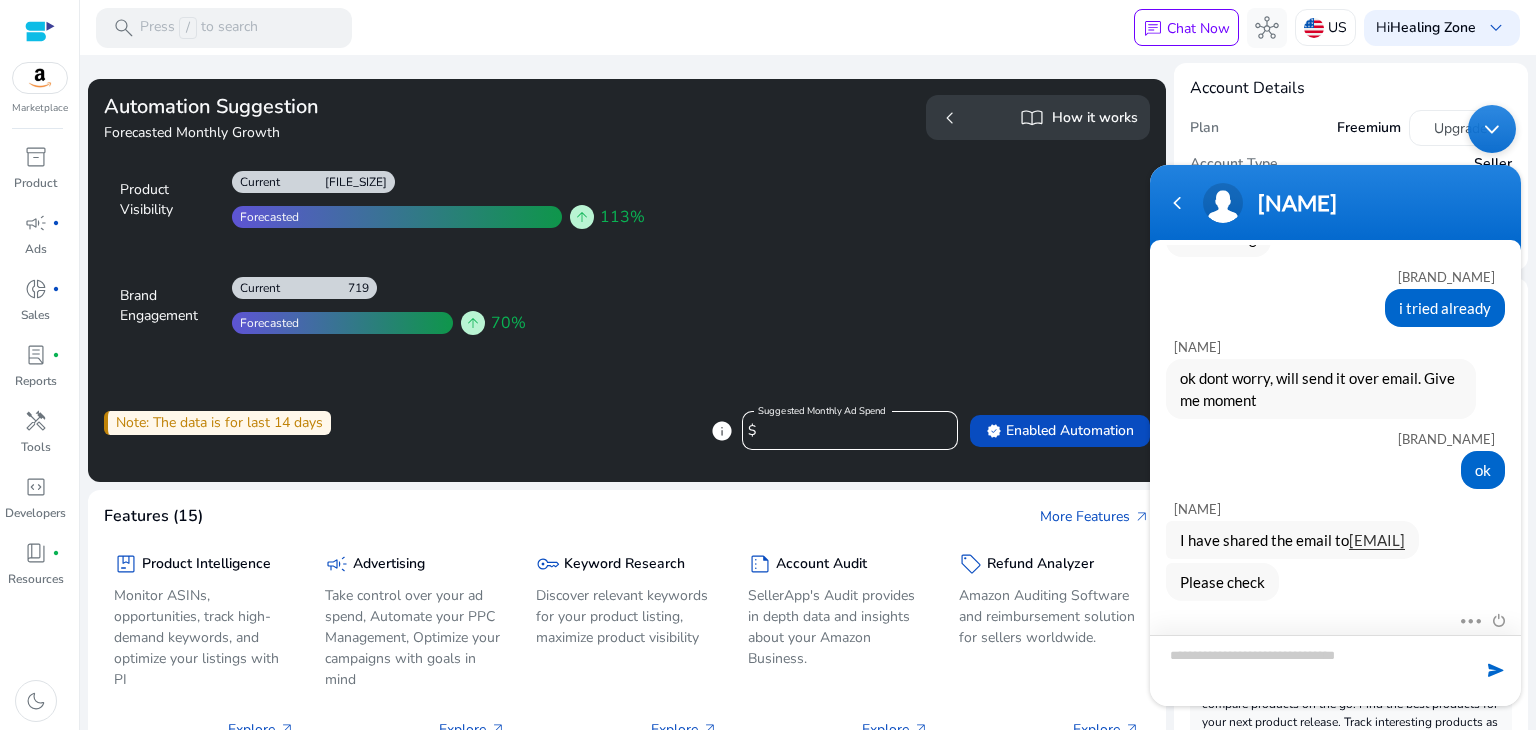 scroll, scrollTop: 1629, scrollLeft: 0, axis: vertical 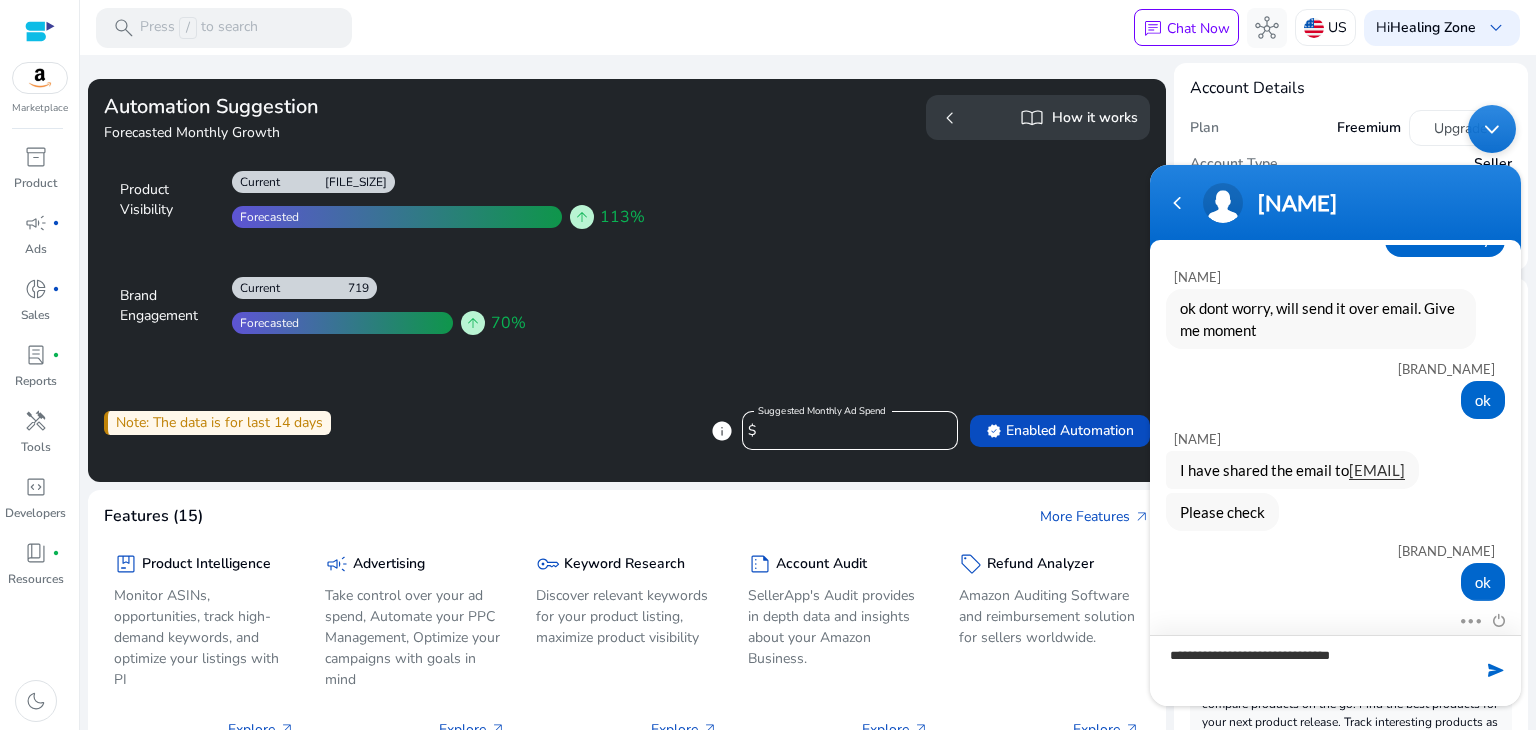 type on "**********" 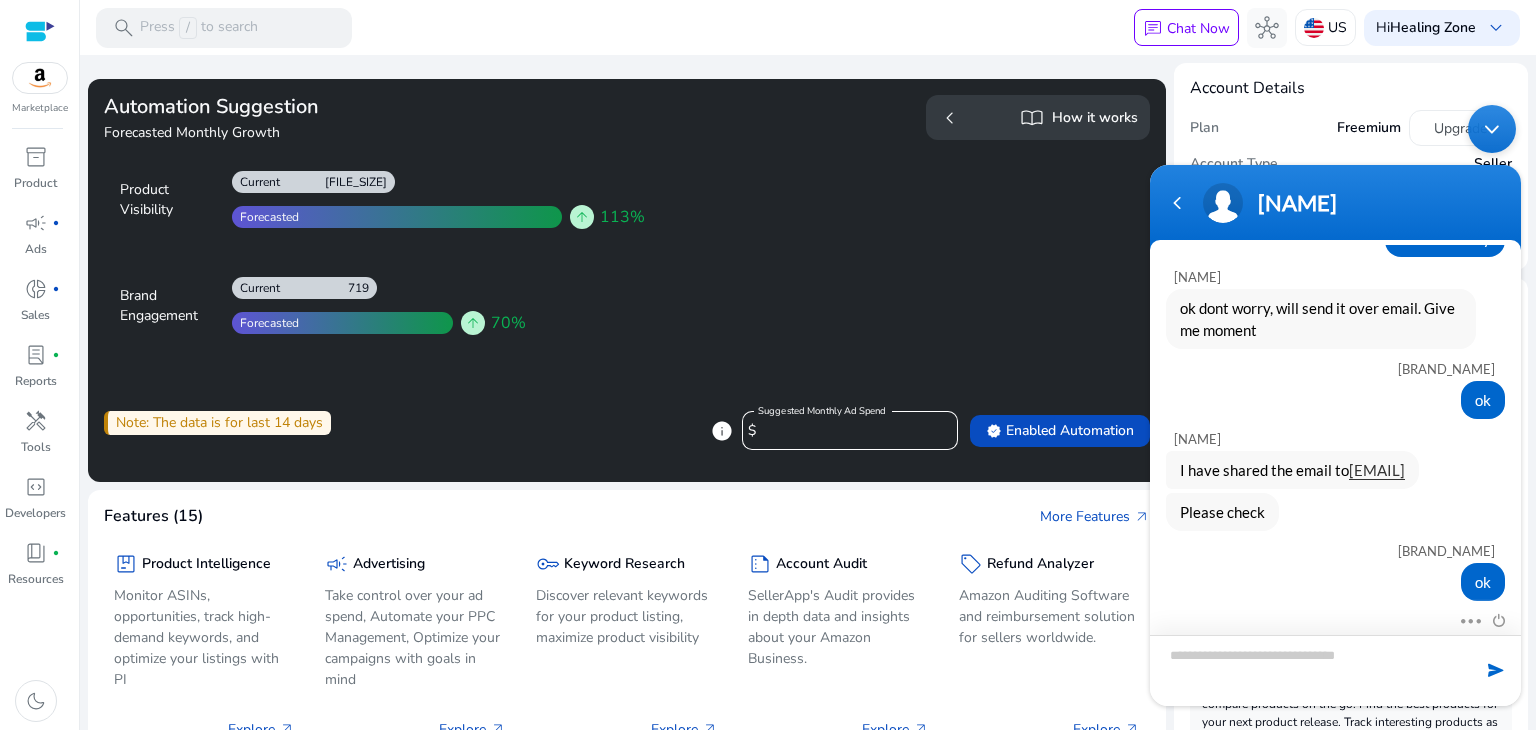 scroll, scrollTop: 1671, scrollLeft: 0, axis: vertical 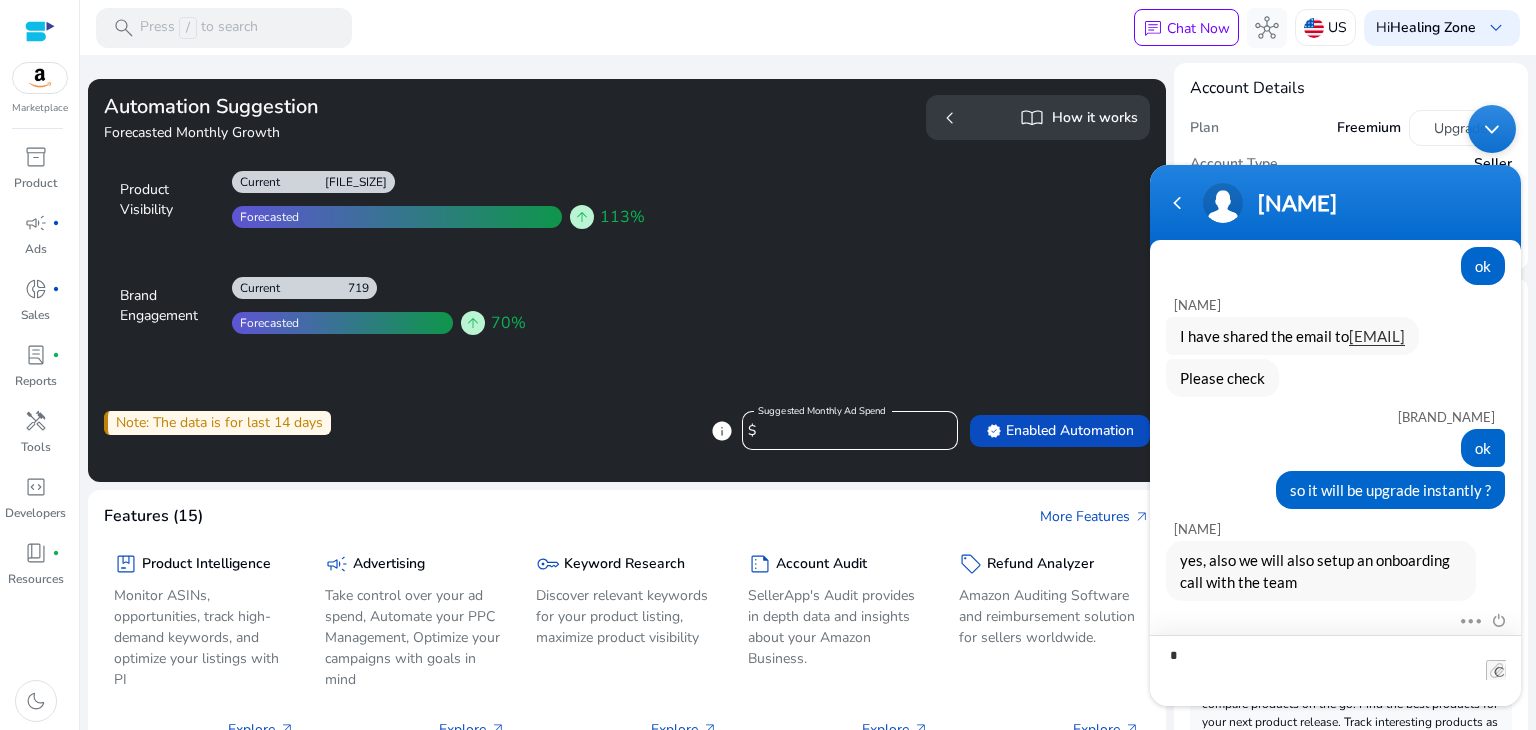 type on "**" 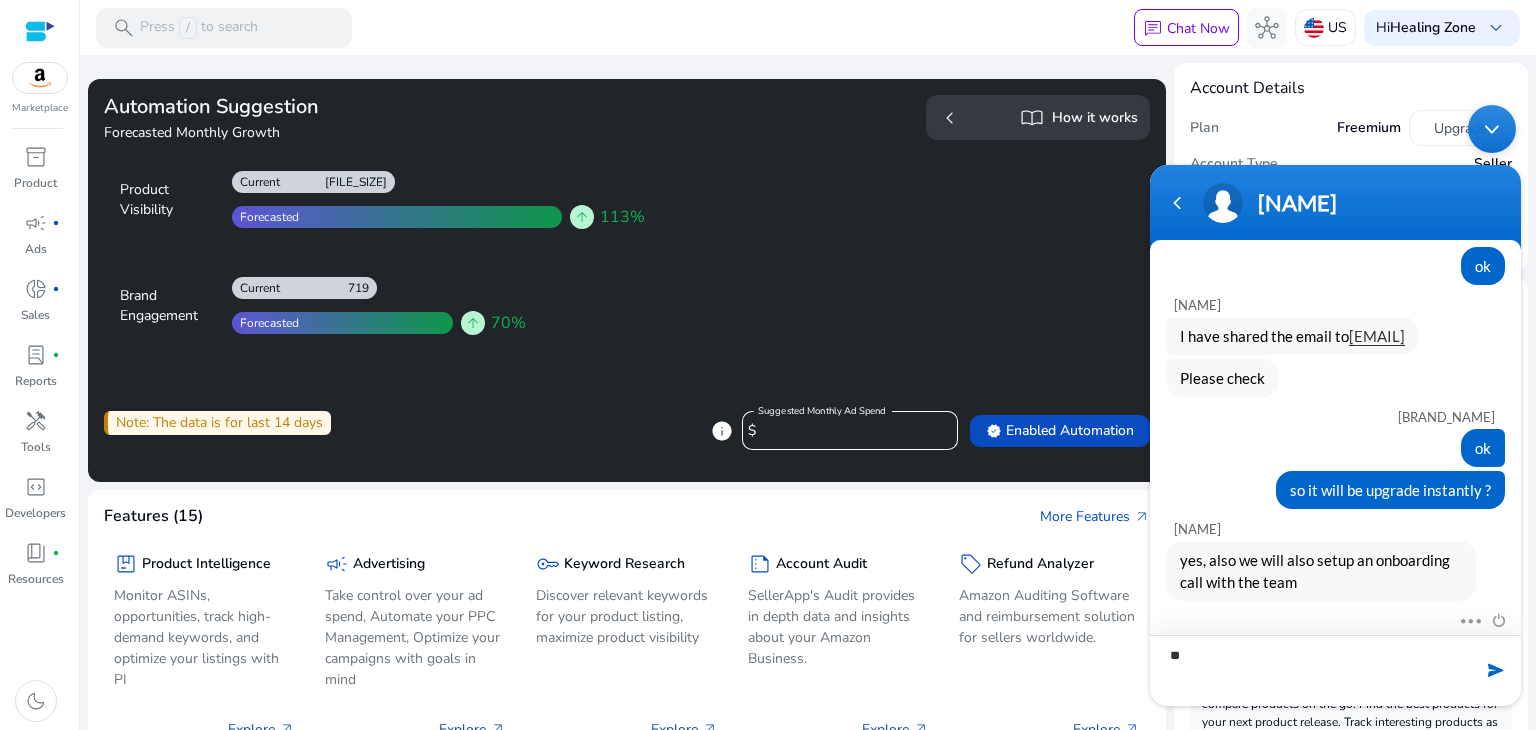 type 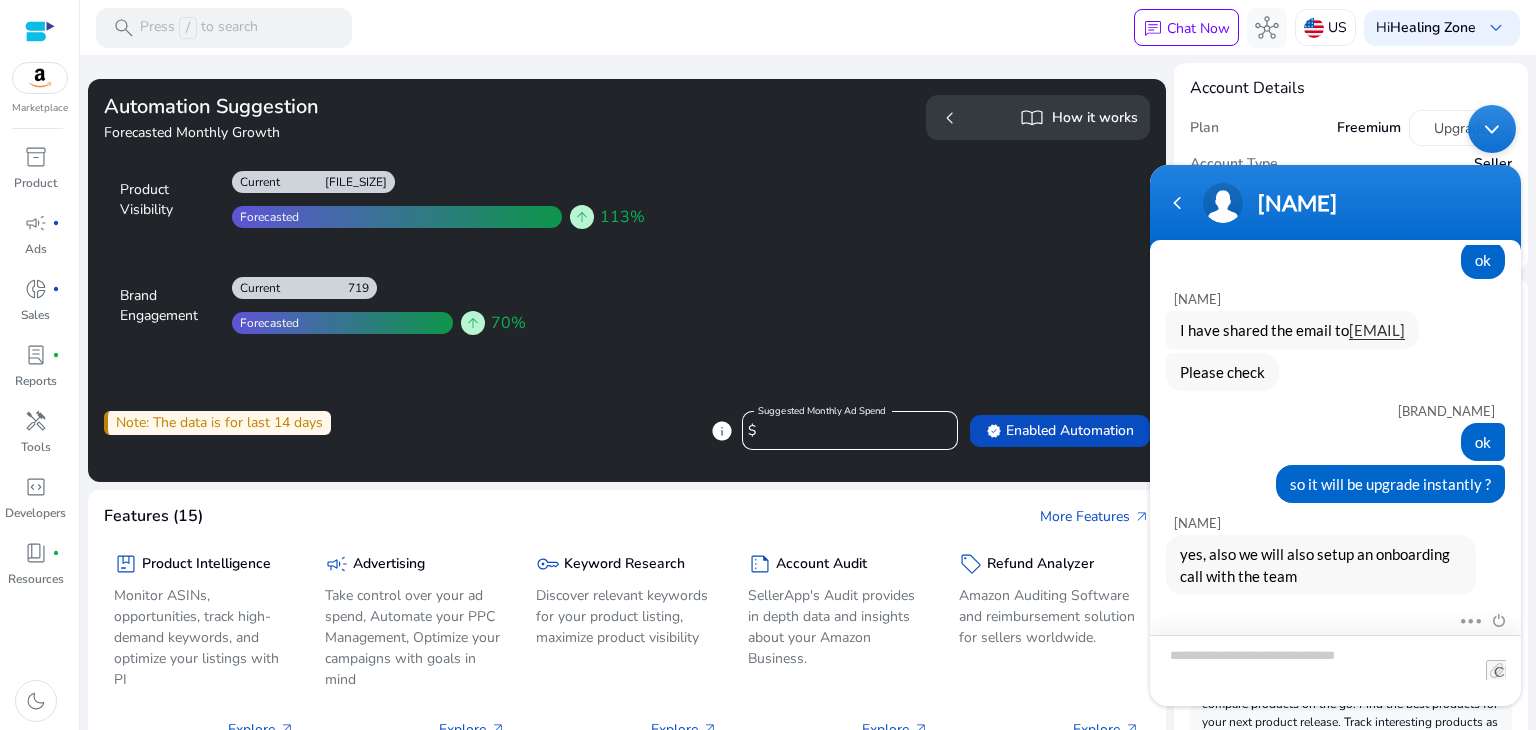 scroll, scrollTop: 1832, scrollLeft: 0, axis: vertical 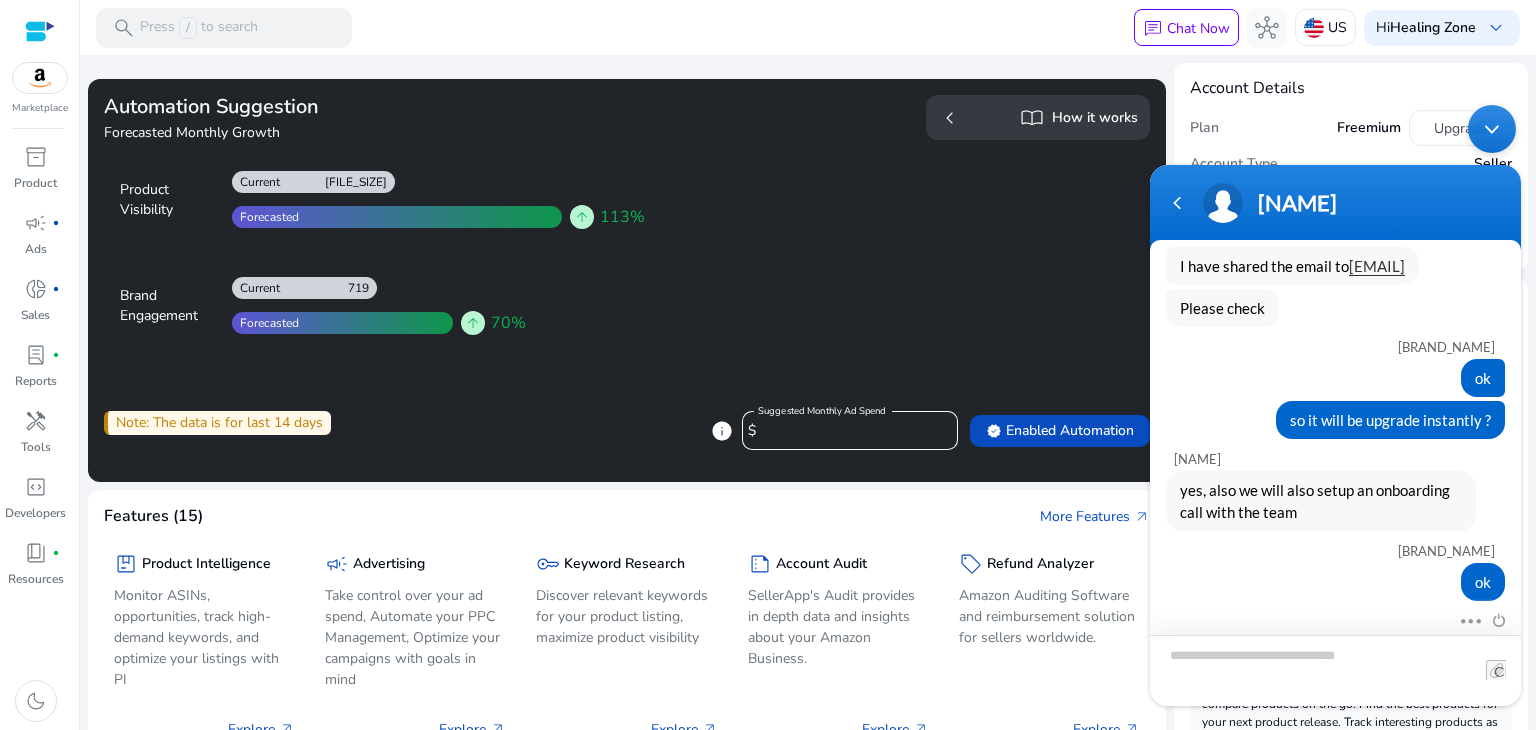click at bounding box center [1335, 669] 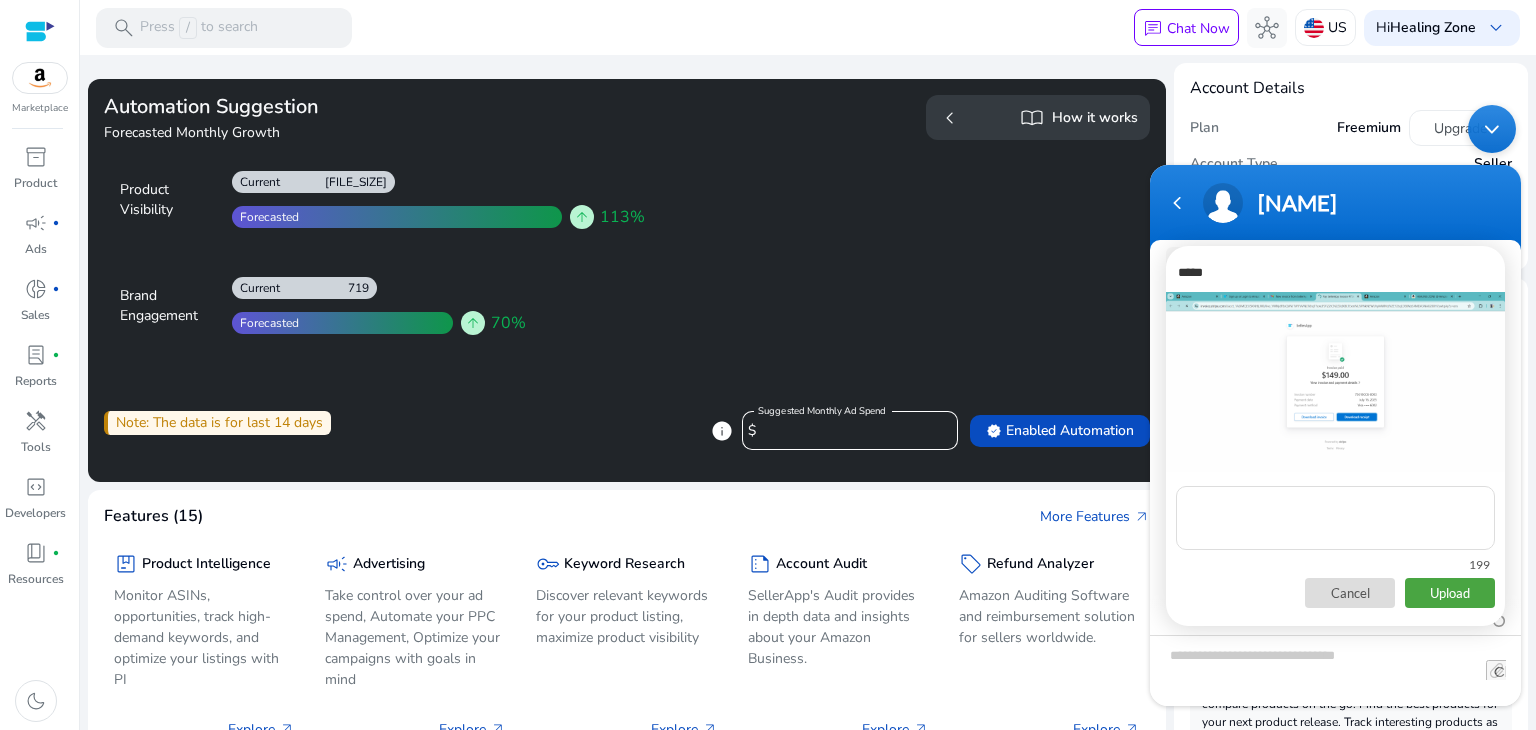 type 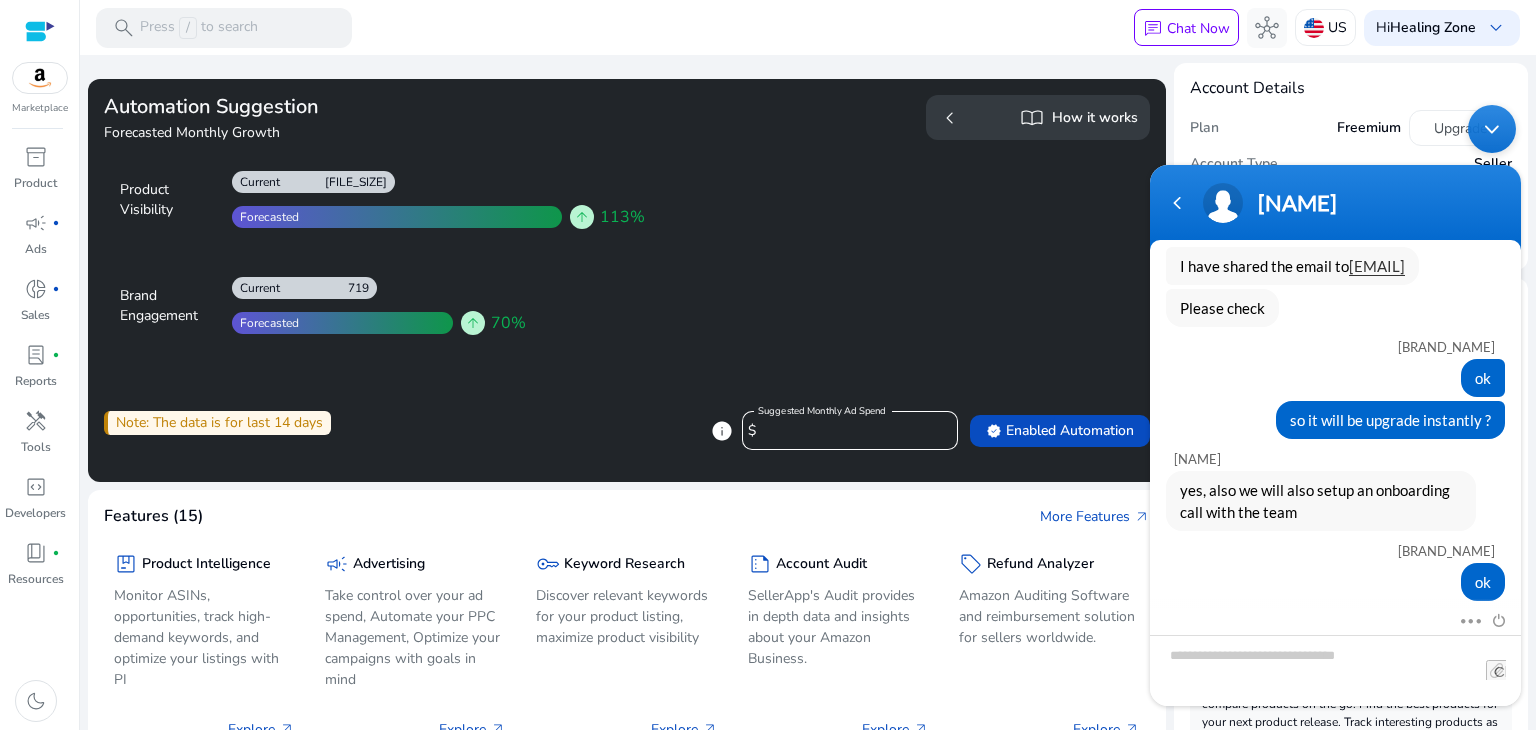 scroll, scrollTop: 1976, scrollLeft: 0, axis: vertical 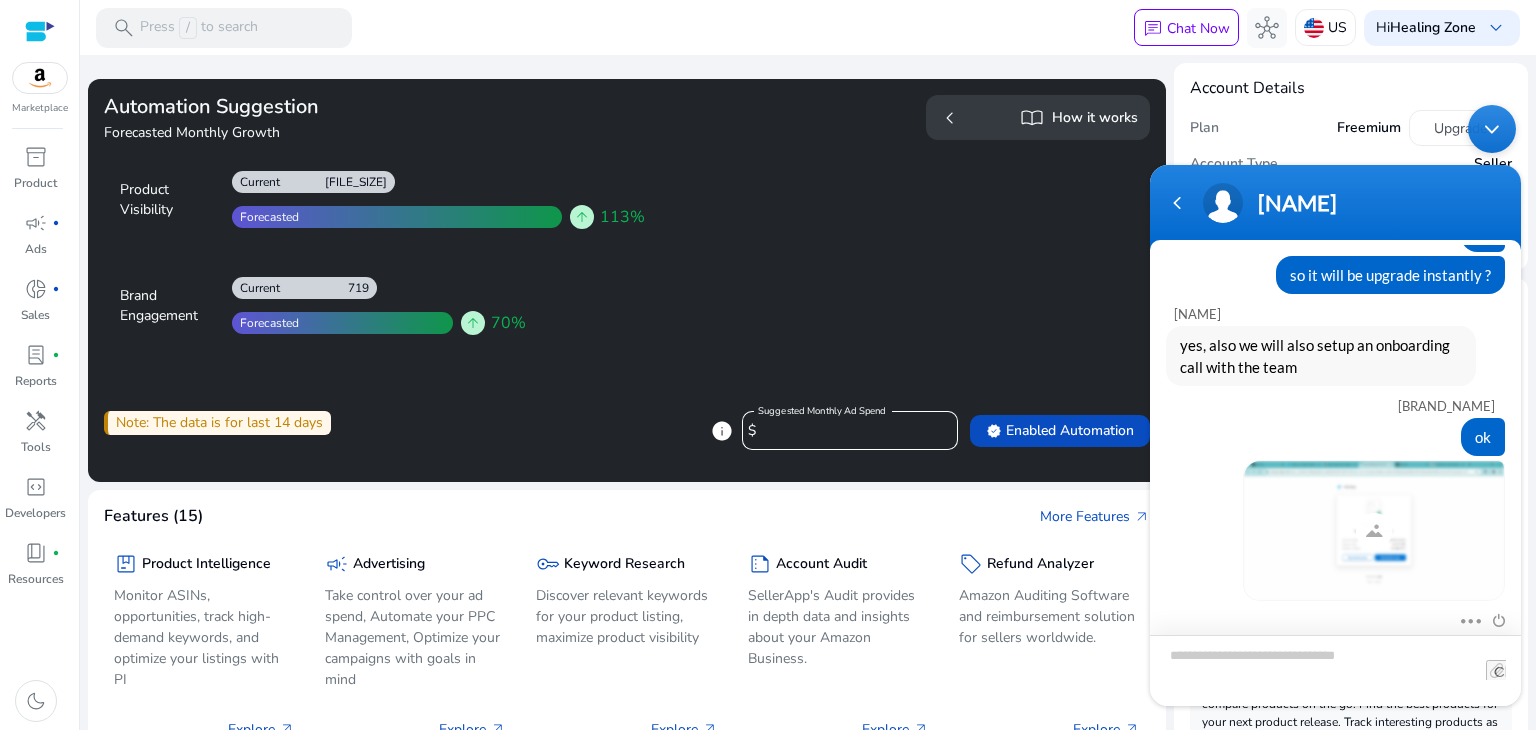 click at bounding box center (1335, 669) 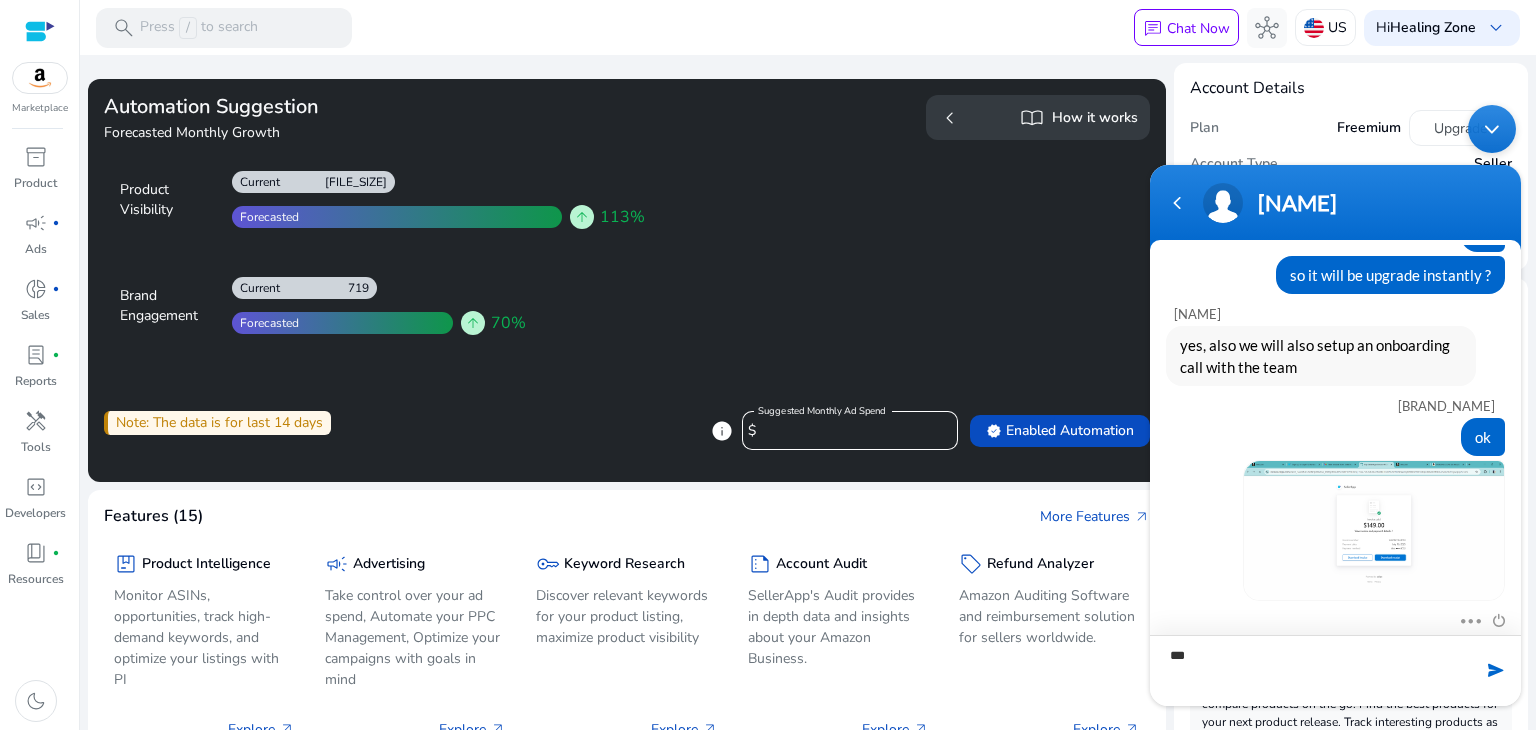 type on "****" 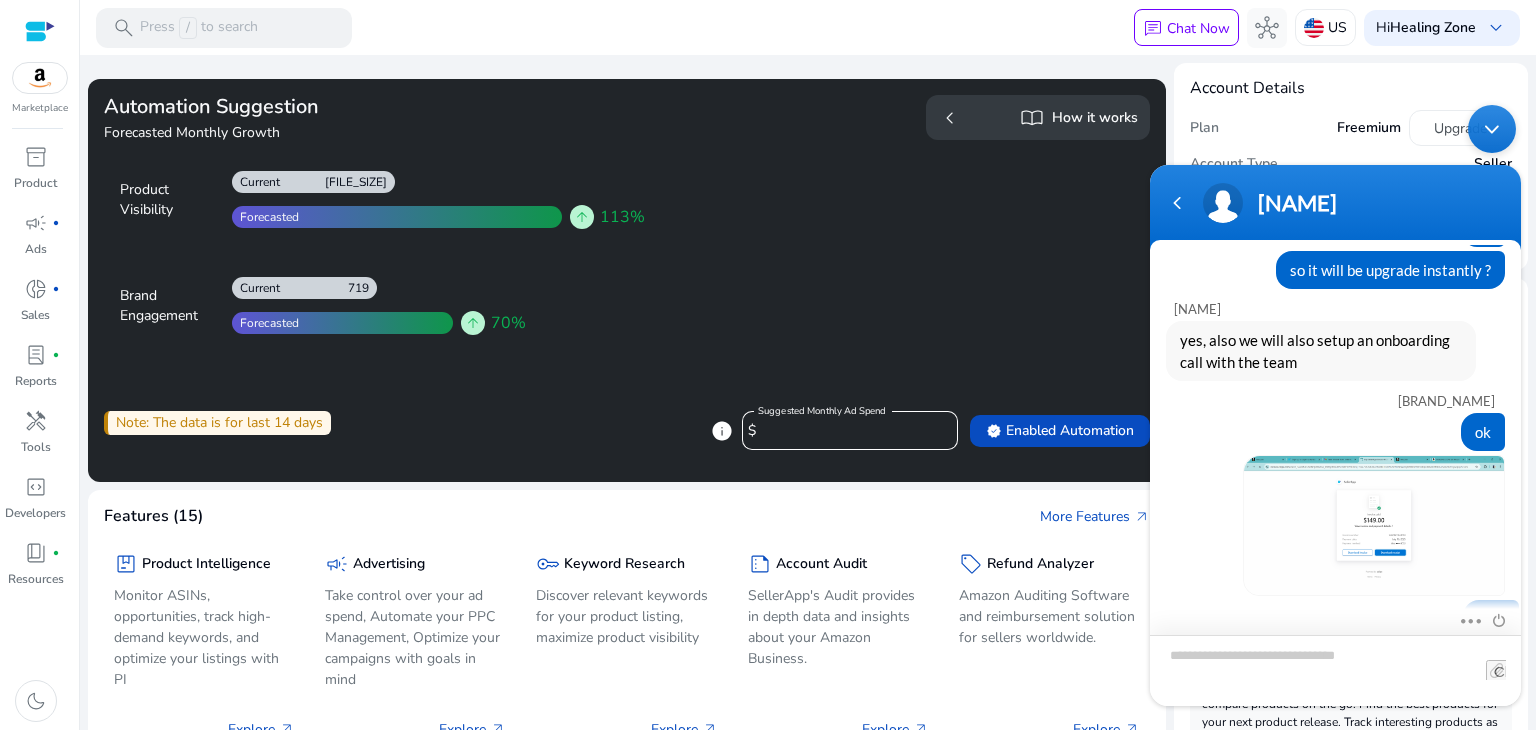 scroll, scrollTop: 2017, scrollLeft: 0, axis: vertical 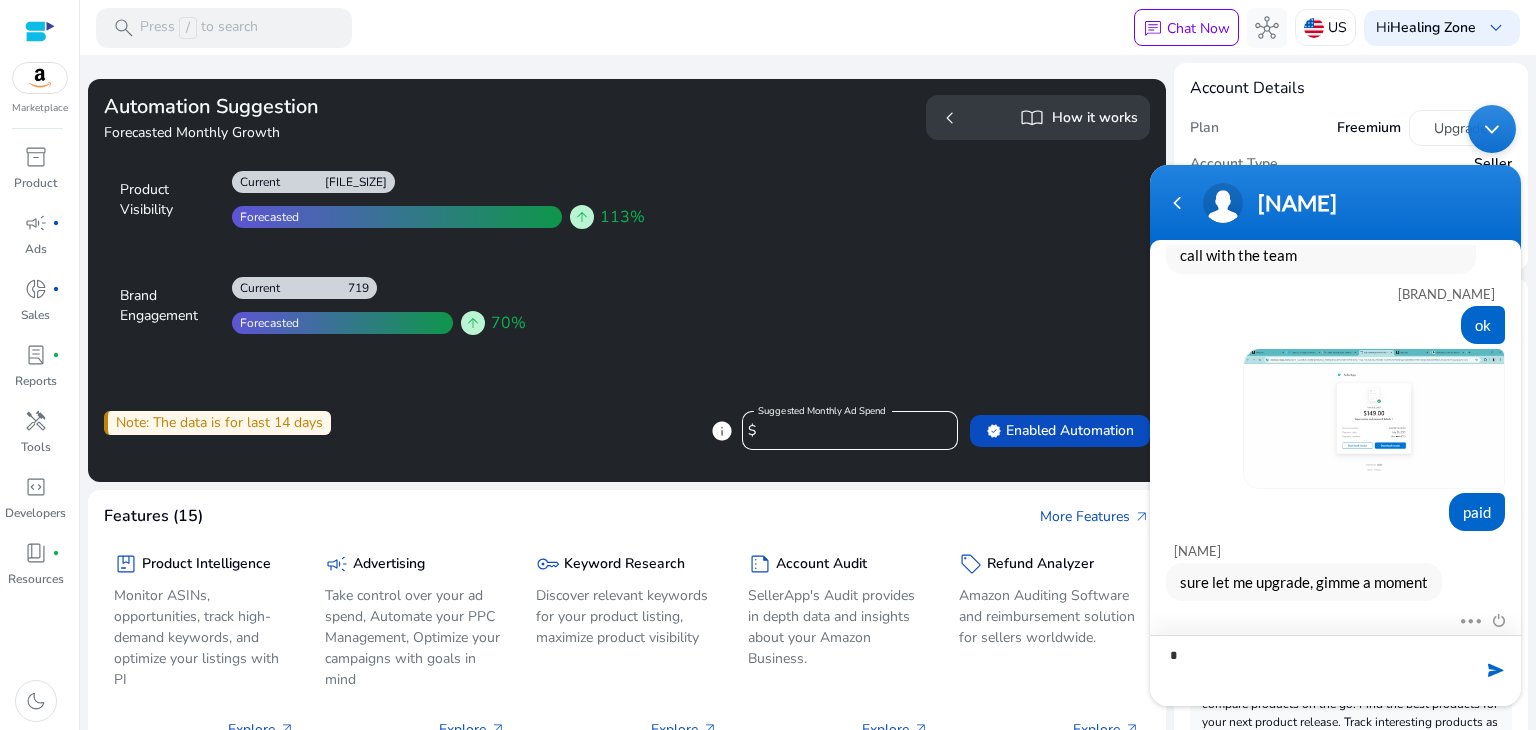 type on "**" 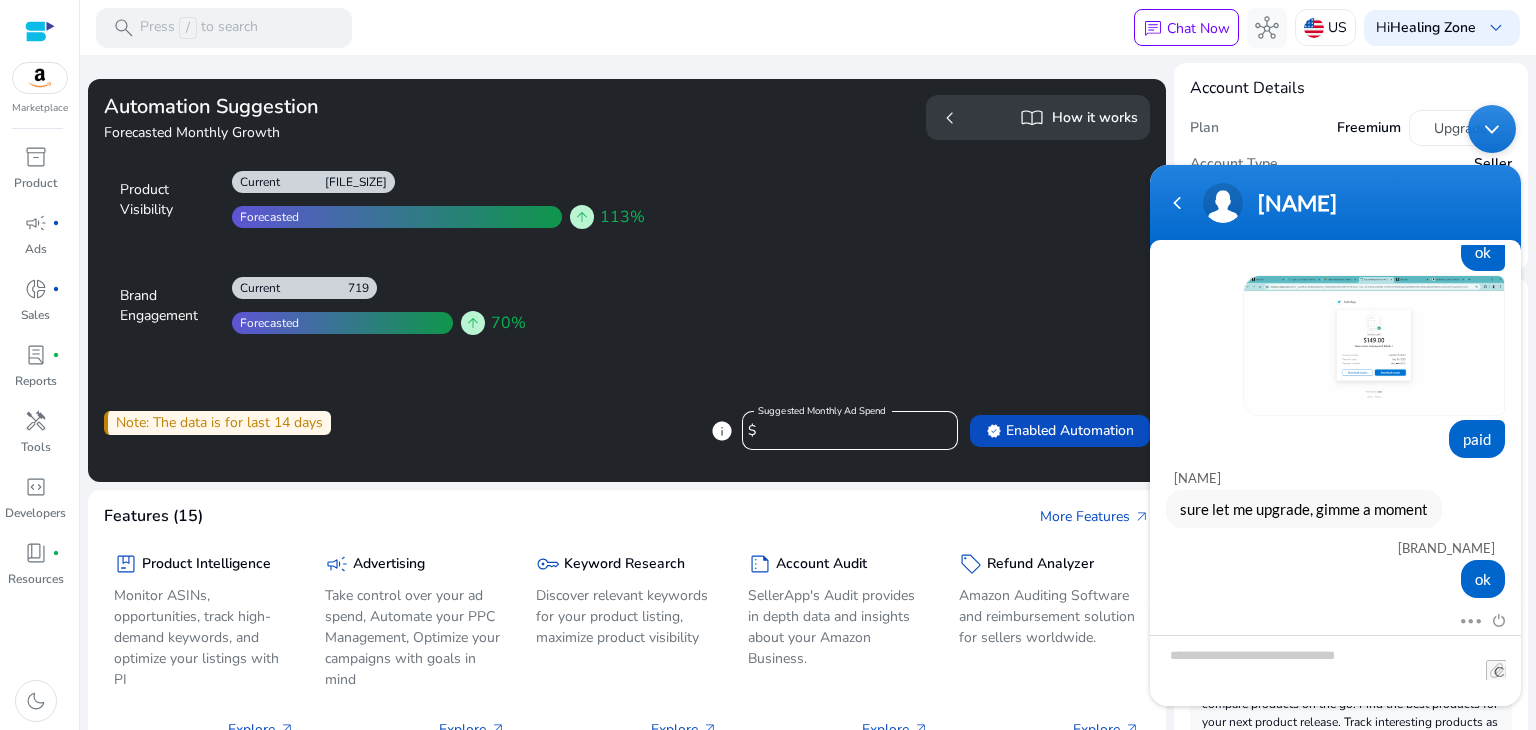 scroll, scrollTop: 2269, scrollLeft: 0, axis: vertical 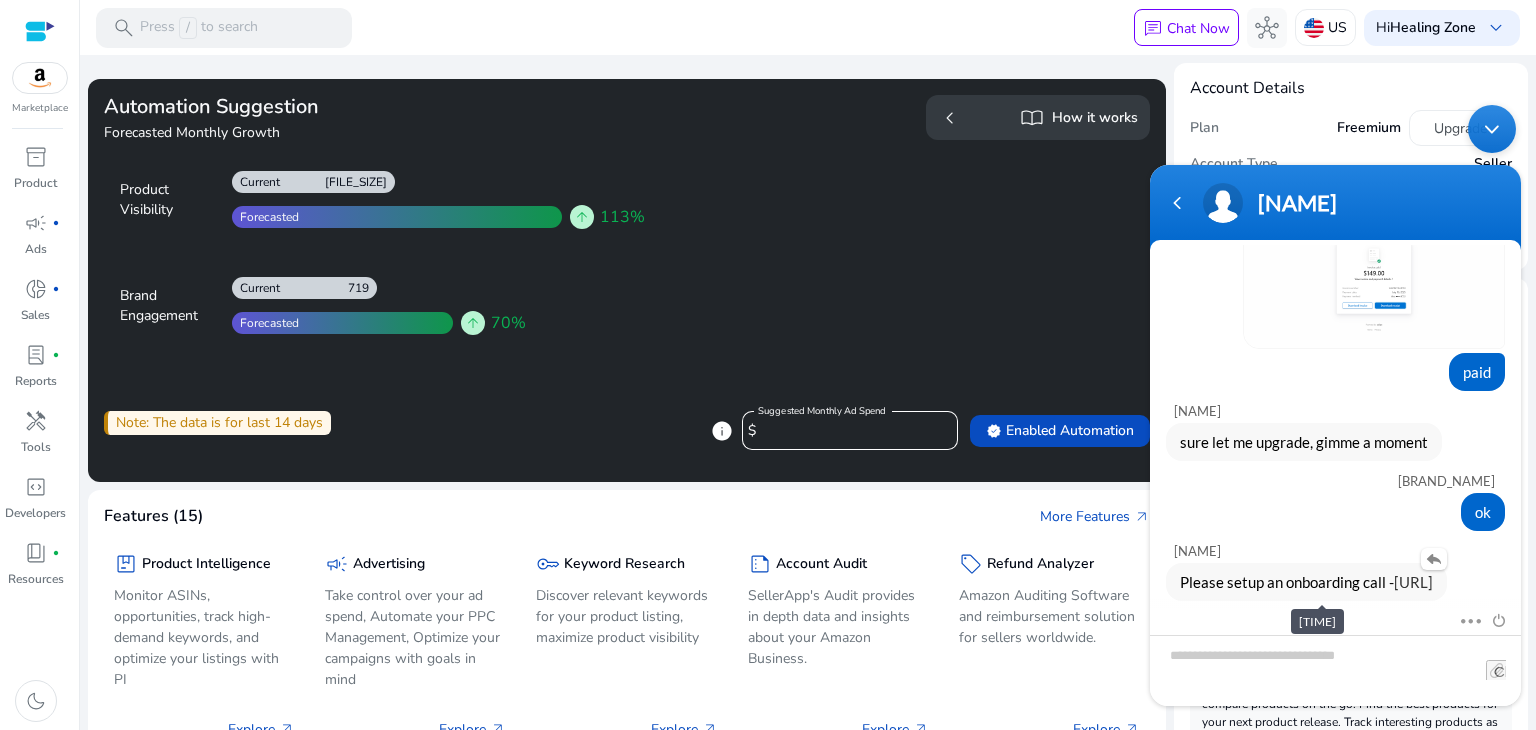 click on "https://calendly.com/sellerapp/portfolio-consultation" at bounding box center [1413, 581] 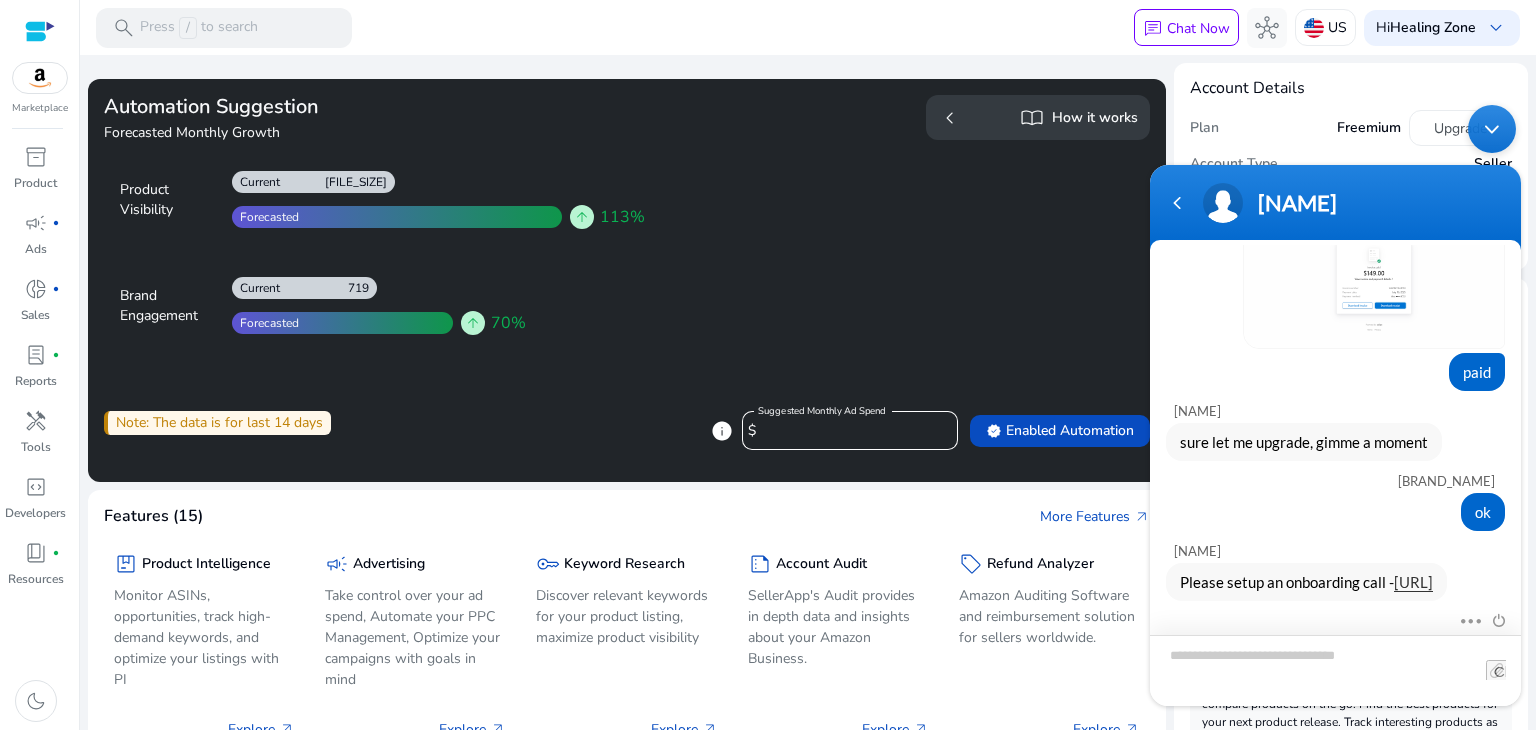 click at bounding box center [1335, 669] 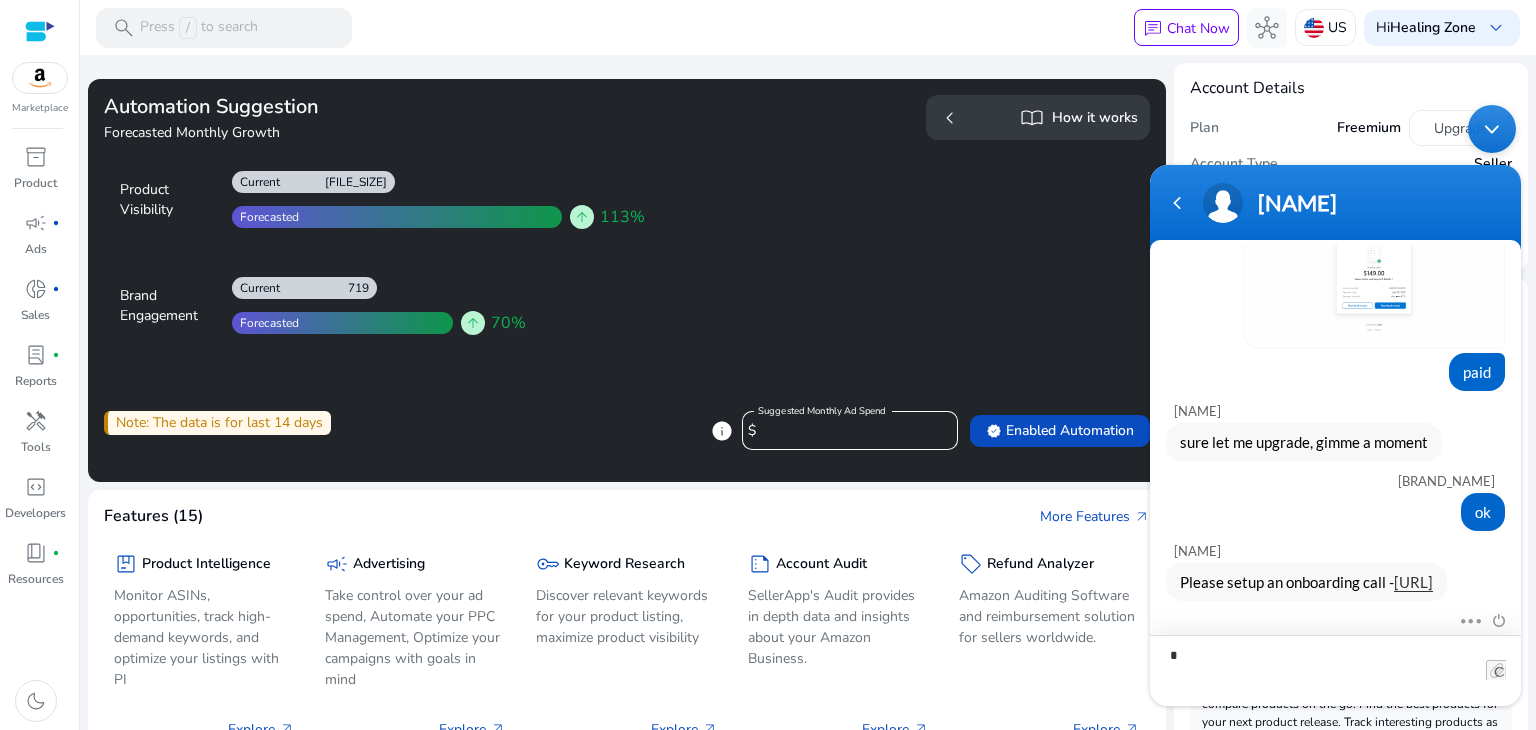 type on "**" 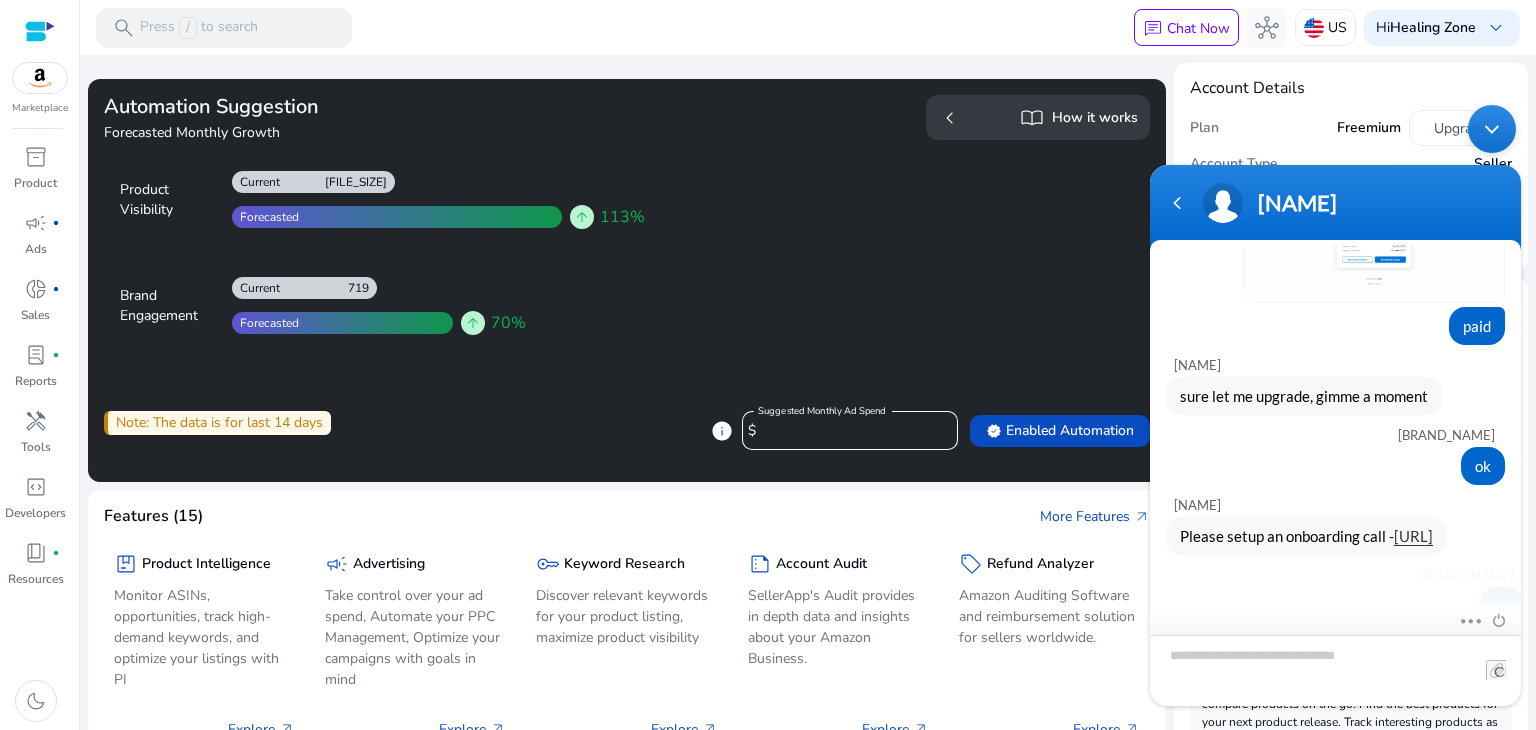 scroll, scrollTop: 2338, scrollLeft: 0, axis: vertical 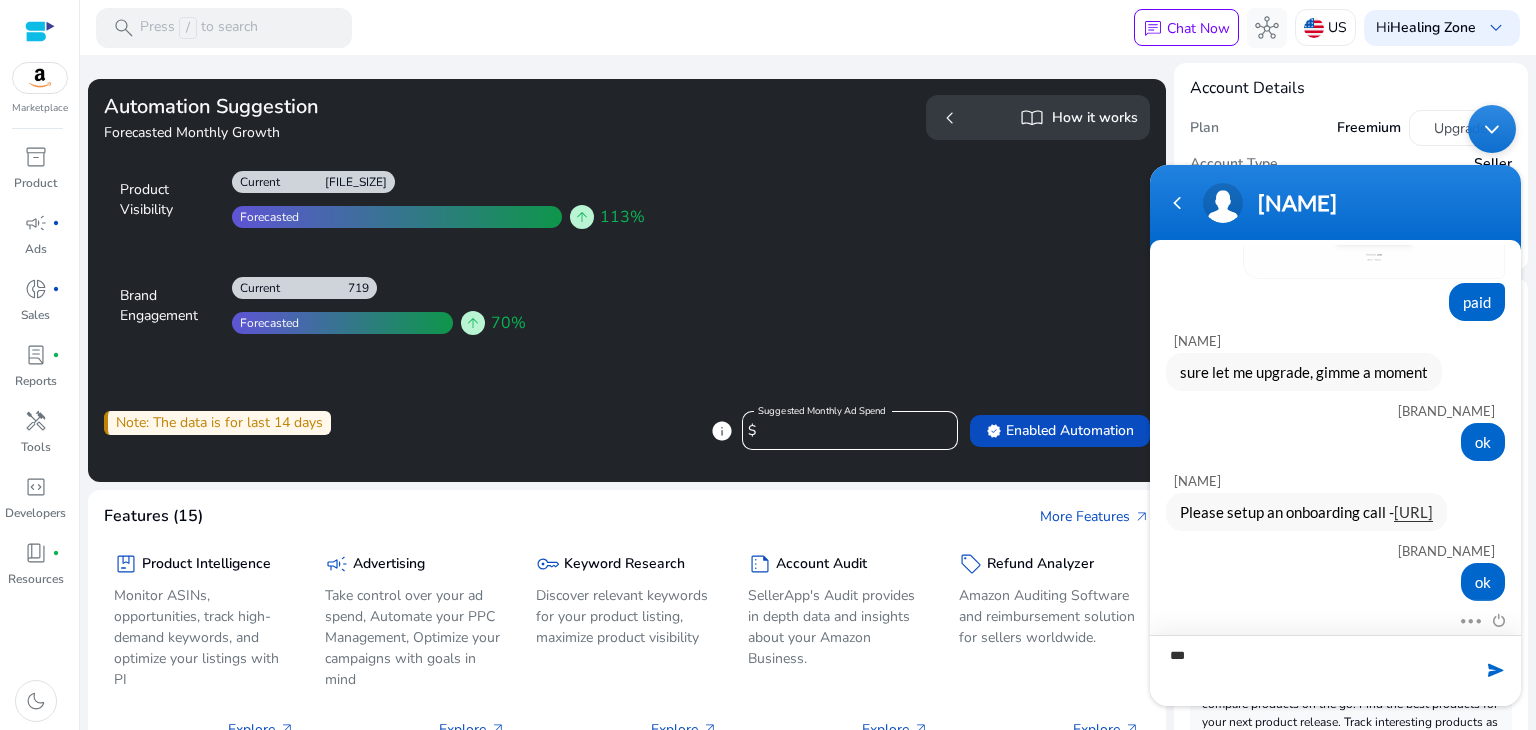 type on "****" 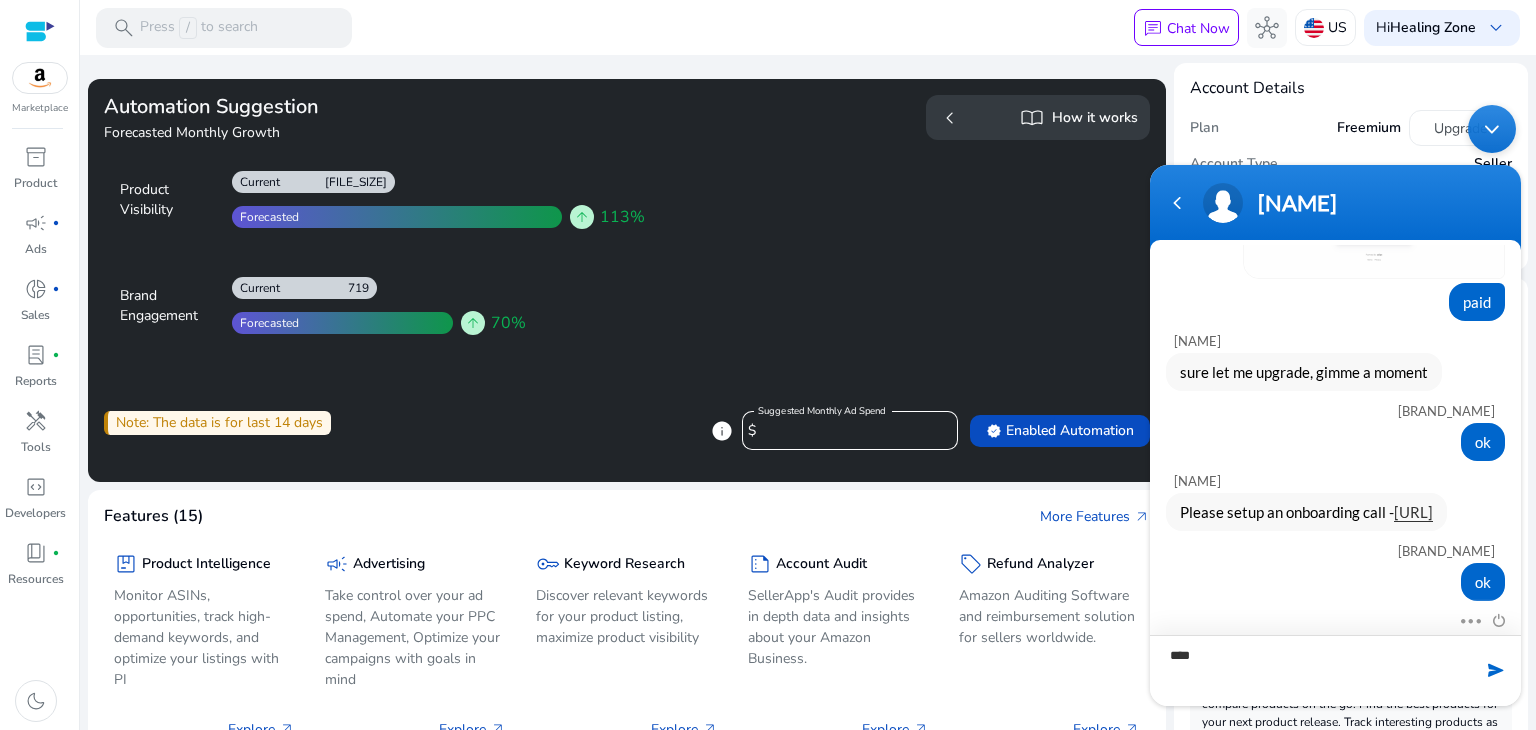 type 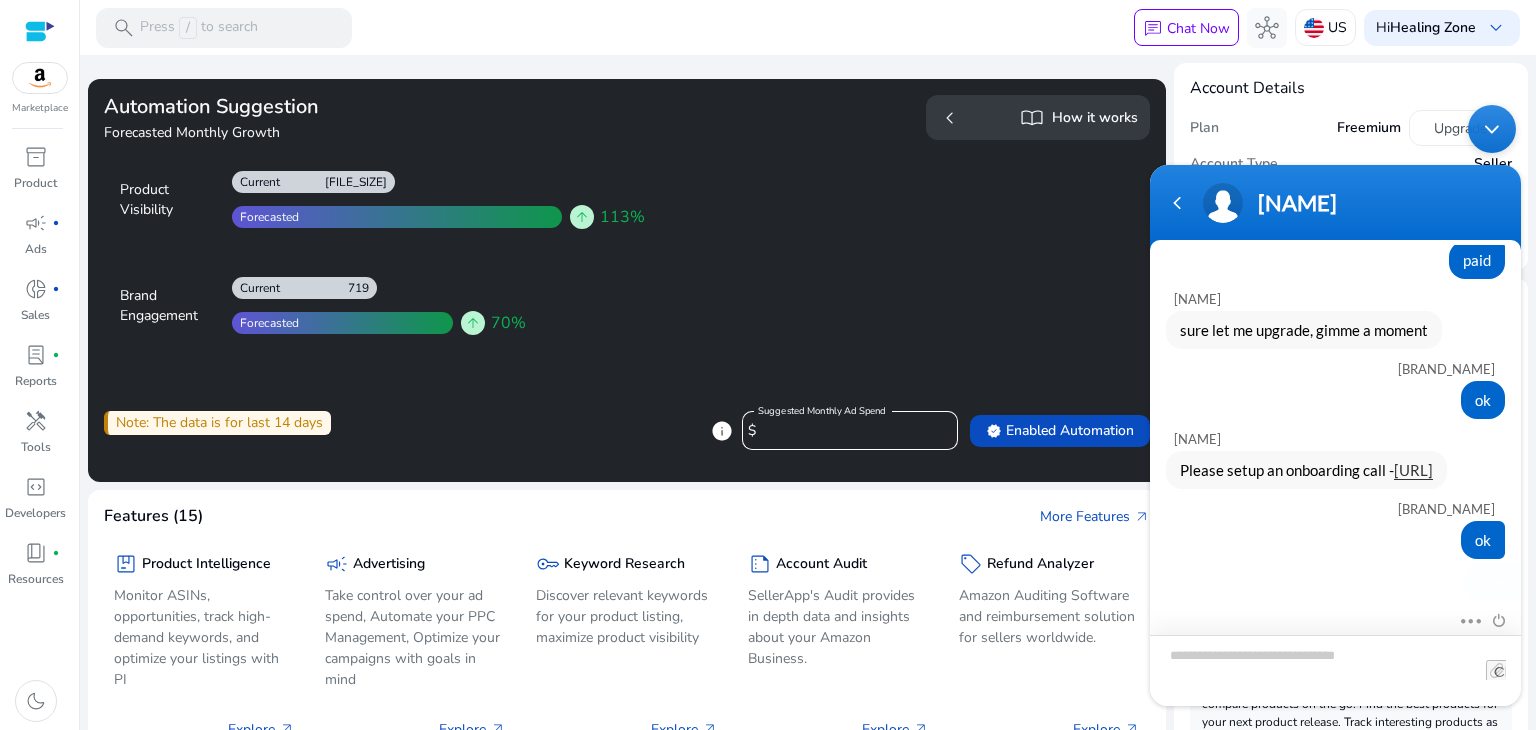 scroll, scrollTop: 2380, scrollLeft: 0, axis: vertical 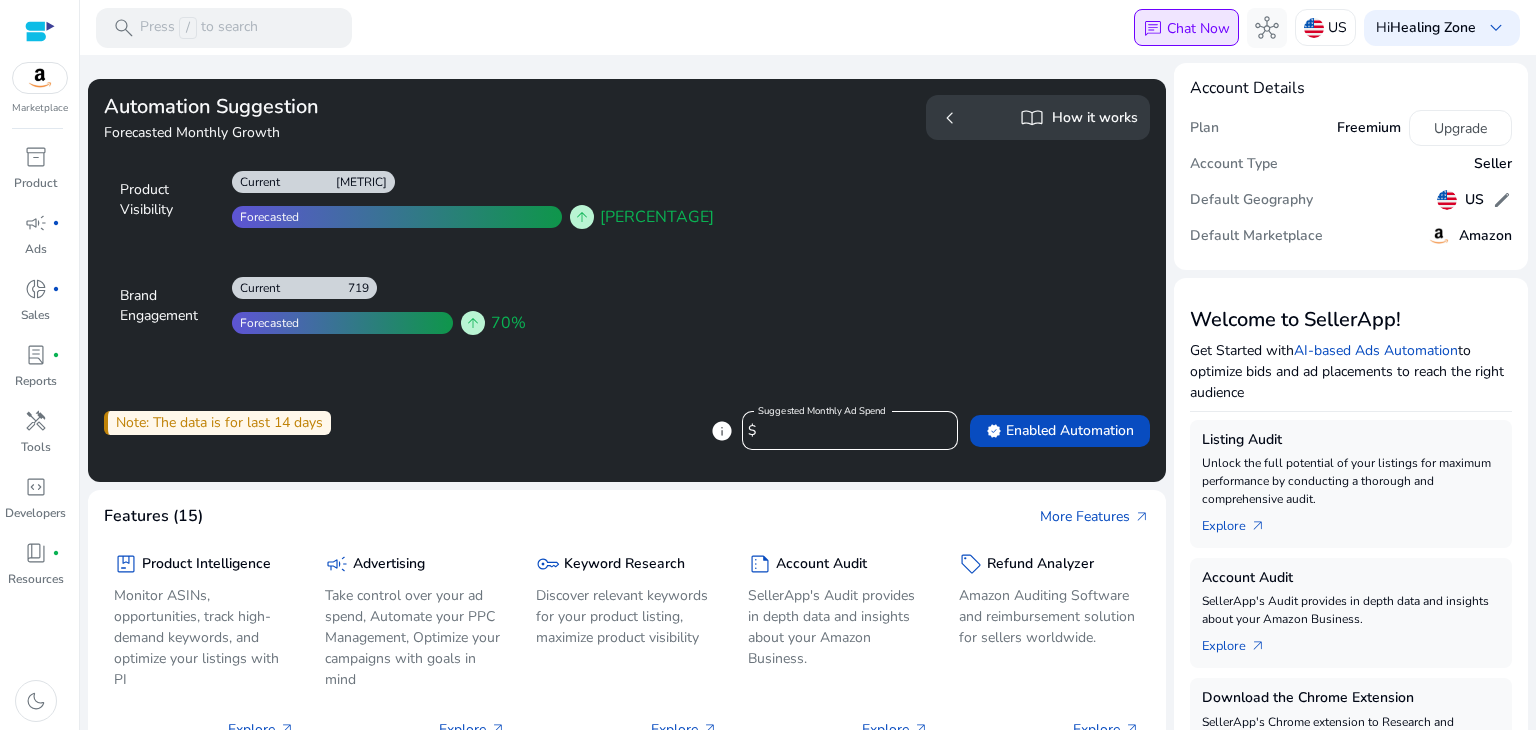 click on "Chat Now" at bounding box center (1198, 28) 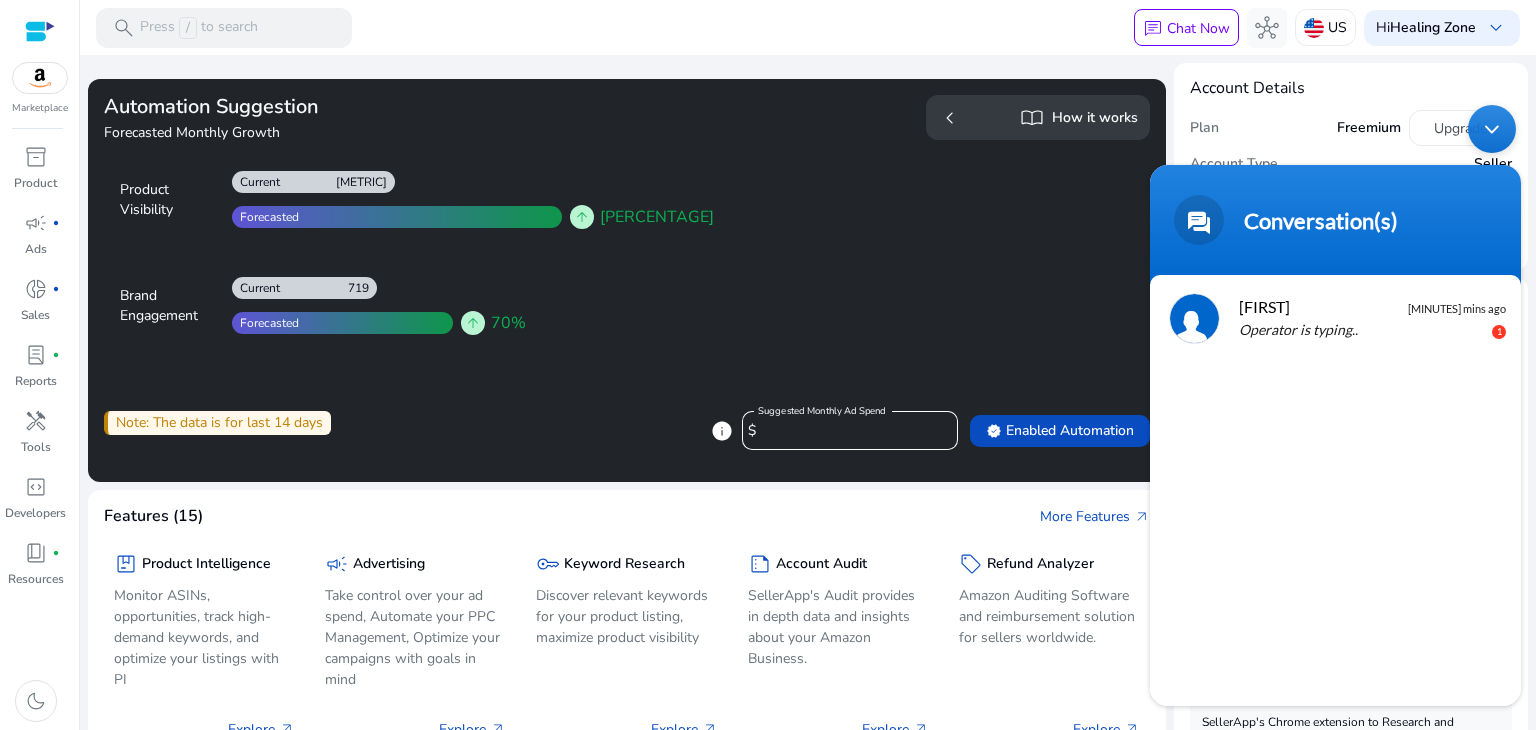 click on "[FIRST]" at bounding box center [1333, 305] 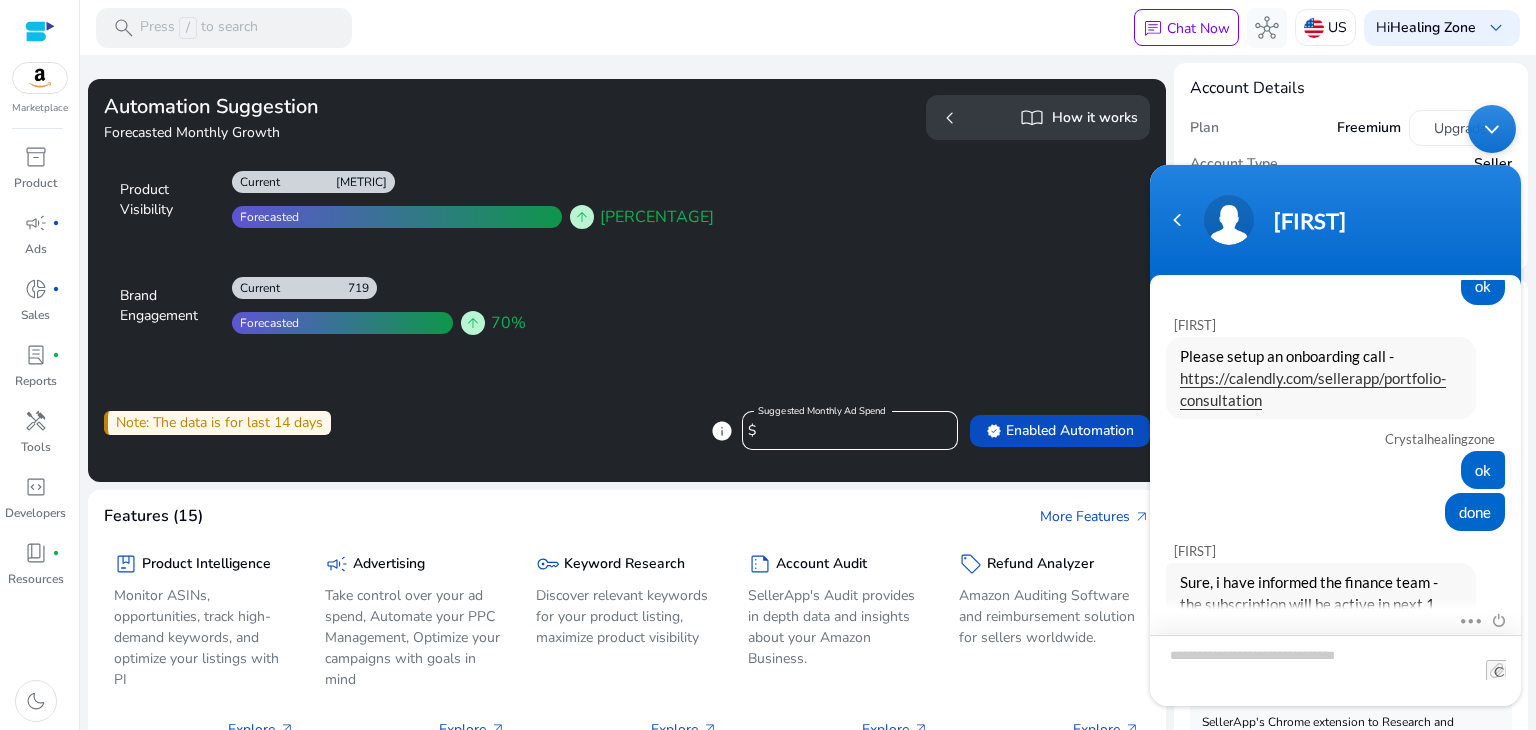 scroll, scrollTop: 2571, scrollLeft: 0, axis: vertical 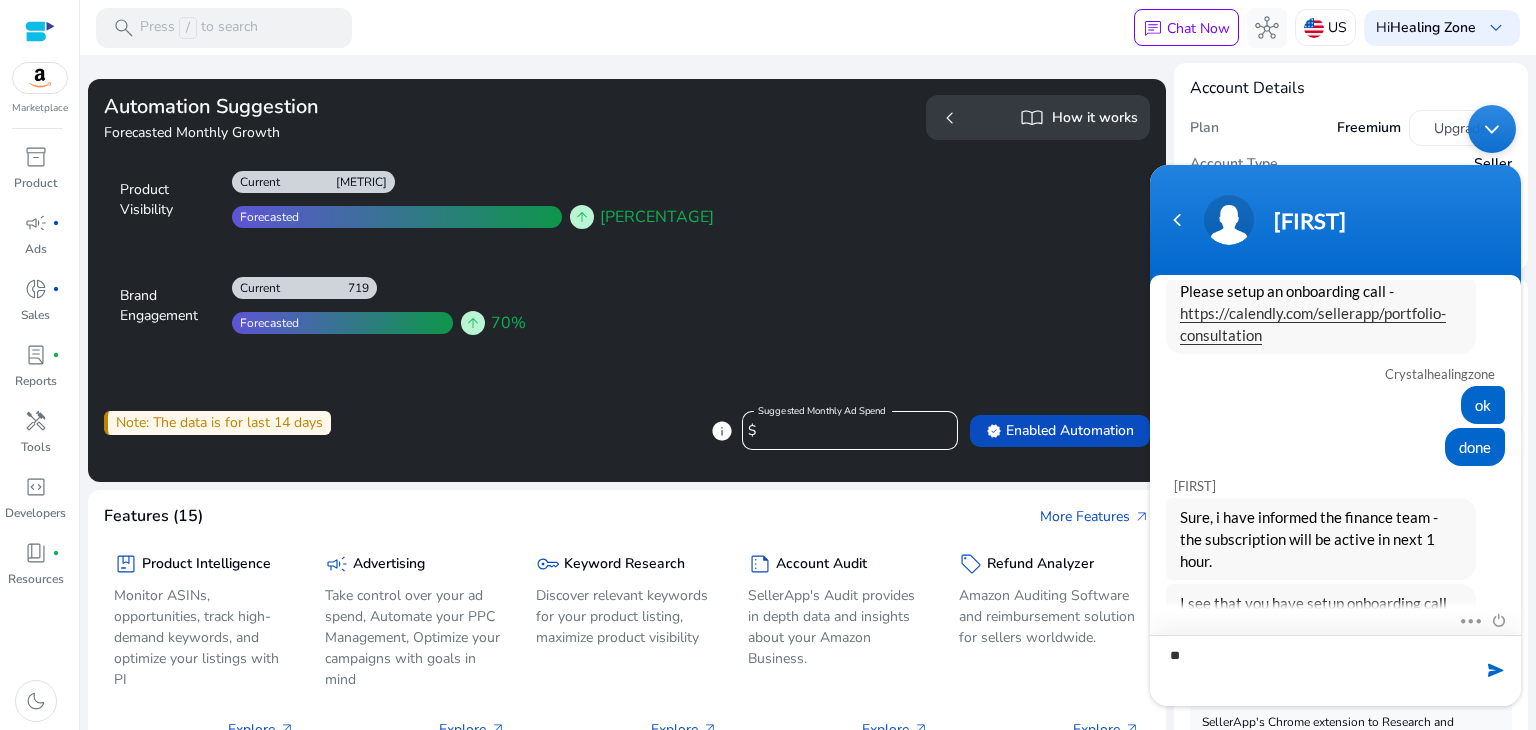 type on "***" 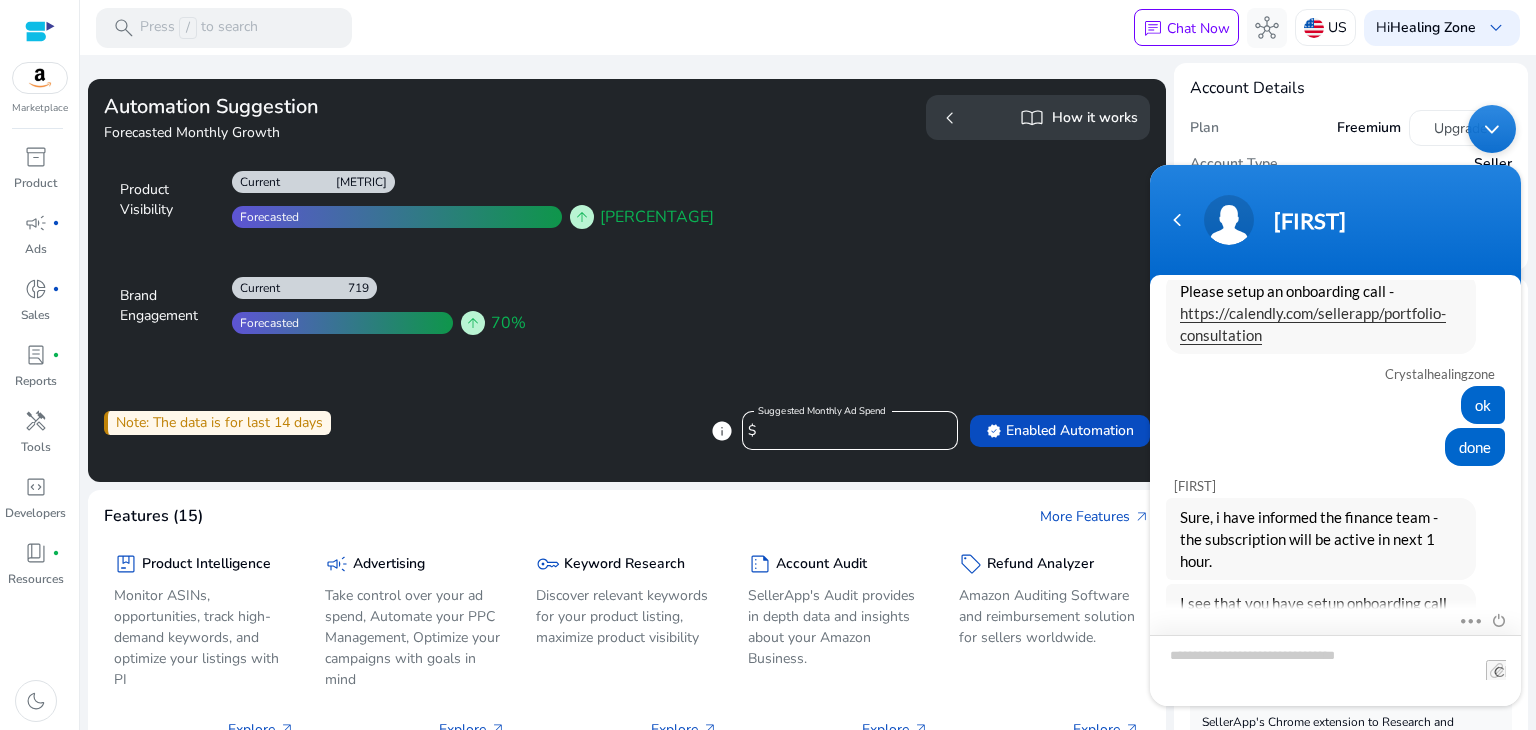scroll, scrollTop: 2640, scrollLeft: 0, axis: vertical 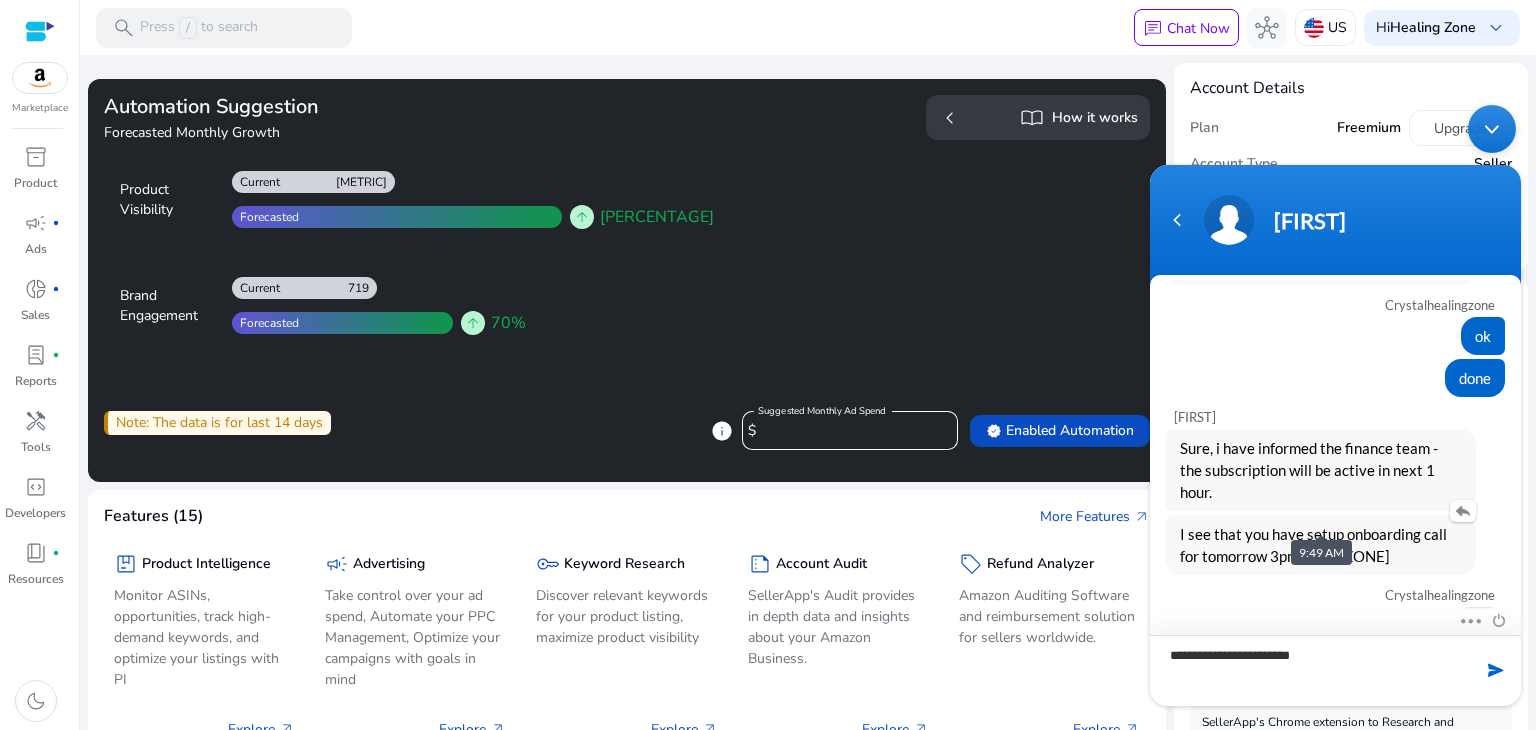 type on "**********" 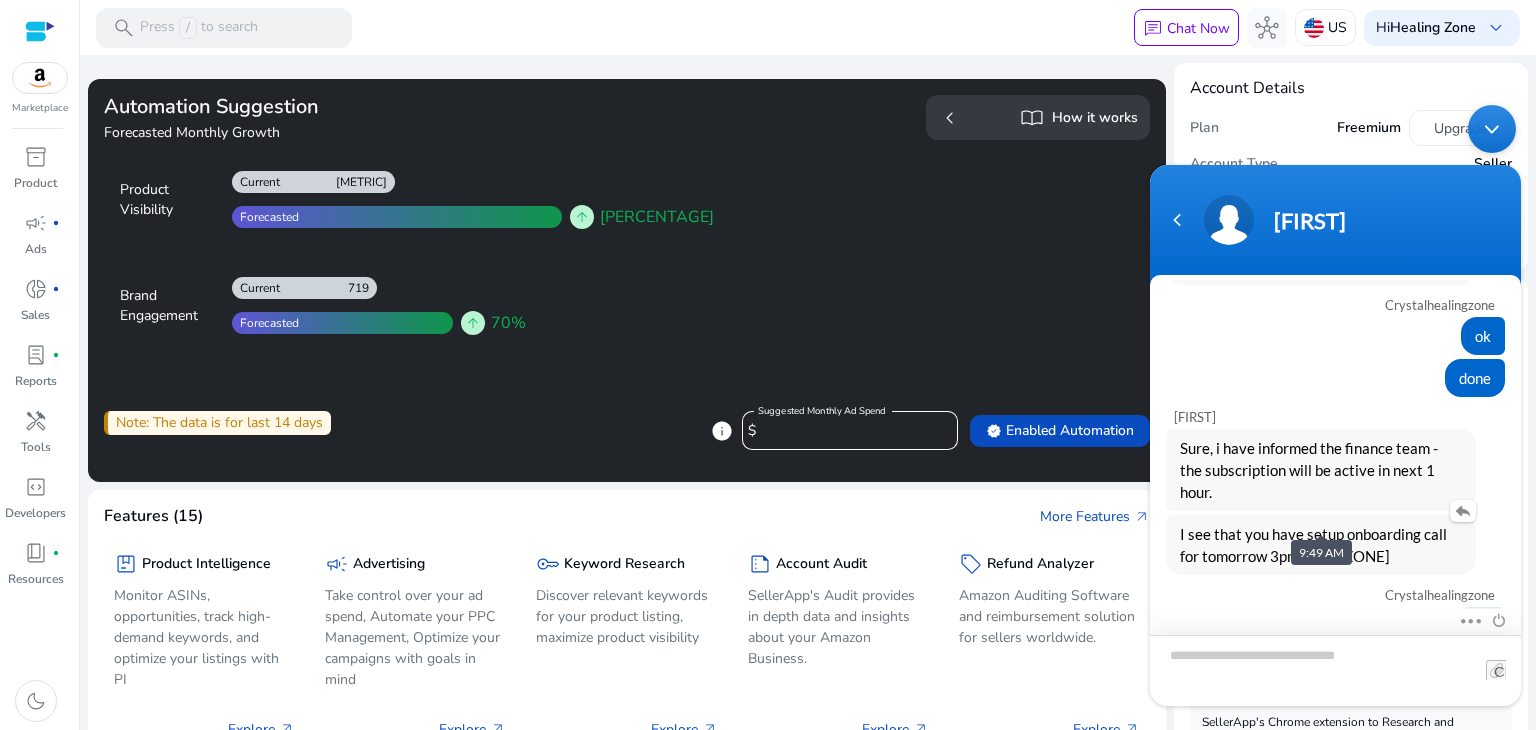 scroll, scrollTop: 2682, scrollLeft: 0, axis: vertical 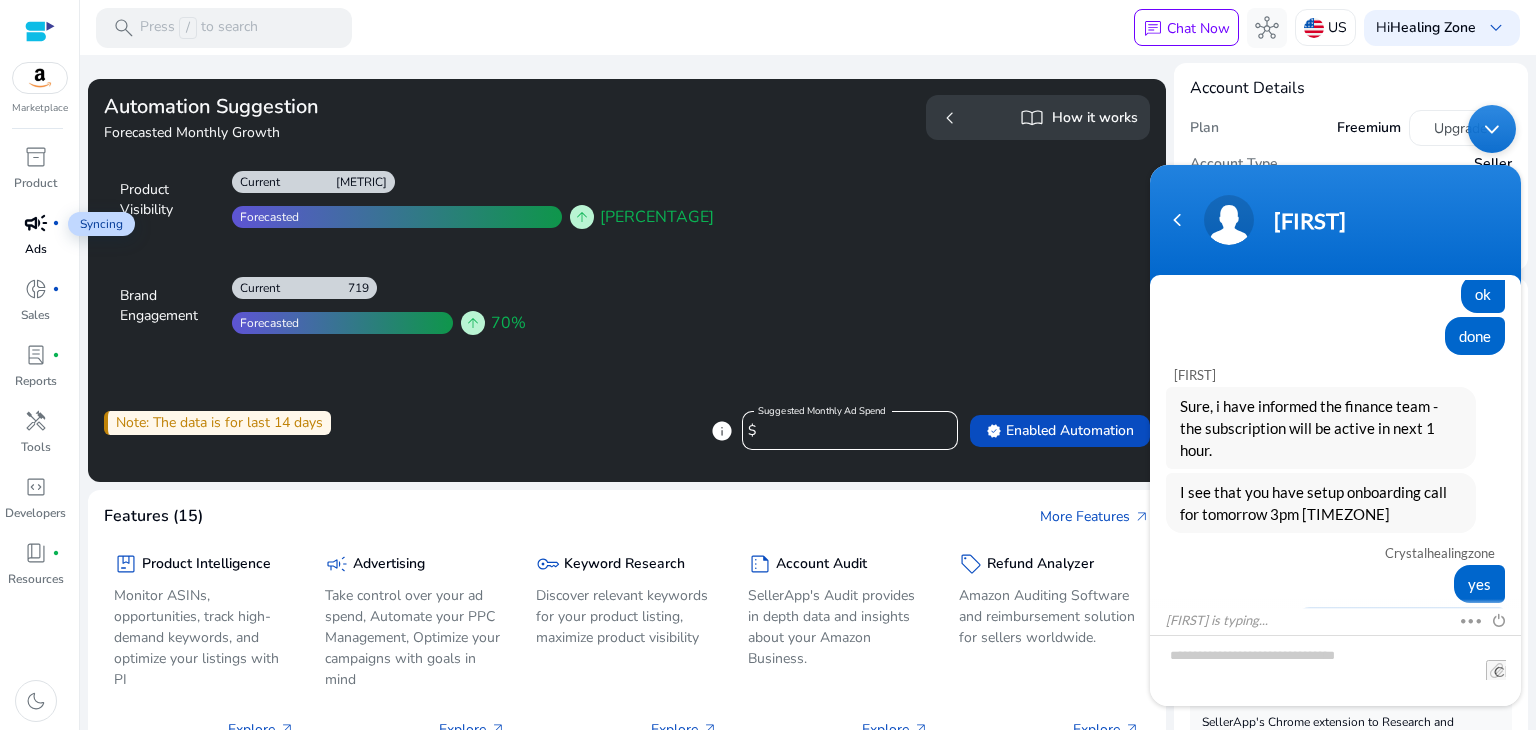 click on "campaign" at bounding box center [36, 223] 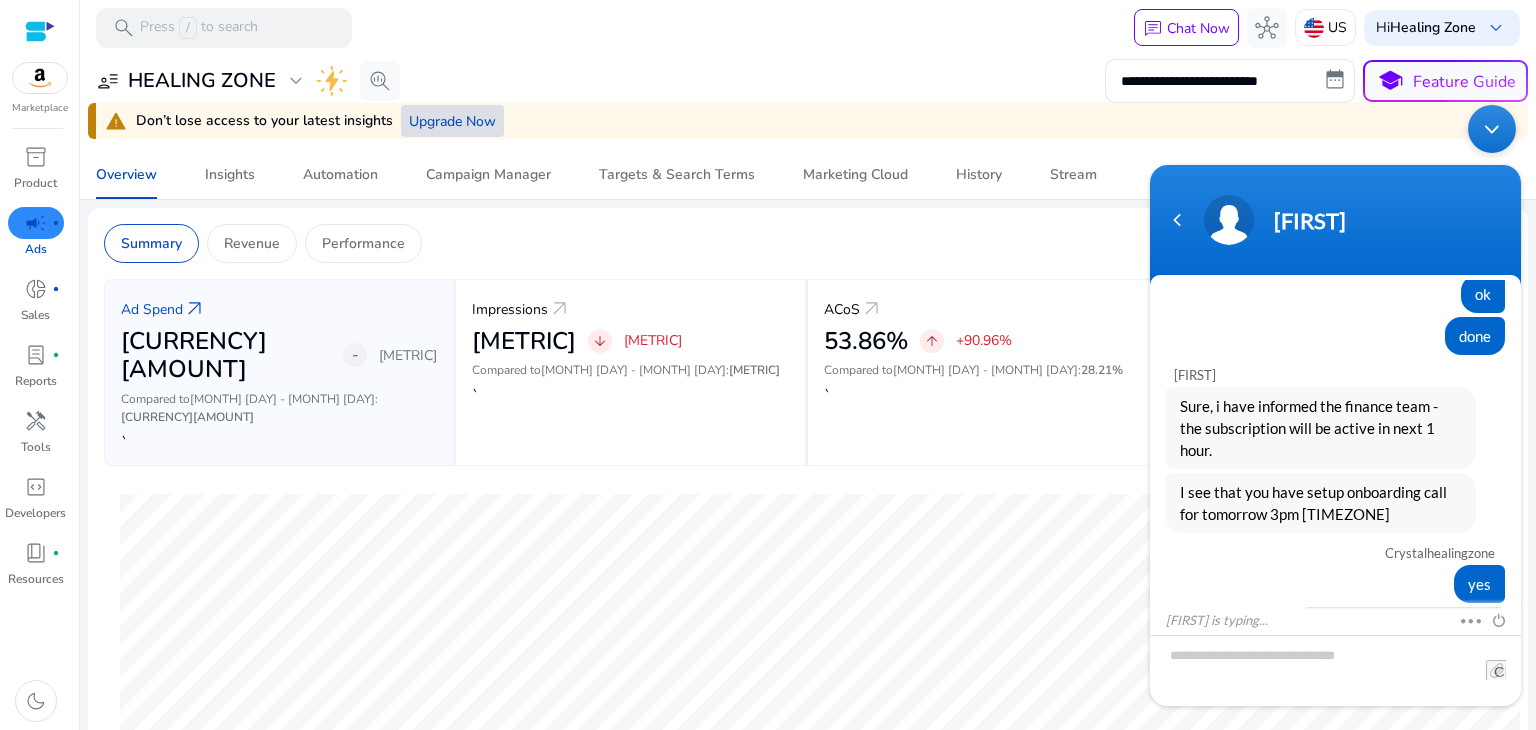 click on "Upgrade Now" 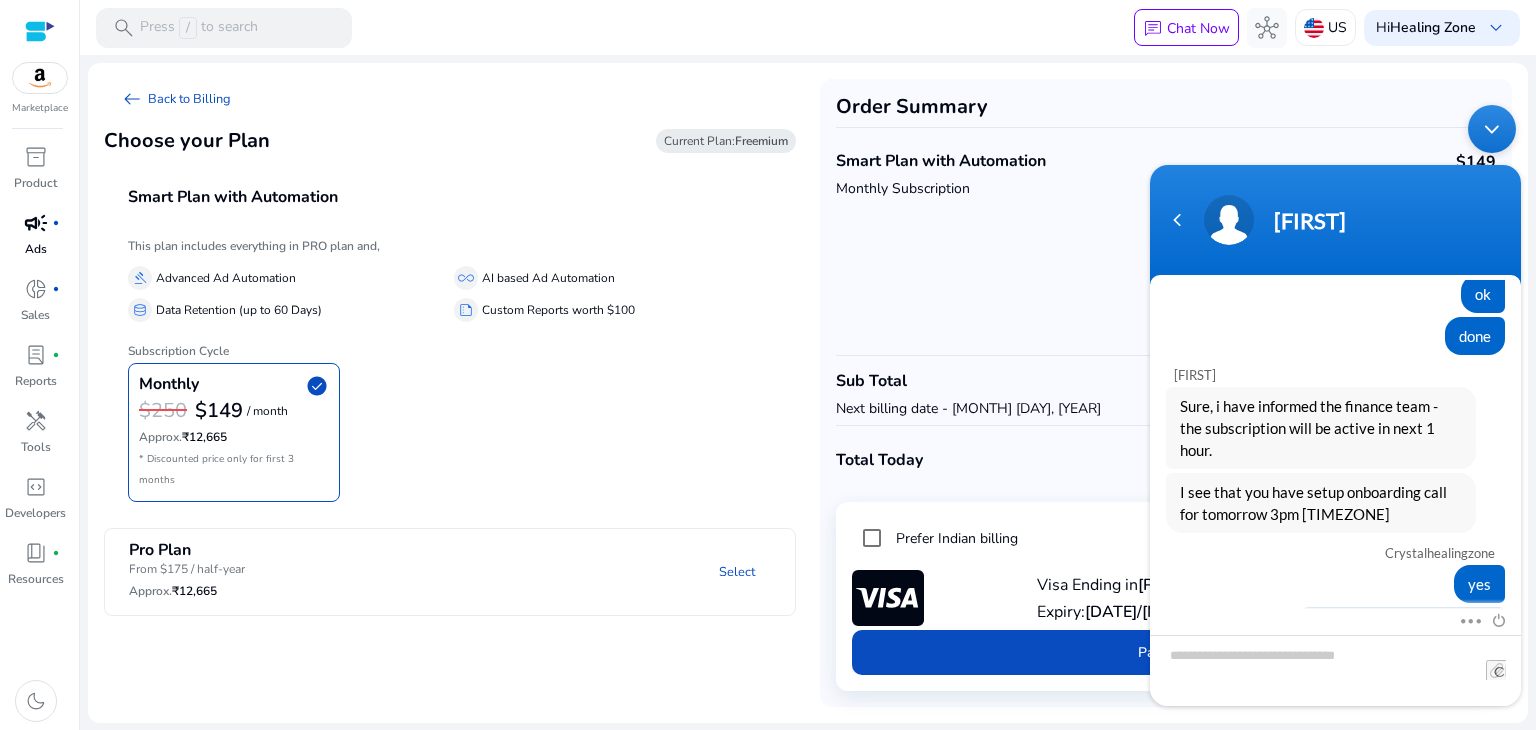 scroll, scrollTop: 2773, scrollLeft: 0, axis: vertical 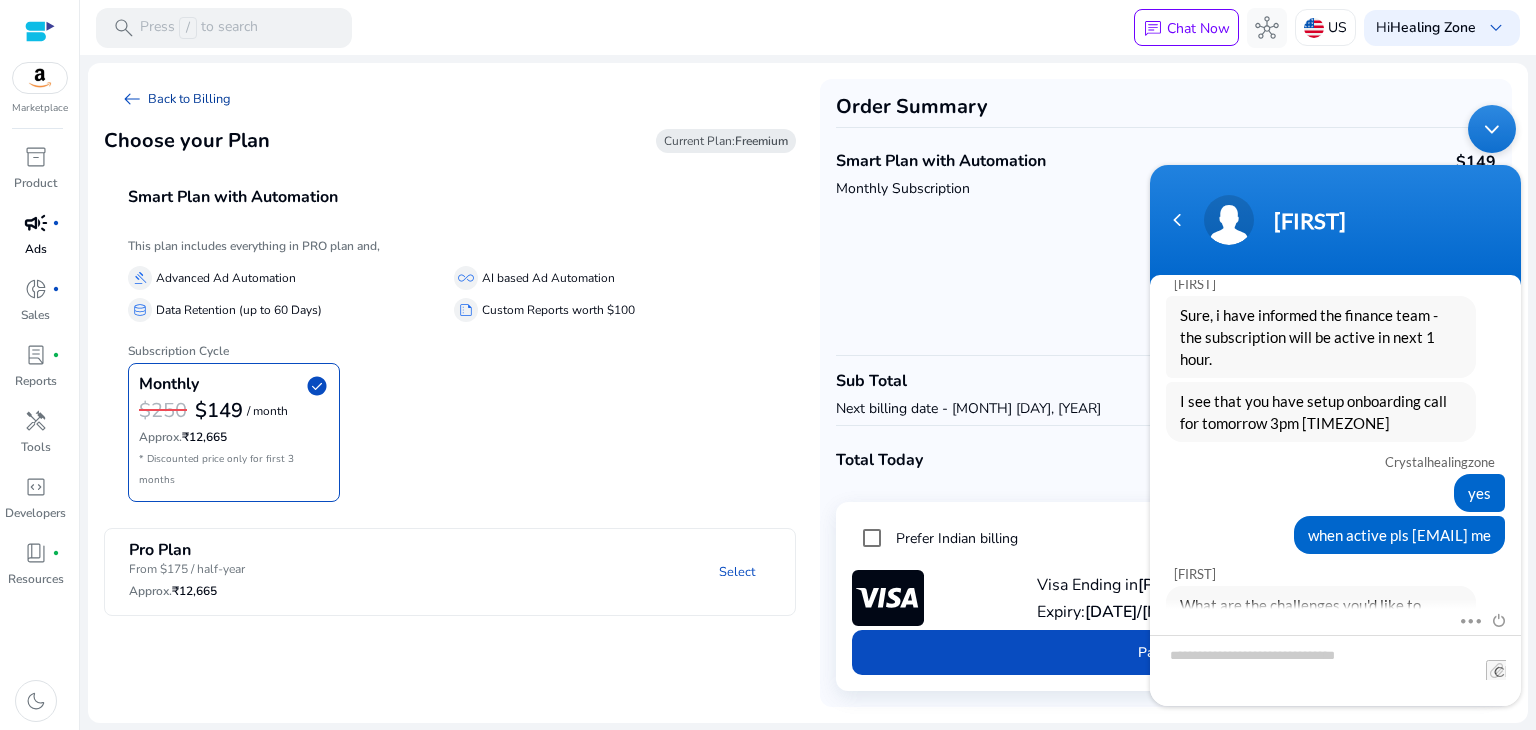 click on "arrow_left_alt   Back to Billing" 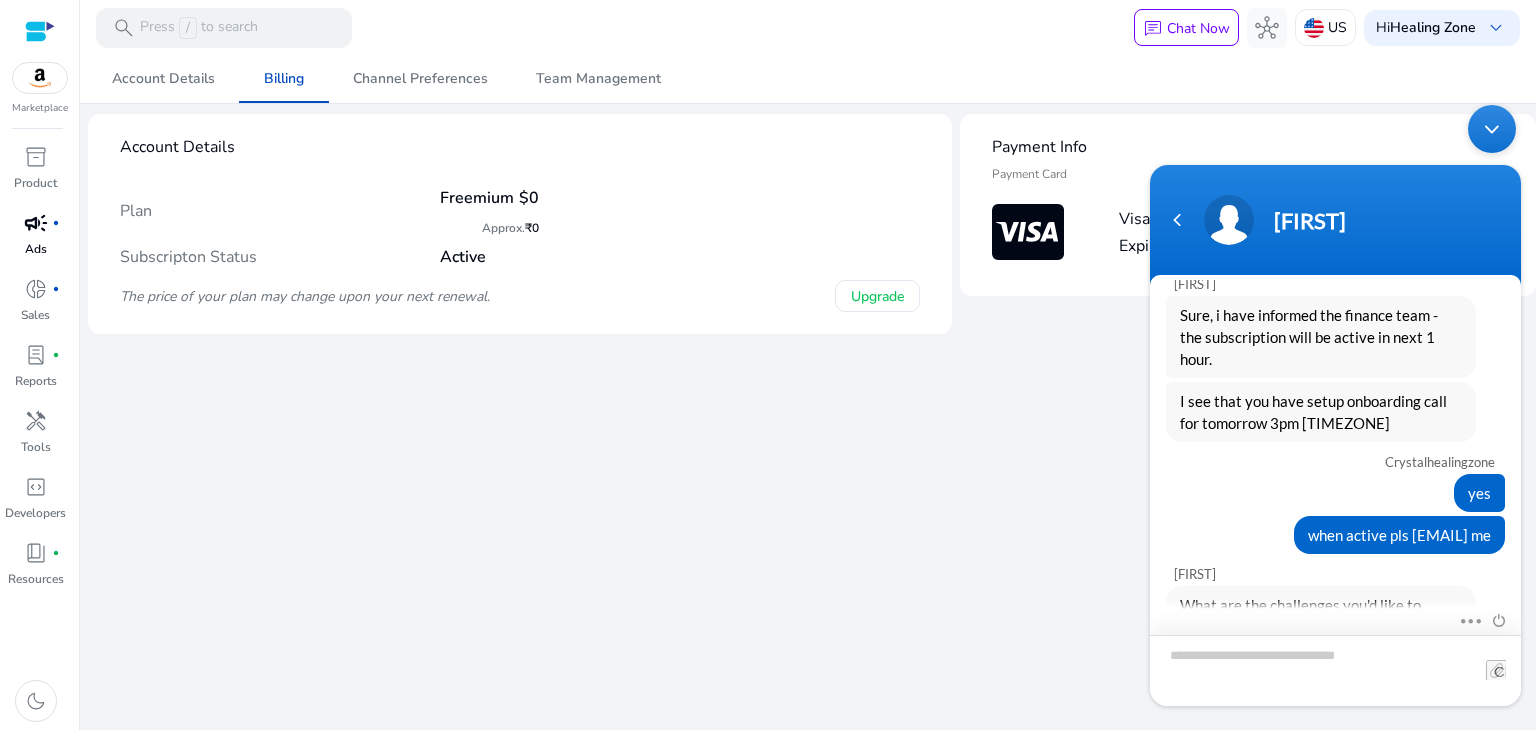click at bounding box center (1335, 669) 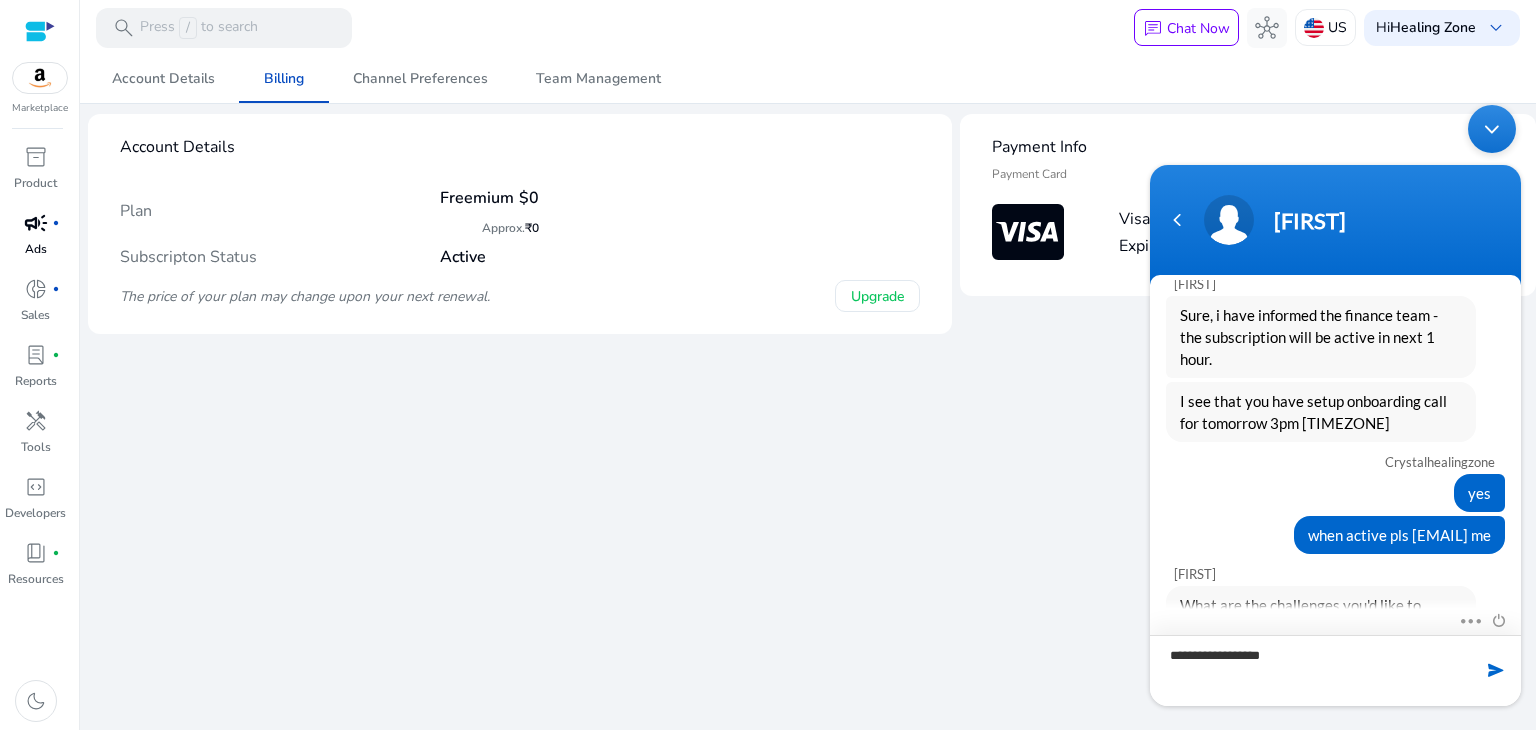 type on "**********" 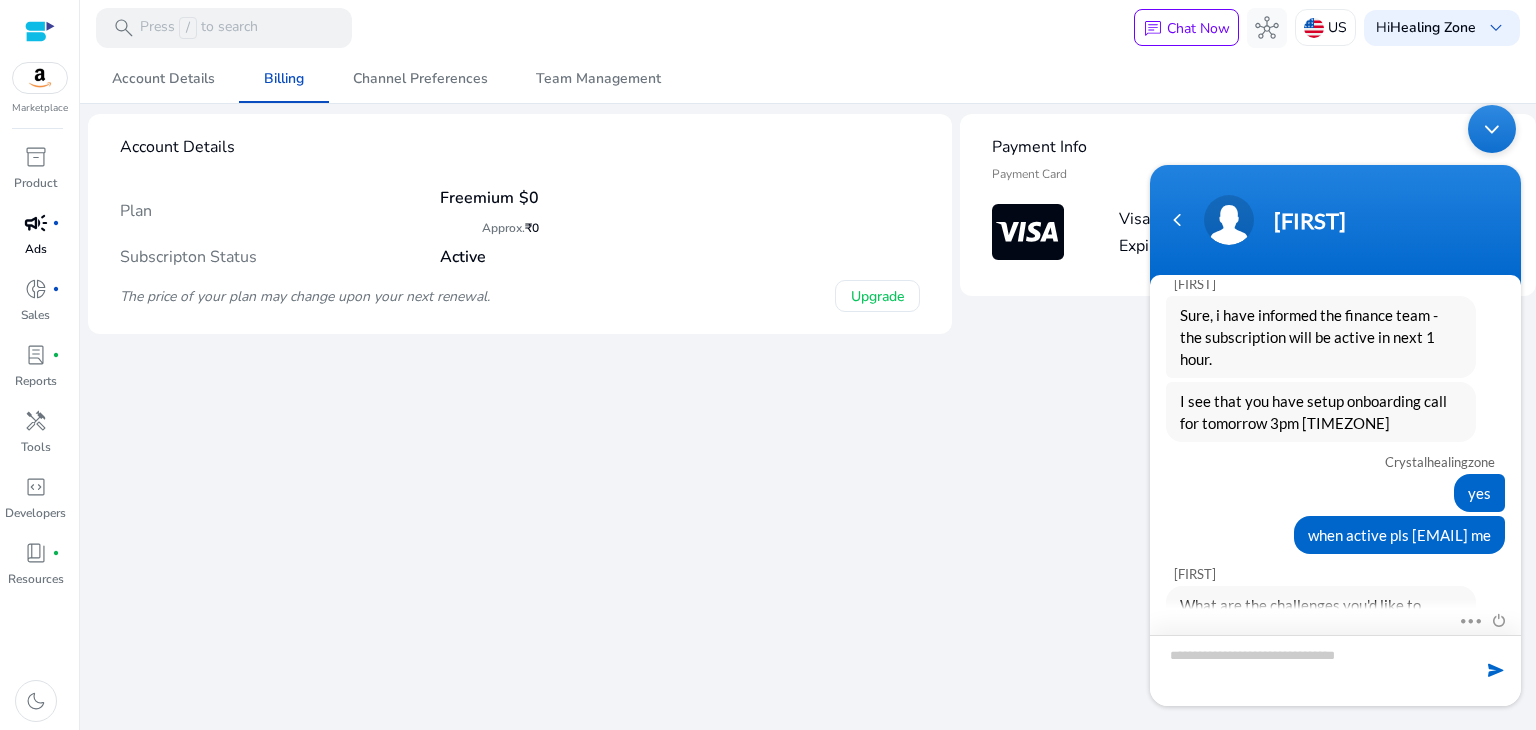 scroll, scrollTop: 2842, scrollLeft: 0, axis: vertical 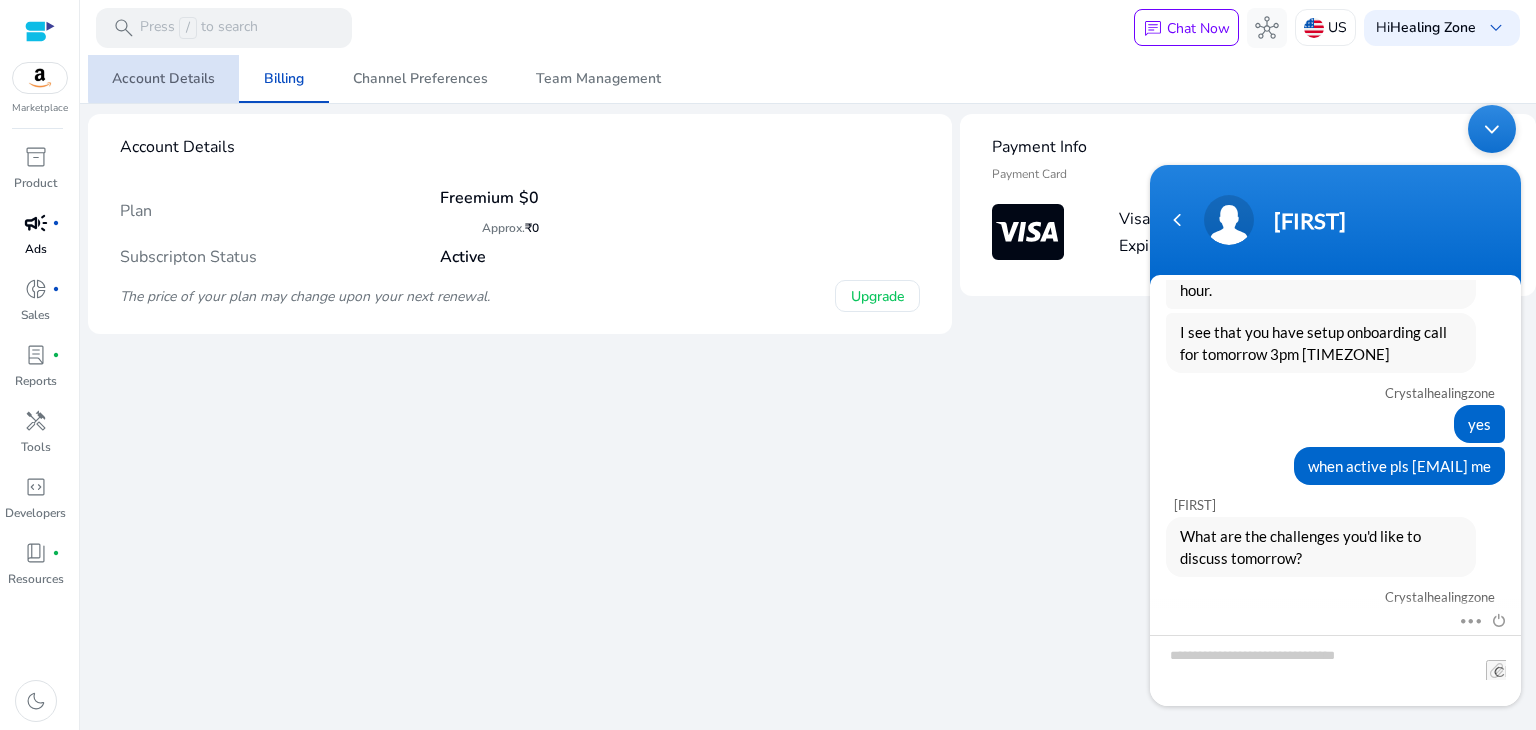 click on "Account Details" at bounding box center (163, 79) 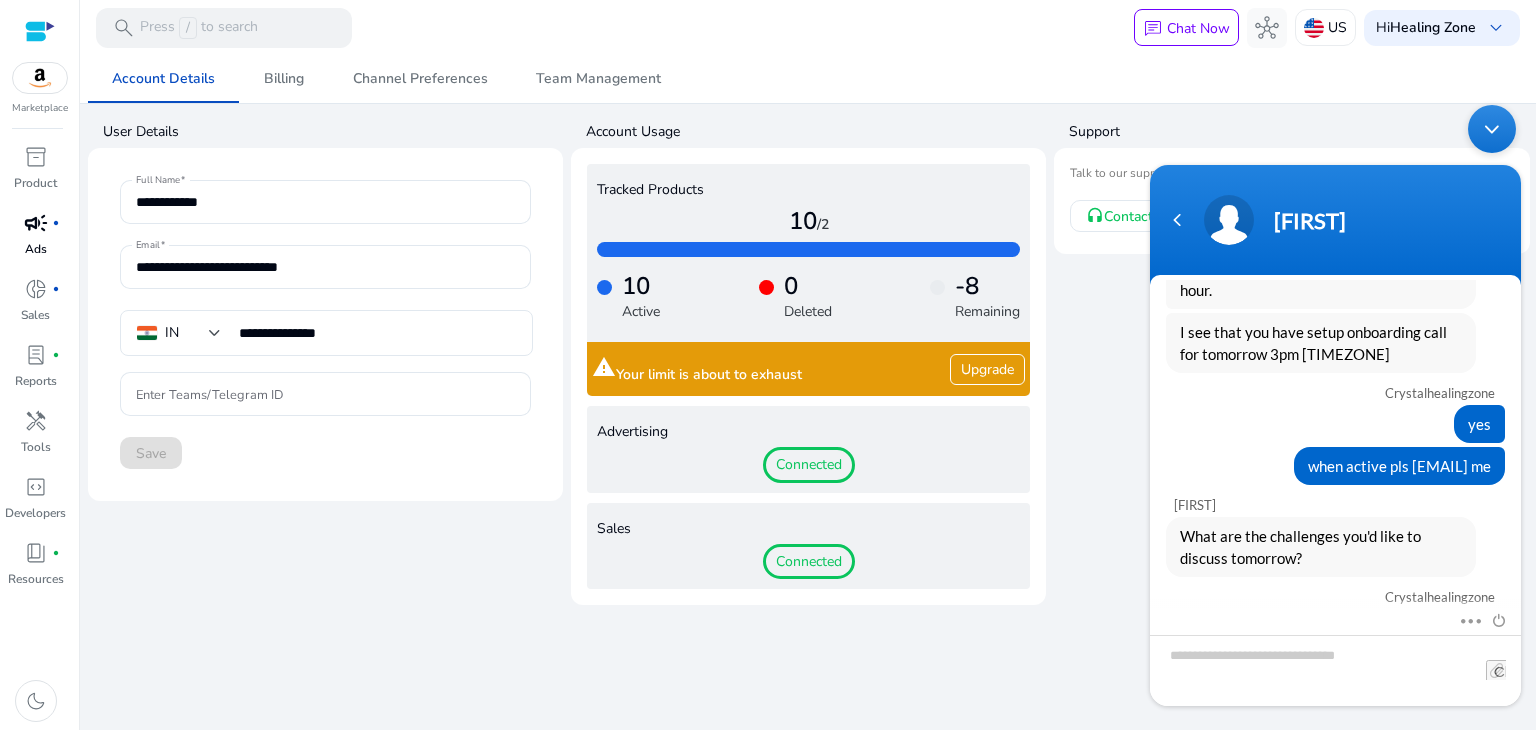 click on "campaign   fiber_manual_record" at bounding box center (36, 223) 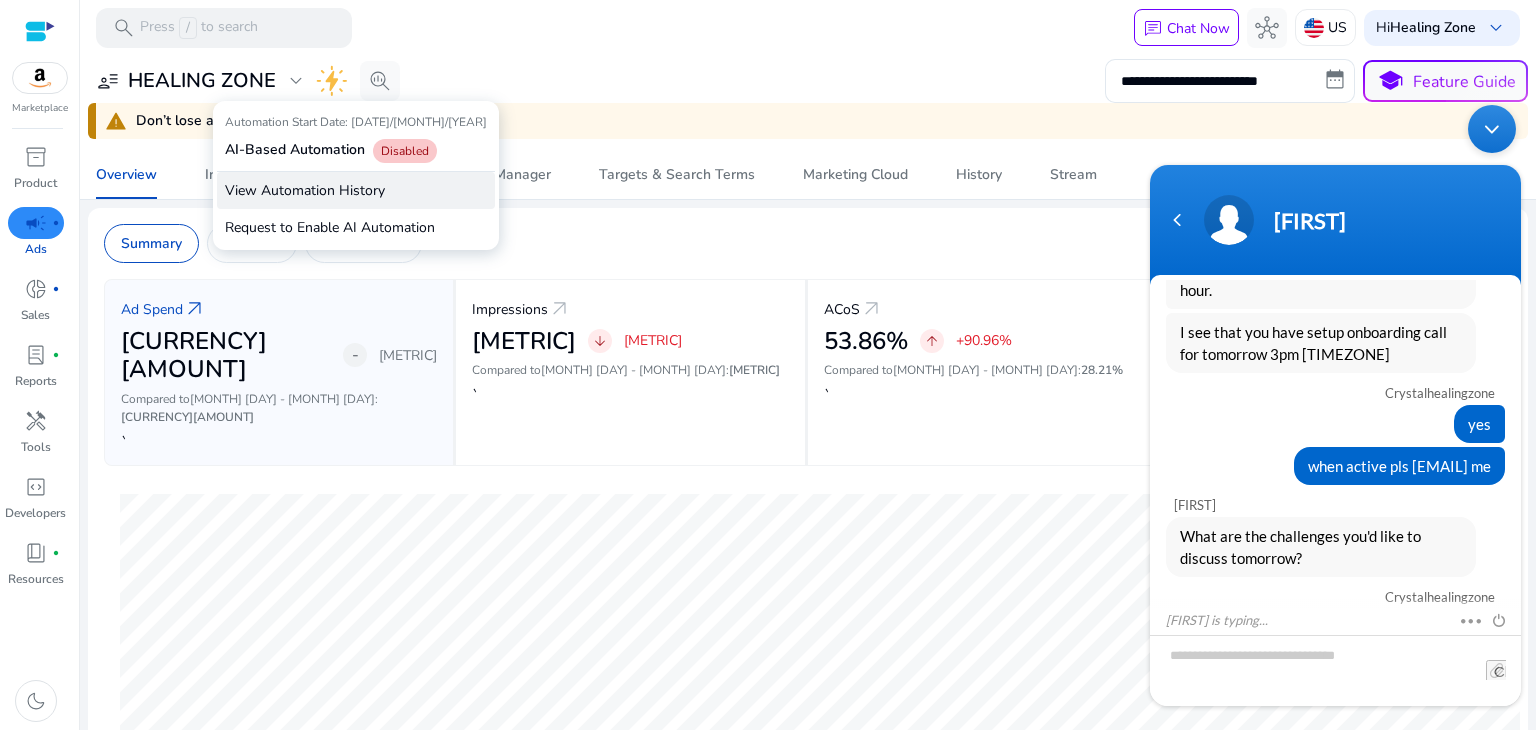 click on "View Automation History" at bounding box center (356, 190) 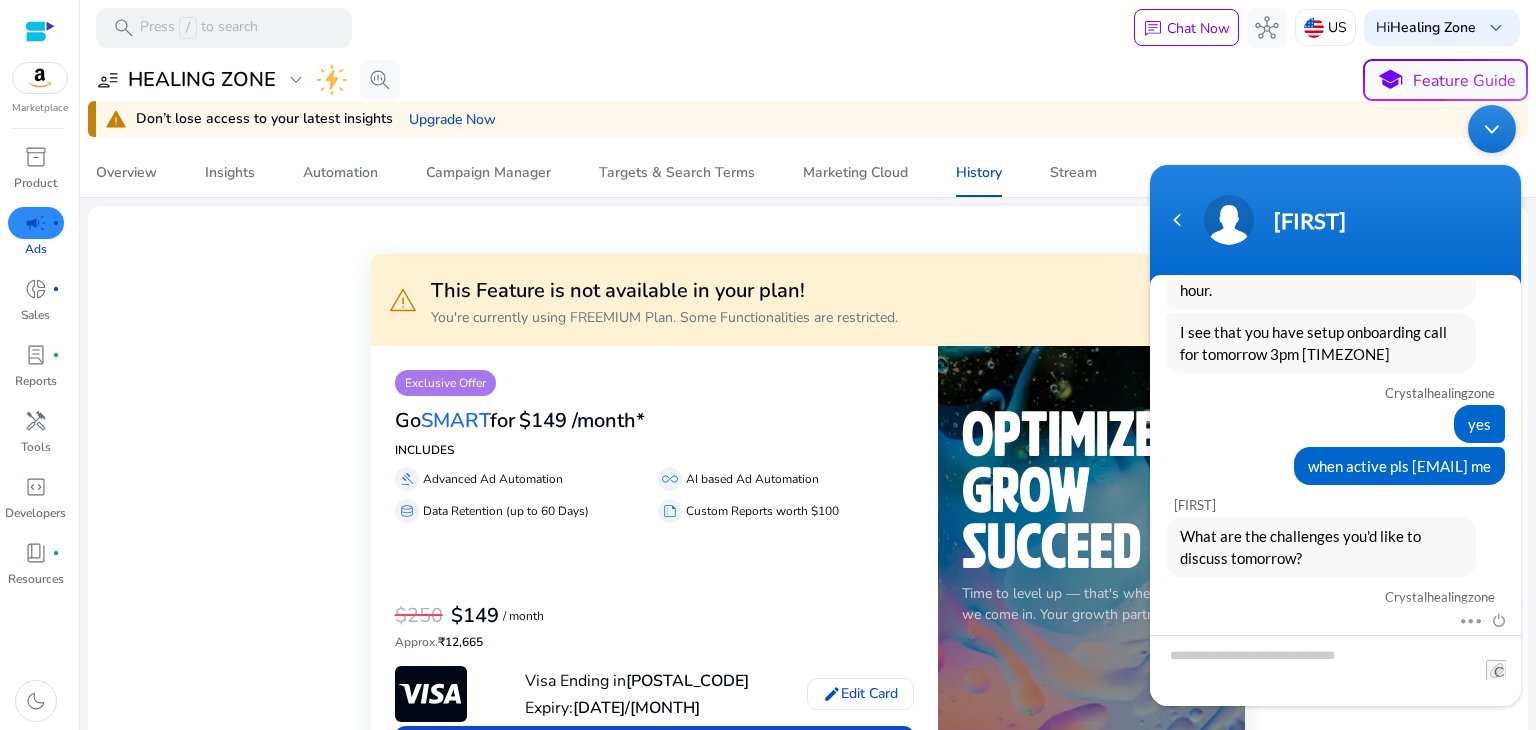 scroll, scrollTop: 2933, scrollLeft: 0, axis: vertical 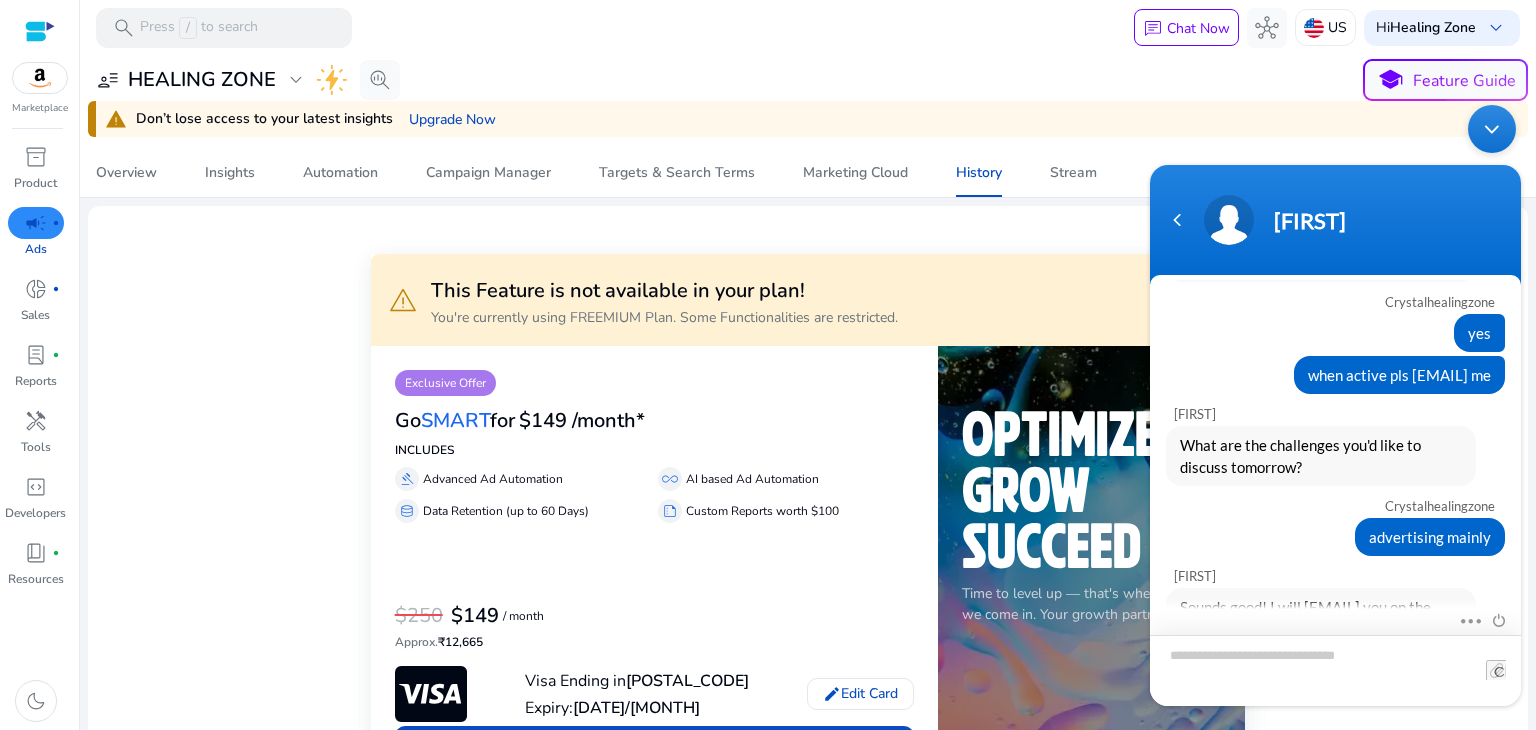 click at bounding box center (1335, 669) 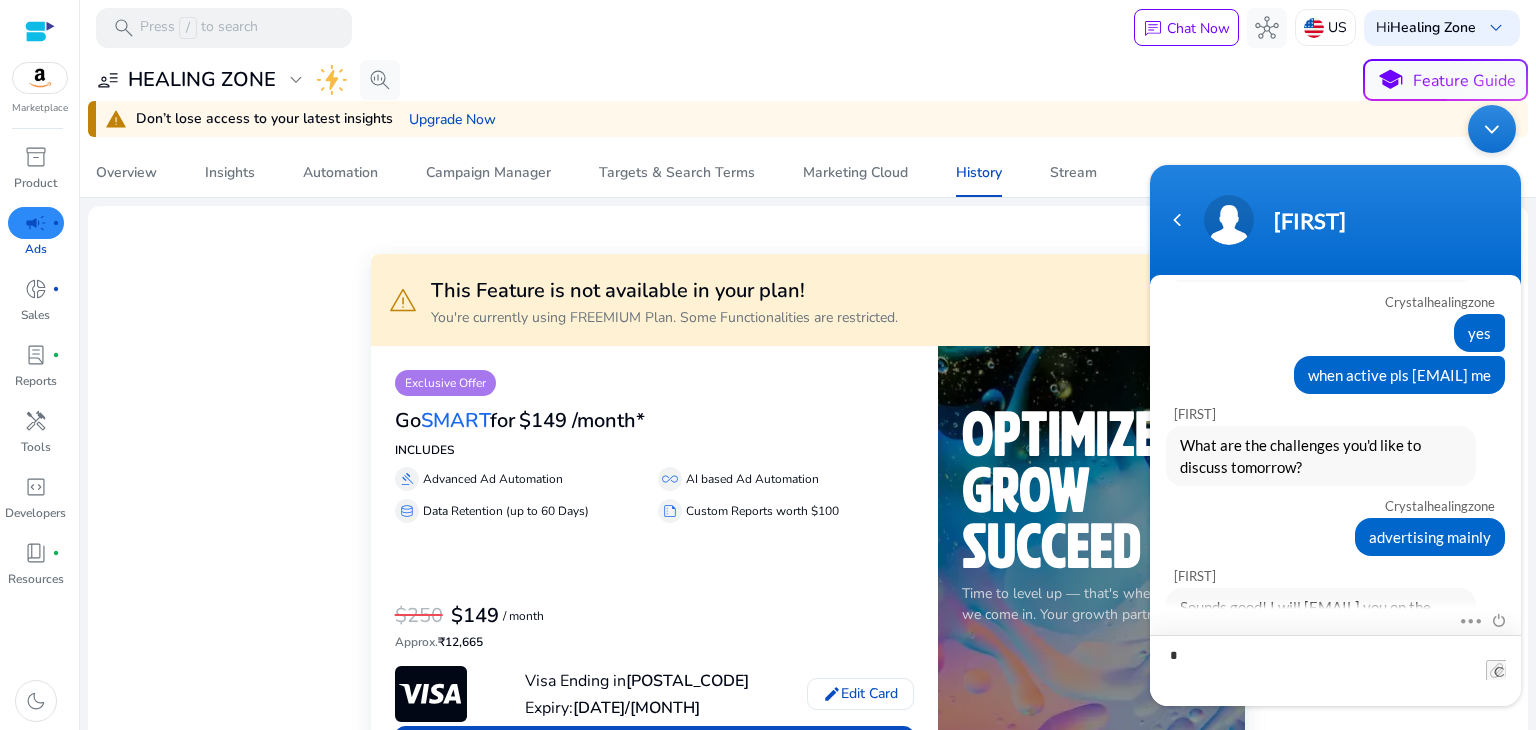 type on "**" 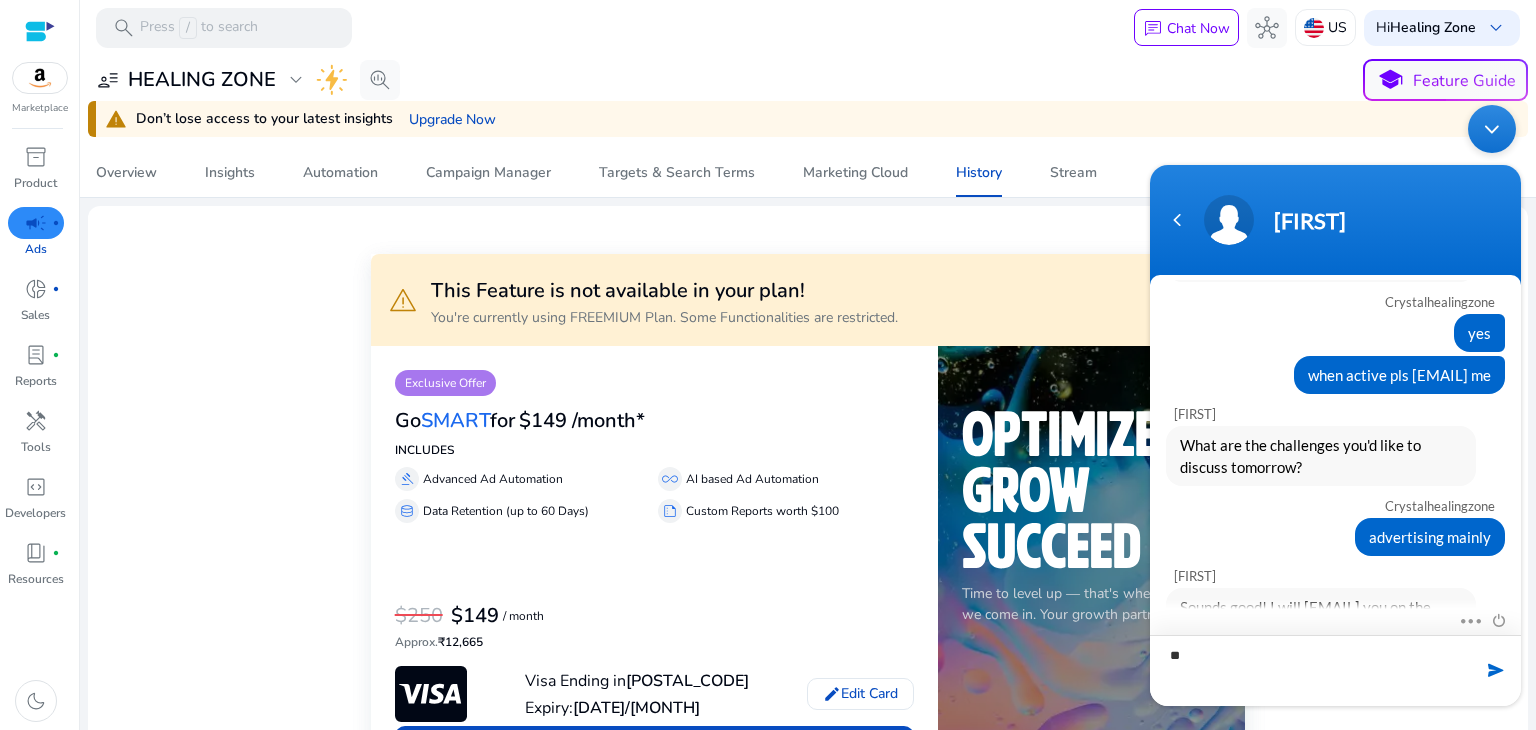 type 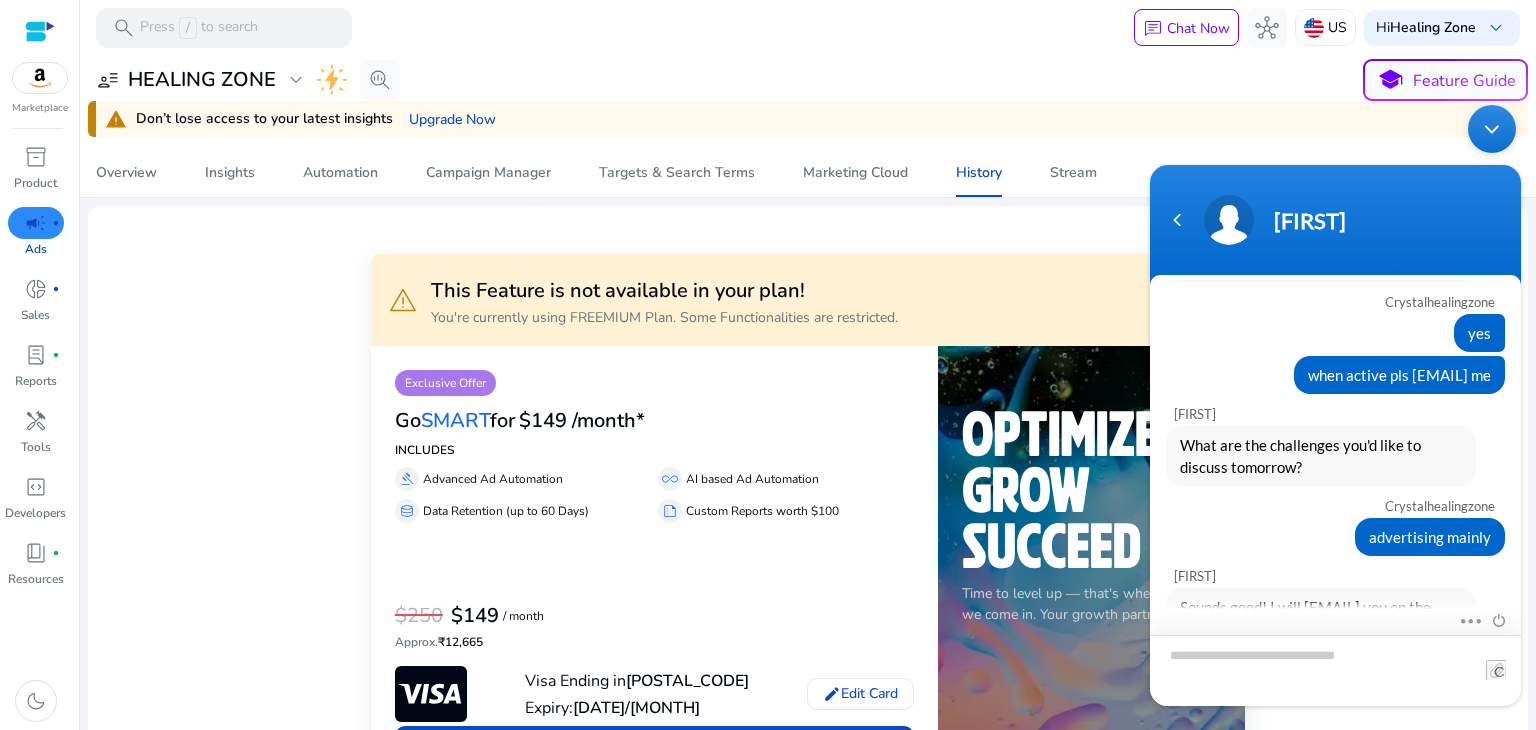 scroll, scrollTop: 3003, scrollLeft: 0, axis: vertical 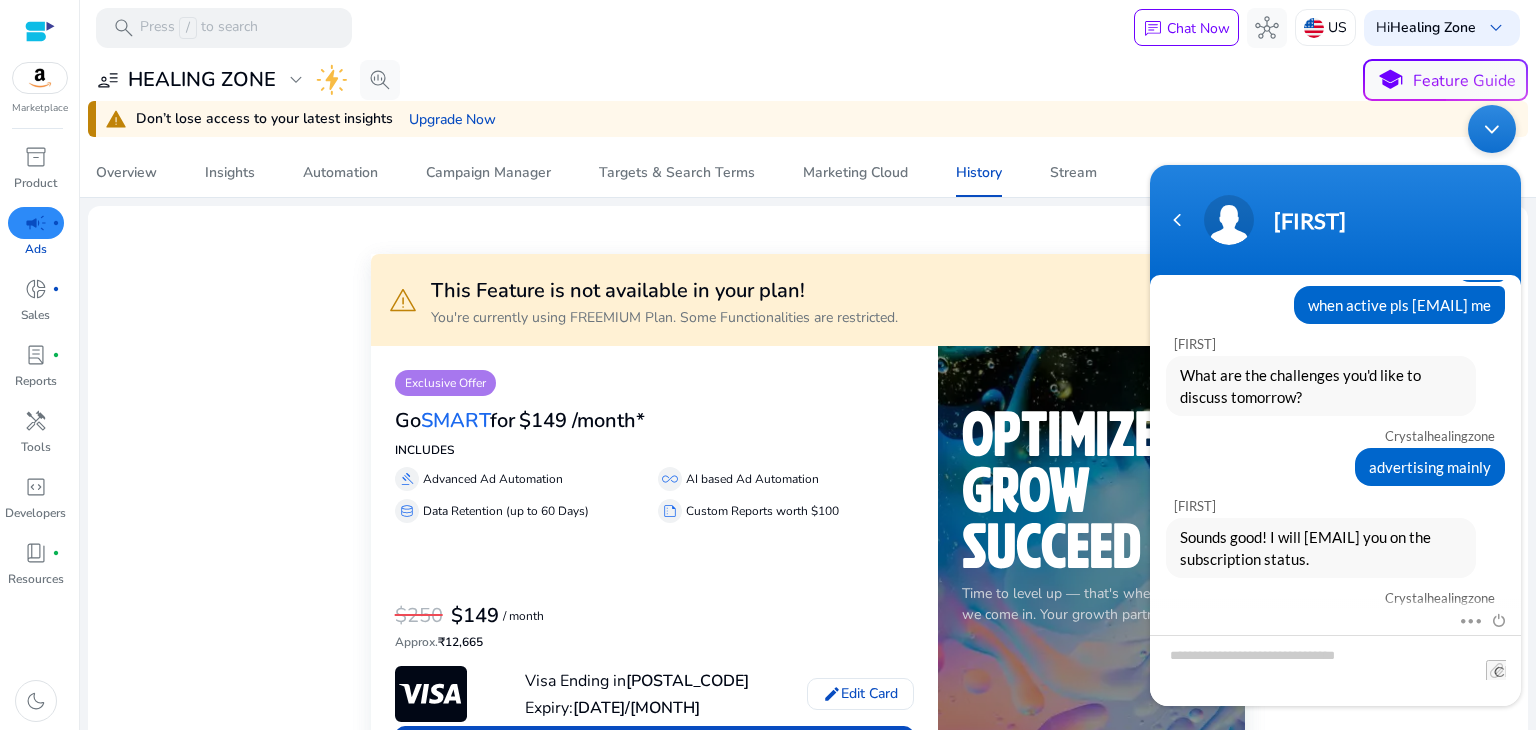 click at bounding box center [1492, 128] 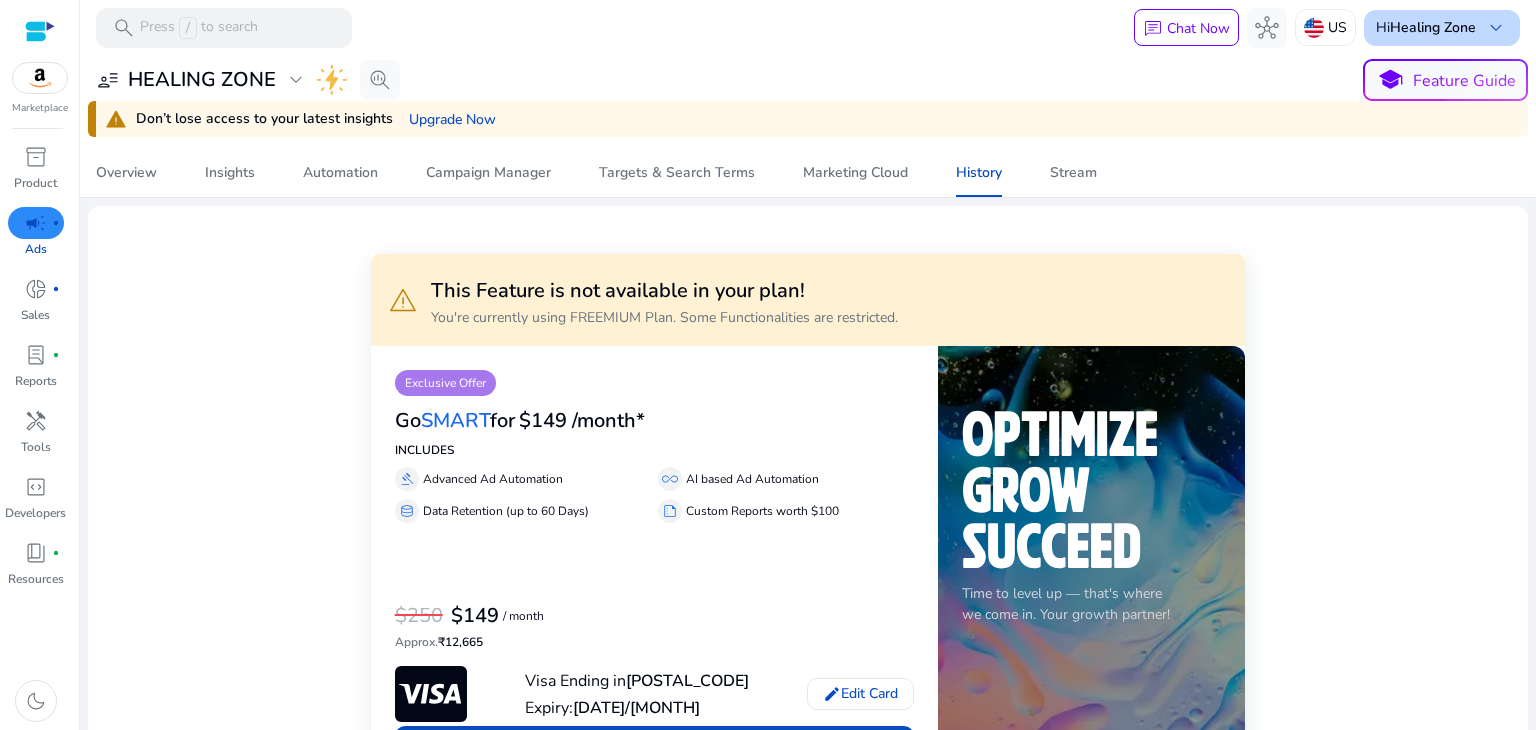 scroll, scrollTop: 3231, scrollLeft: 0, axis: vertical 